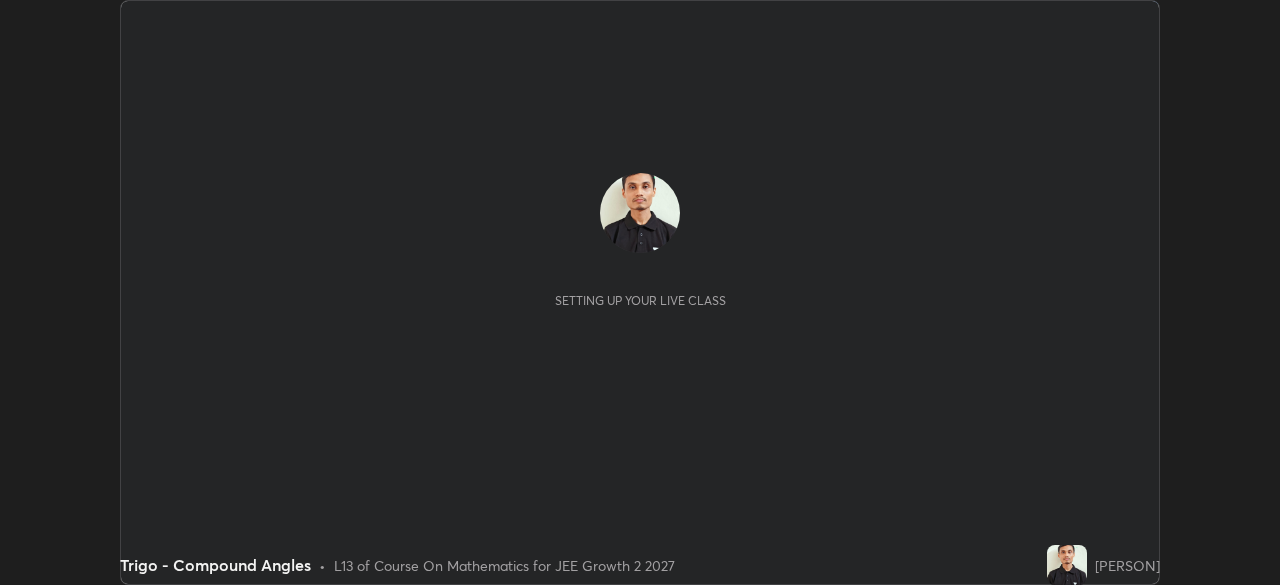 scroll, scrollTop: 0, scrollLeft: 0, axis: both 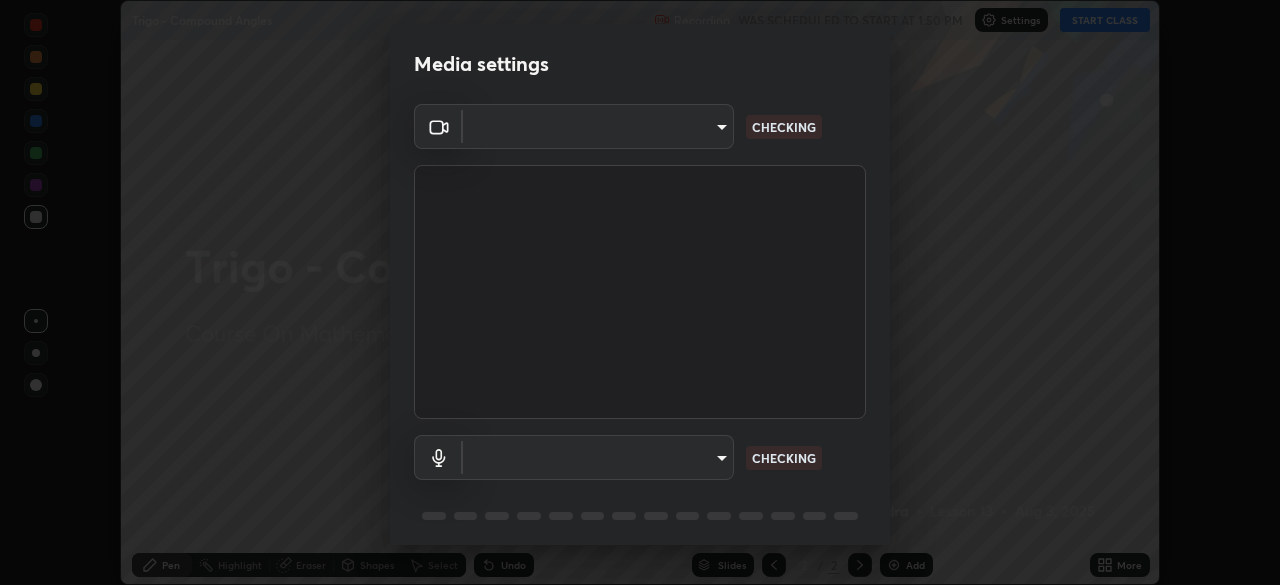click on "Erase all Trigo - Compound Angles Recording WAS SCHEDULED TO START AT  1:50 PM Settings START CLASS Setting up your live class Trigo - Compound Angles • L13 of Course On Mathematics for JEE Growth 2 2027 [PERSON] Pen Highlight Eraser Shapes Select Undo Slides 2 / 2 Add More No doubts shared Encourage your learners to ask a doubt for better clarity Report an issue Reason for reporting Buffering Chat not working Audio - Video sync issue Educator video quality low ​ Attach an image Report Media settings ​ CHECKING ​ CHECKING 1 / 5 Next" at bounding box center [640, 292] 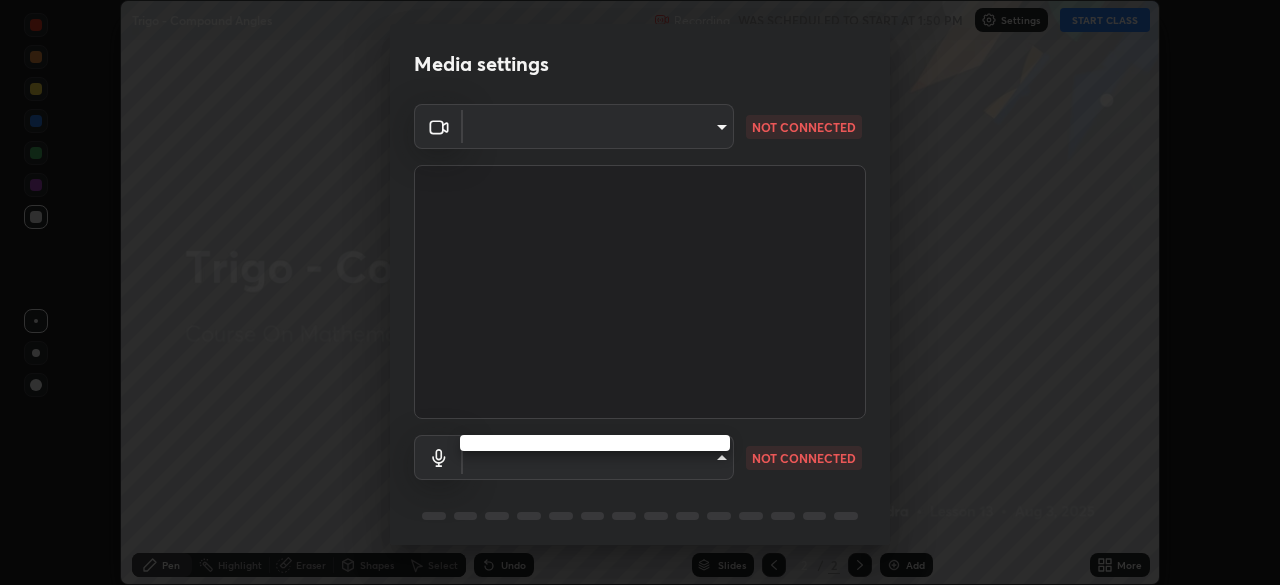 type on "a6c09d3532ea2fb43736101803286e867d47047993e392948129e064bf5450bd" 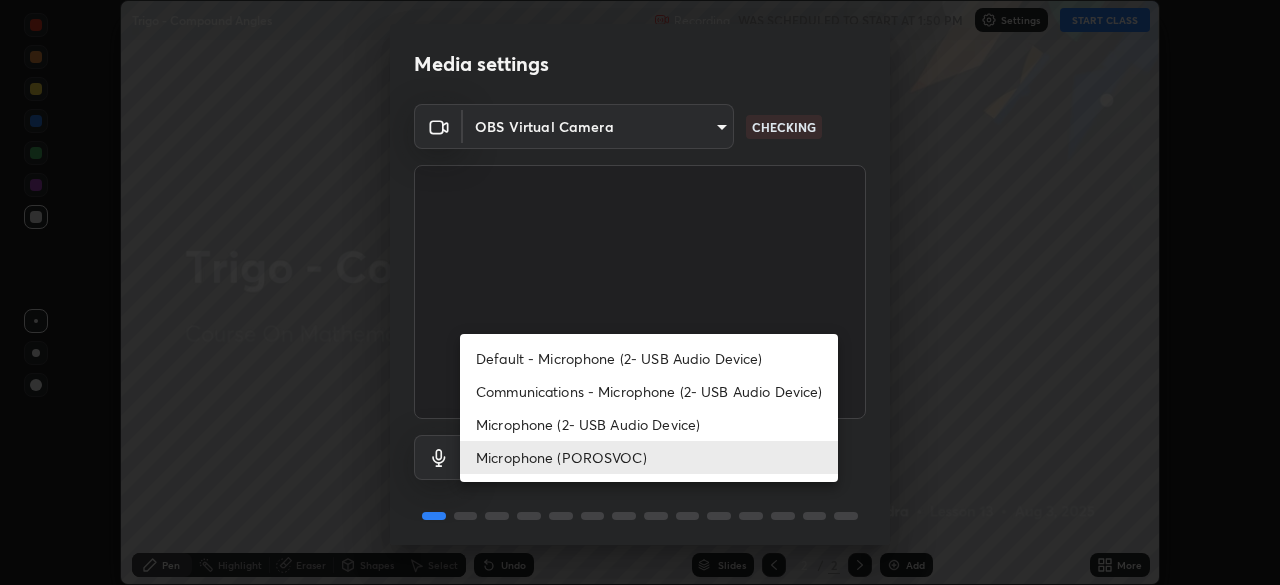 click on "Communications - Microphone (2- USB Audio Device)" at bounding box center [649, 391] 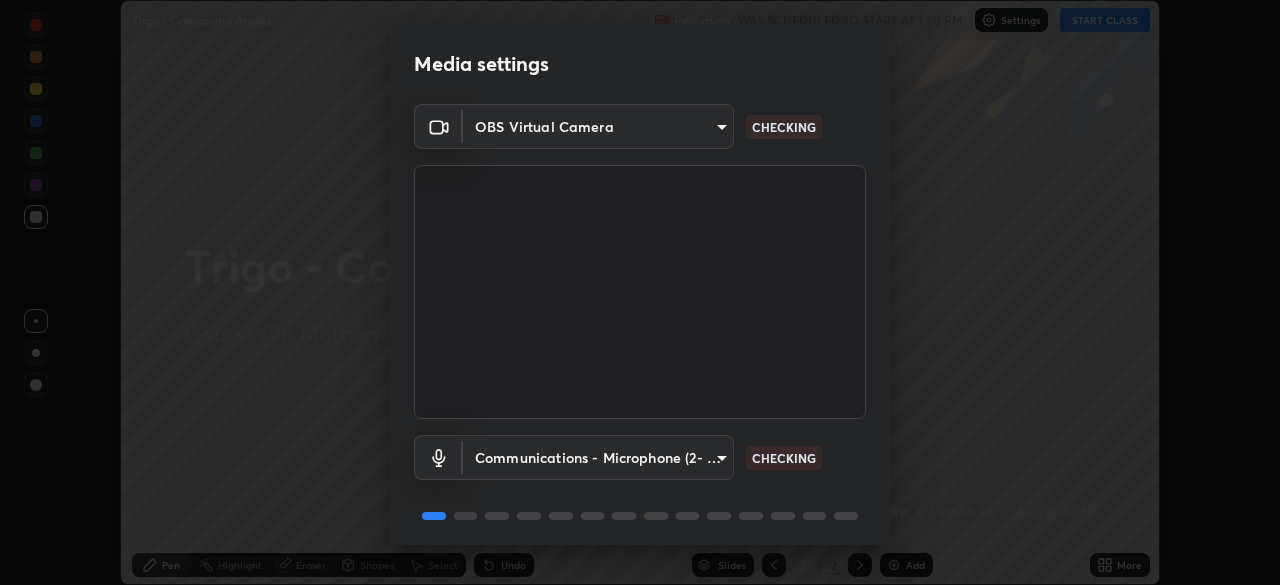 click on "Erase all Trigo - Compound Angles Recording WAS SCHEDULED TO START AT  1:50 PM Settings START CLASS Setting up your live class Trigo - Compound Angles • L13 of Course On Mathematics for JEE Growth 2 2027 [PERSON] Pen Highlight Eraser Shapes Select Undo Slides 2 / 2 Add More No doubts shared Encourage your learners to ask a doubt for better clarity Report an issue Reason for reporting Buffering Chat not working Audio - Video sync issue Educator video quality low ​ Attach an image Report Media settings OBS Virtual Camera a6c09d3532ea2fb43736101803286e867d47047993e392948129e064bf5450bd CHECKING Communications - Microphone (2- USB Audio Device) communications CHECKING 1 / 5 Next" at bounding box center [640, 292] 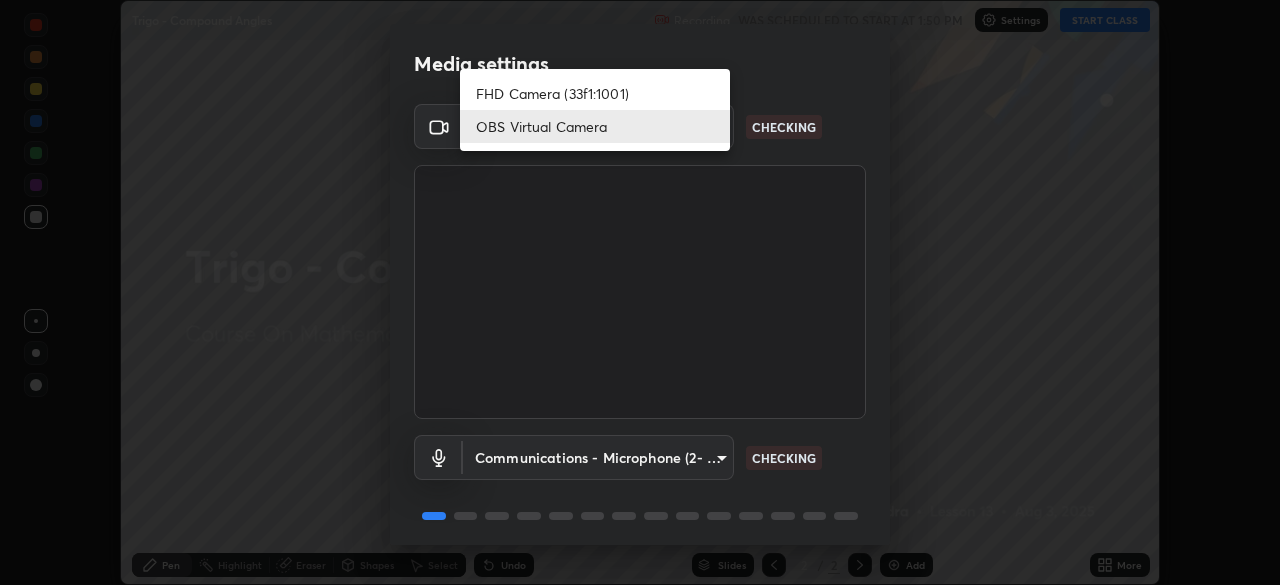 click on "OBS Virtual Camera" at bounding box center [595, 126] 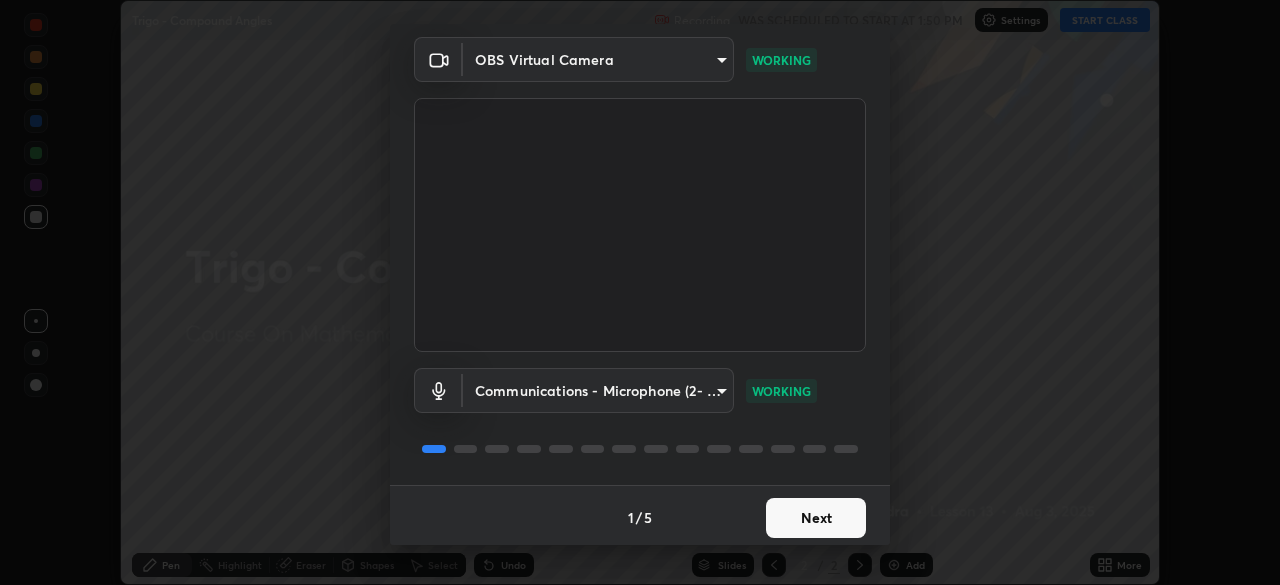 scroll, scrollTop: 71, scrollLeft: 0, axis: vertical 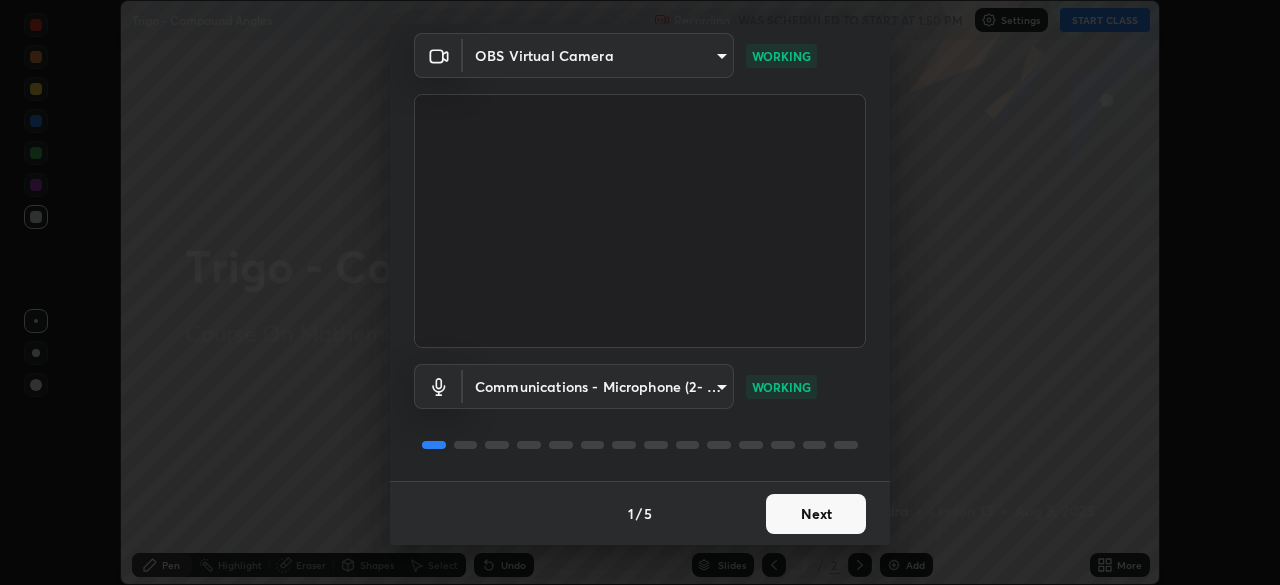 click on "Next" at bounding box center [816, 514] 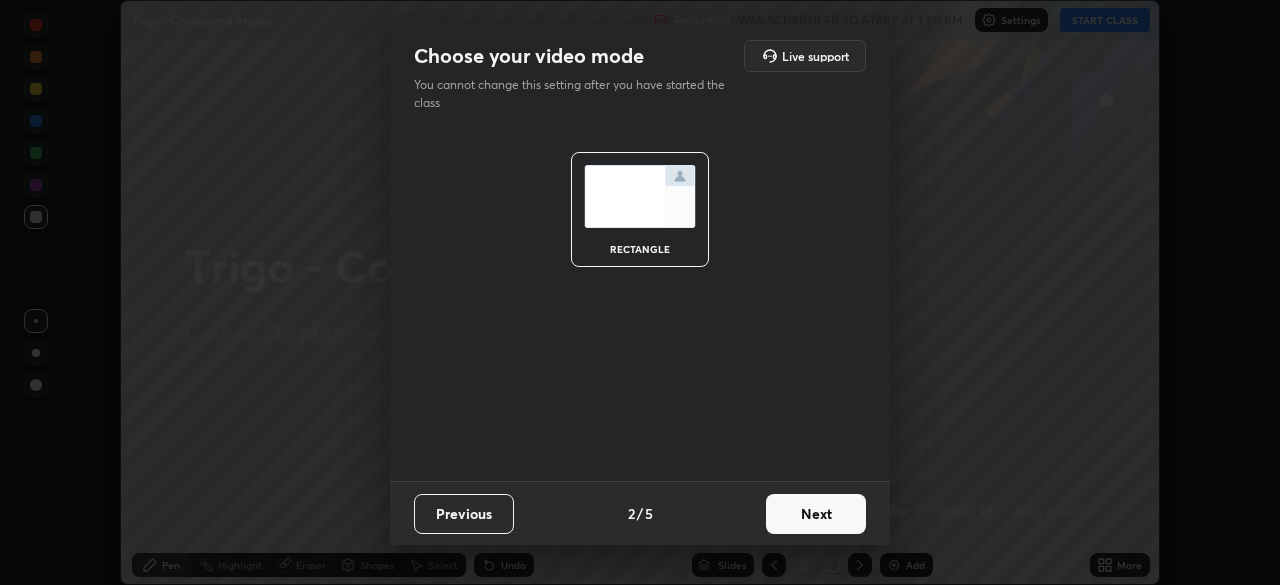 scroll, scrollTop: 0, scrollLeft: 0, axis: both 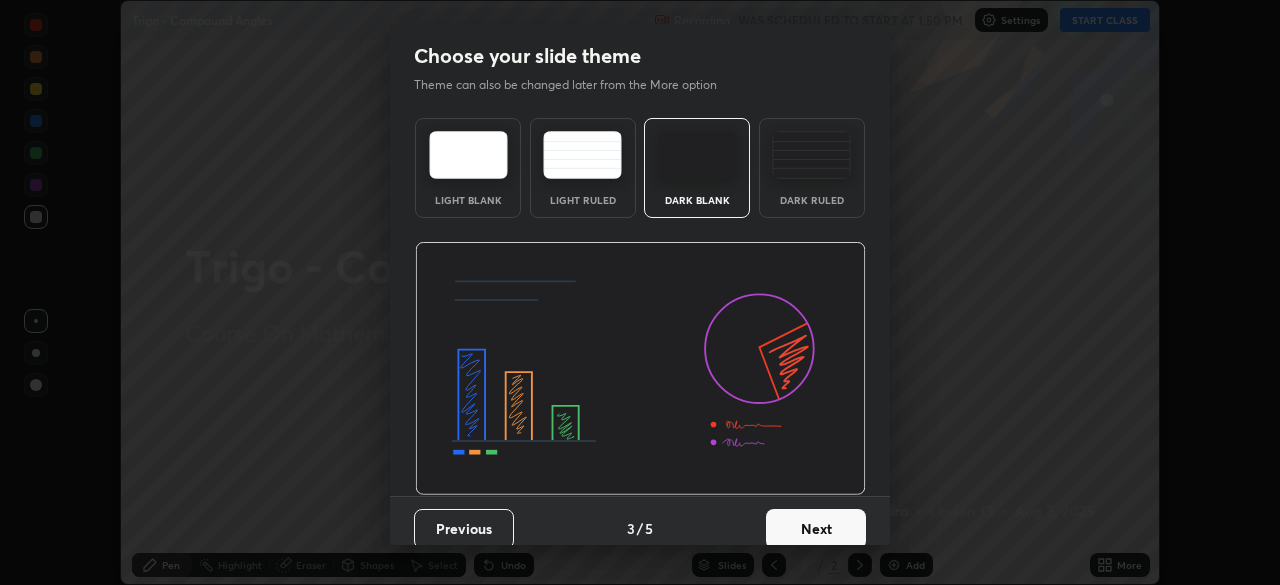 click on "Next" at bounding box center [816, 529] 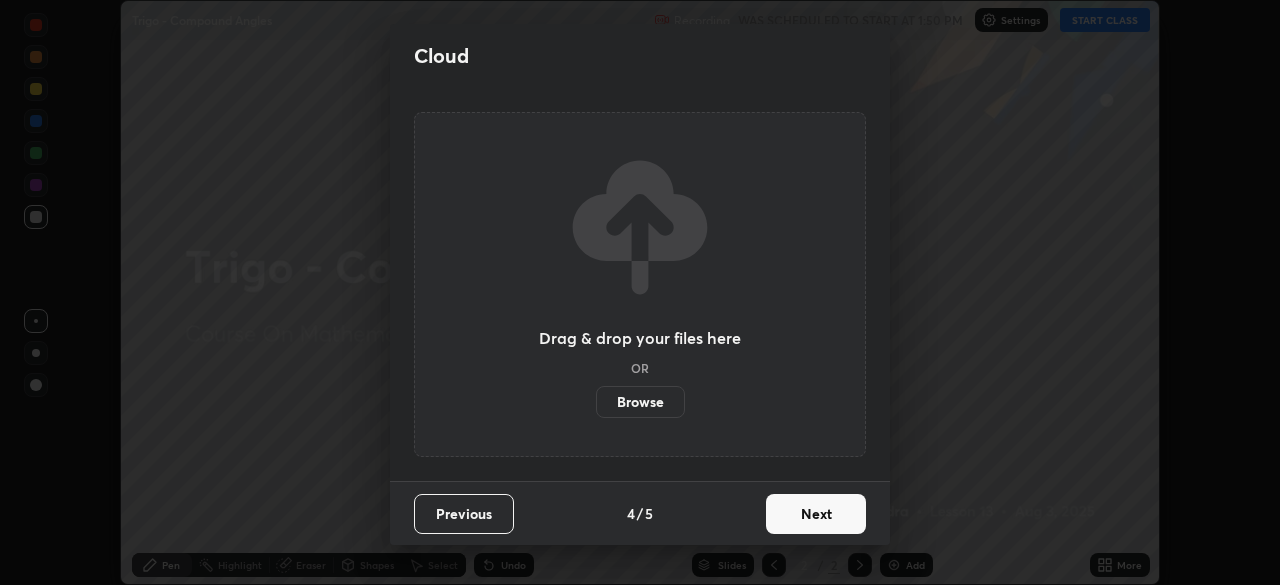 click on "Next" at bounding box center [816, 514] 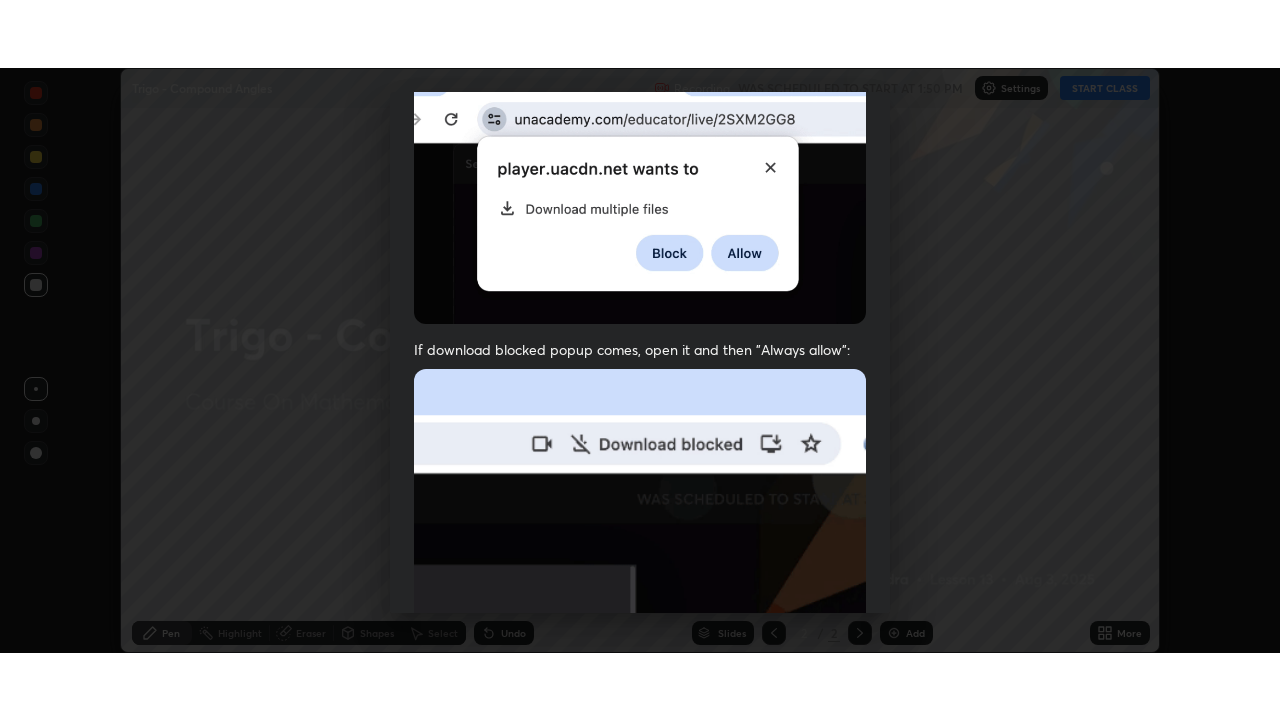 scroll, scrollTop: 479, scrollLeft: 0, axis: vertical 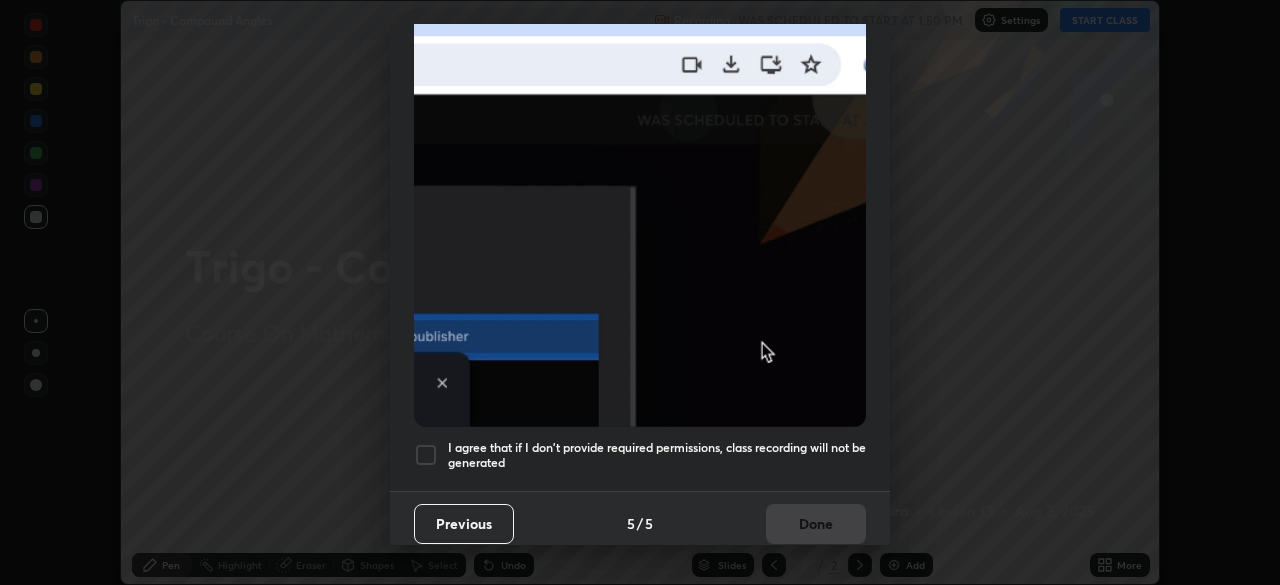 click on "I agree that if I don't provide required permissions, class recording will not be generated" at bounding box center [657, 455] 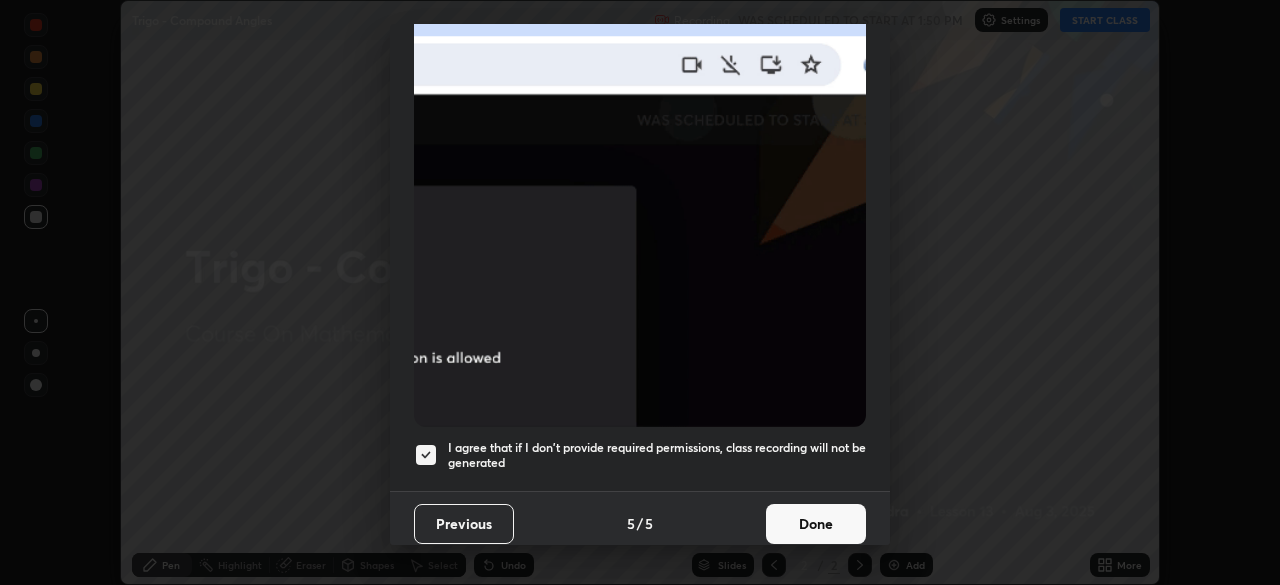 click on "Done" at bounding box center (816, 524) 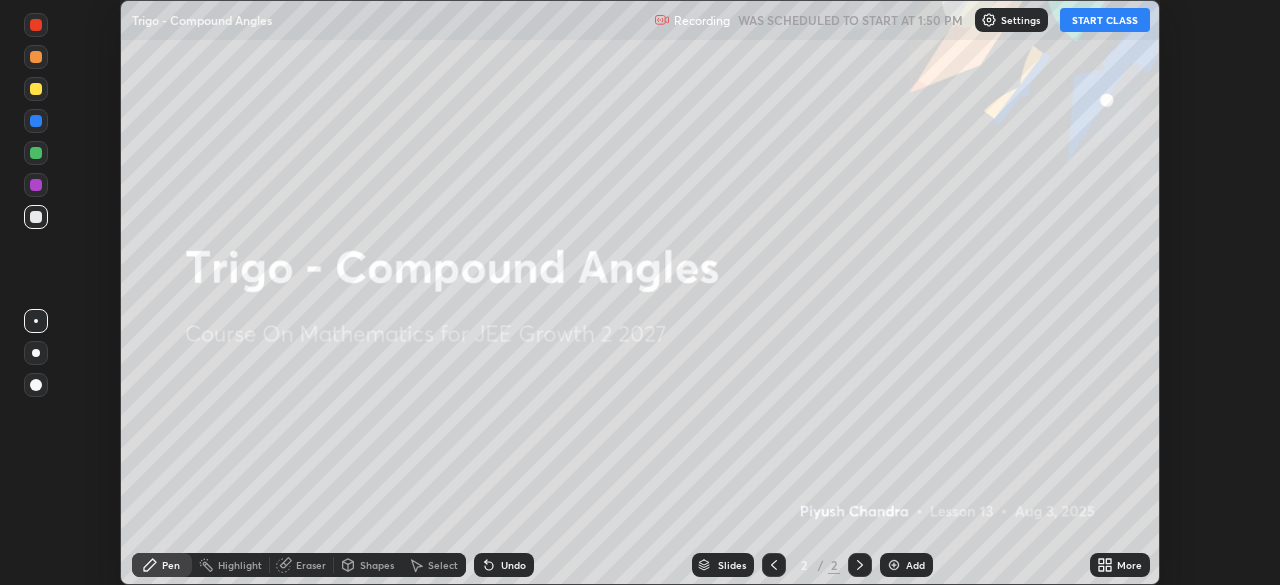 click on "START CLASS" at bounding box center [1105, 20] 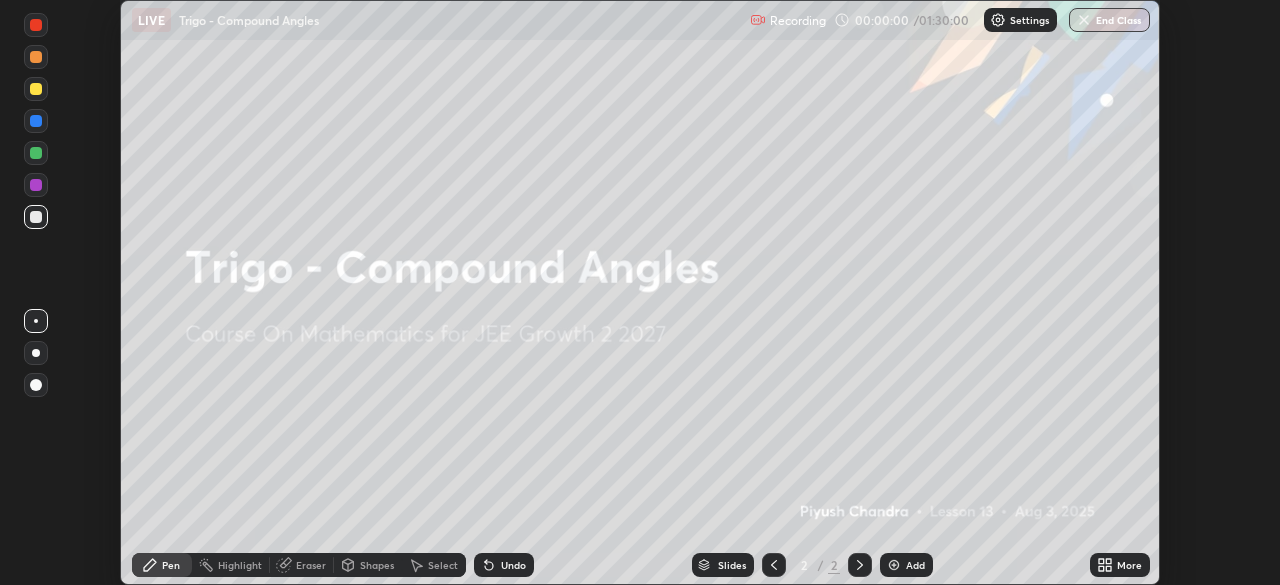 click on "More" at bounding box center [1120, 565] 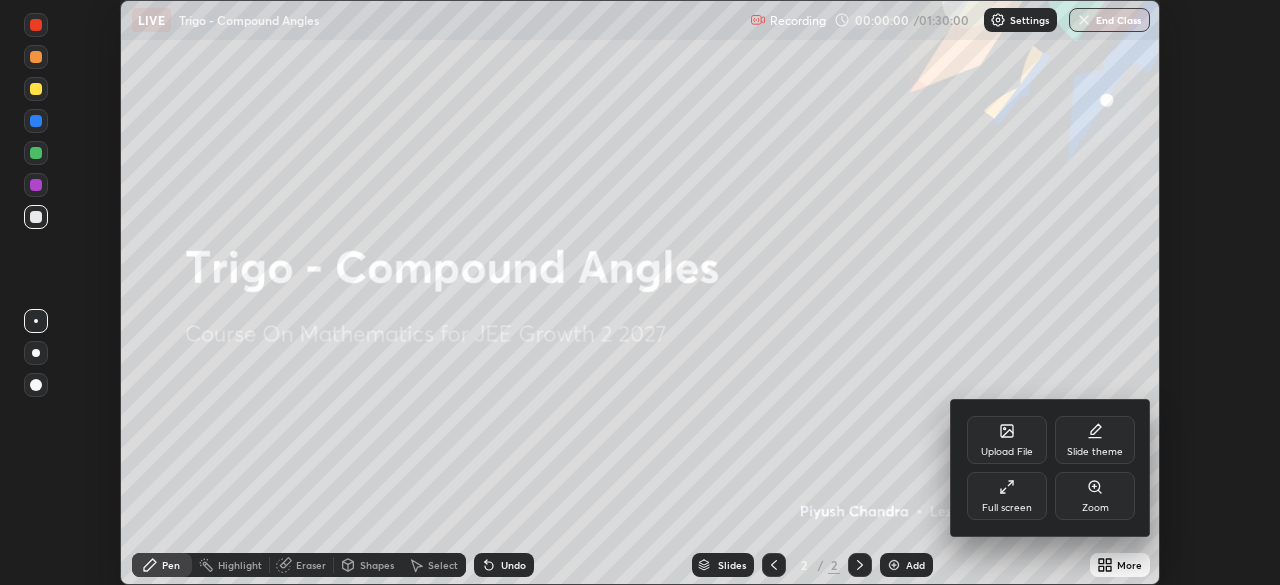 click on "Full screen" at bounding box center [1007, 496] 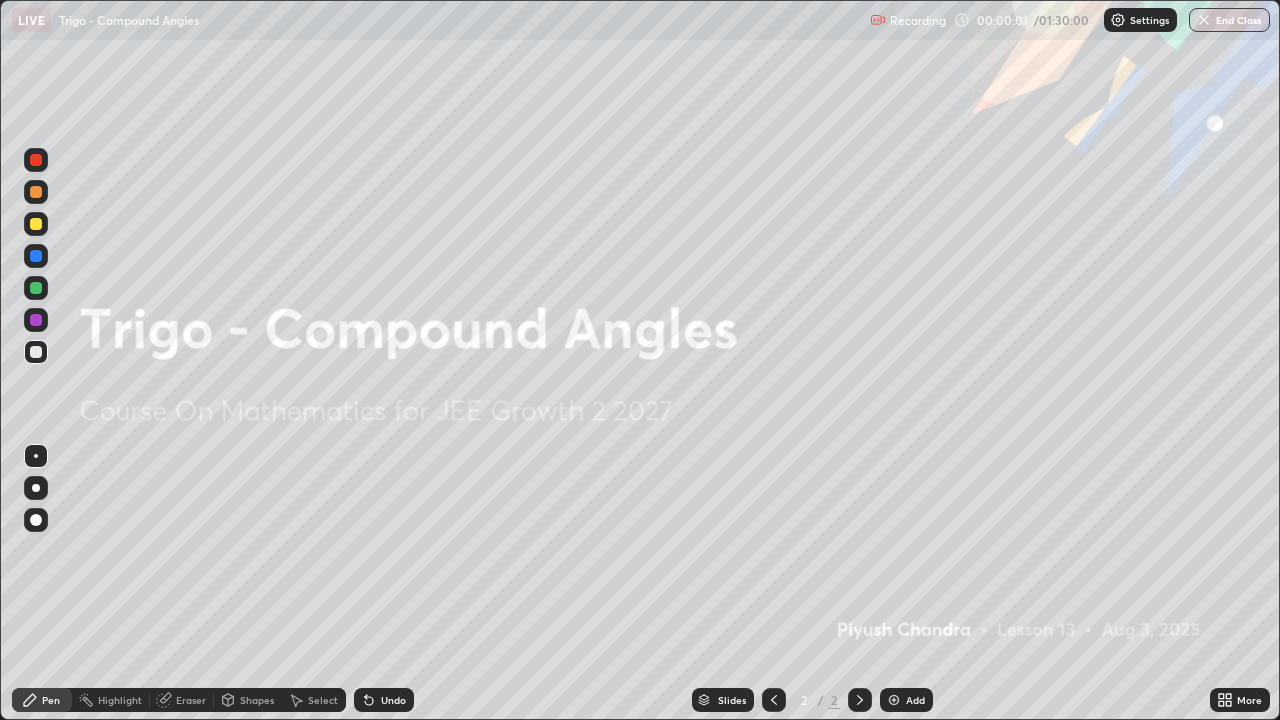 scroll, scrollTop: 99280, scrollLeft: 98720, axis: both 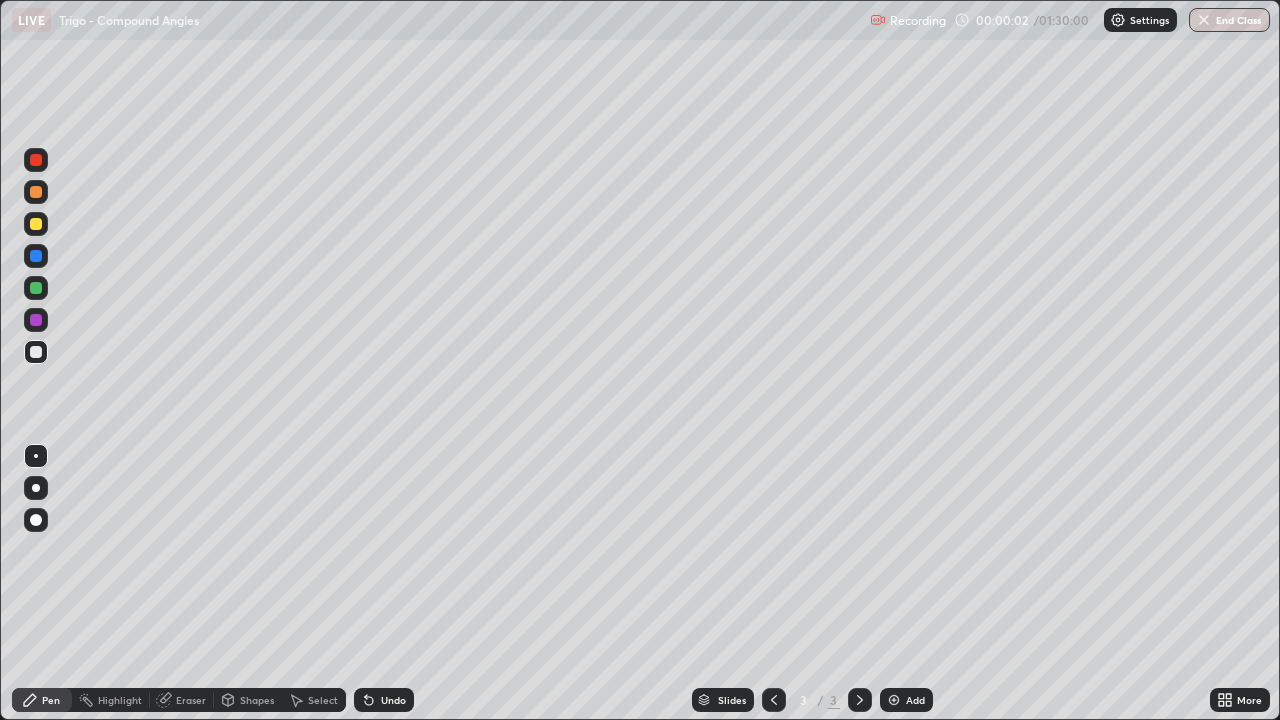 click on "Add" at bounding box center (906, 700) 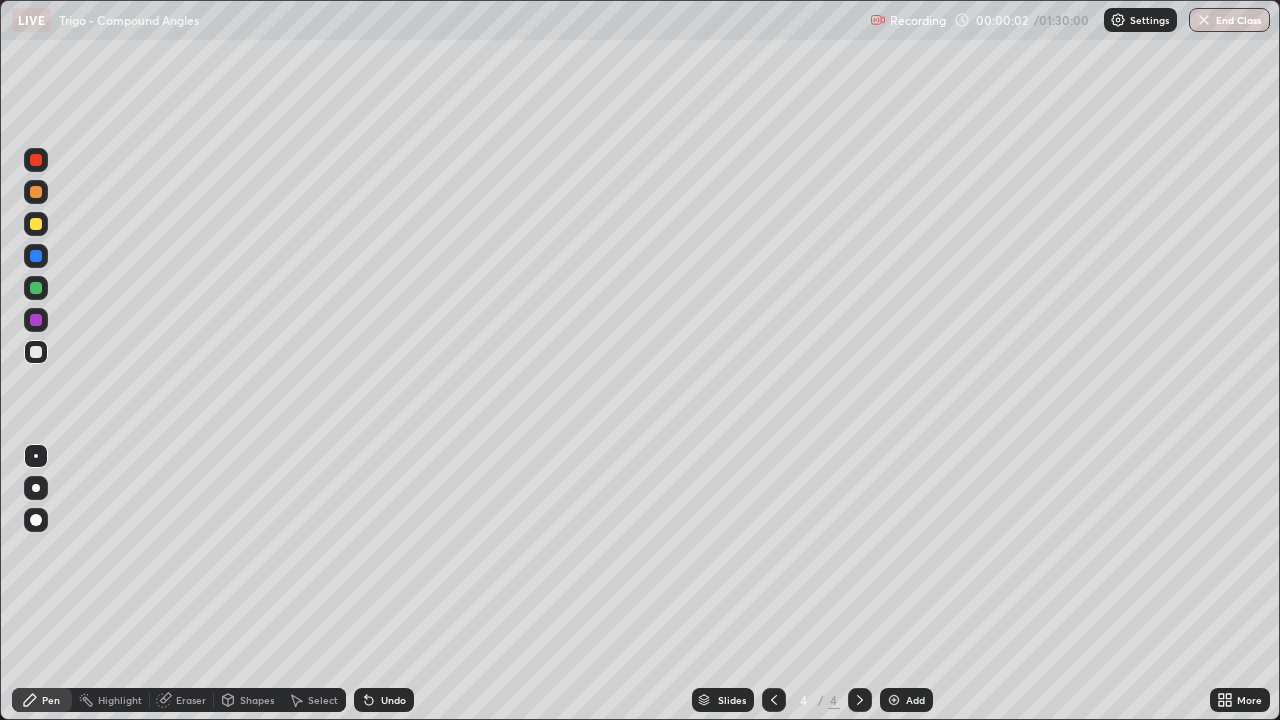click on "Add" at bounding box center [906, 700] 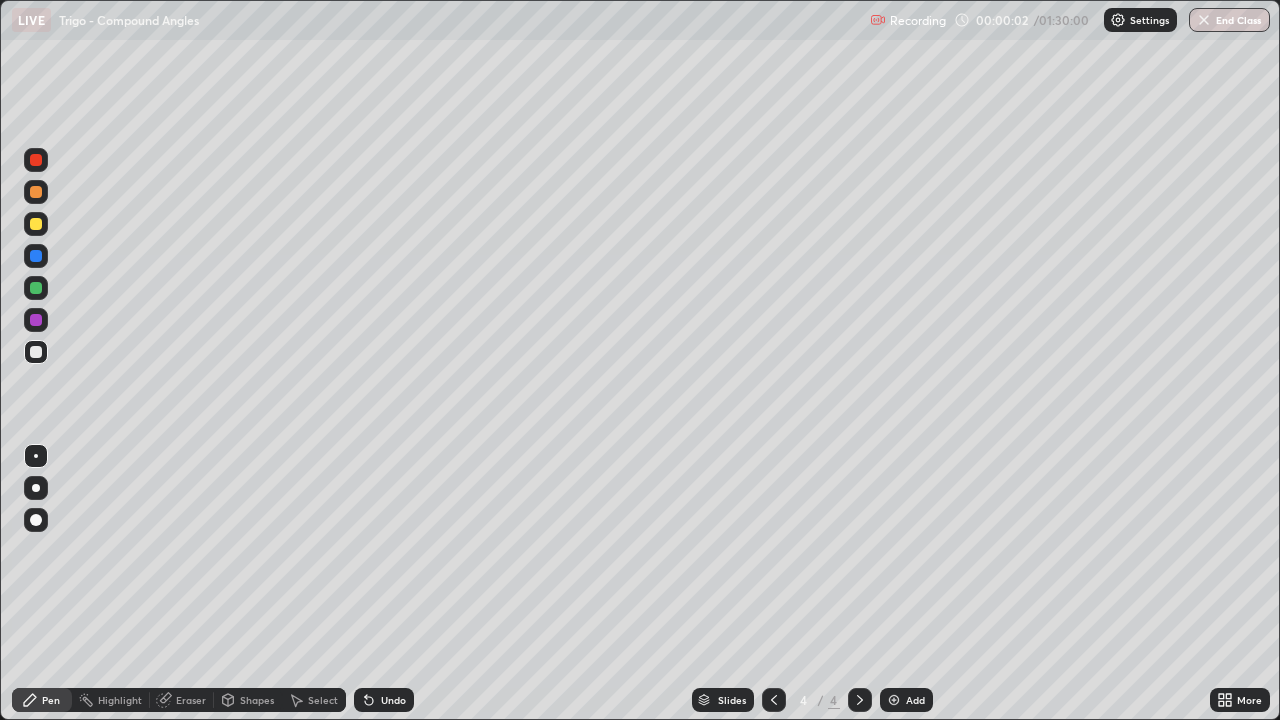 click on "Add" at bounding box center (906, 700) 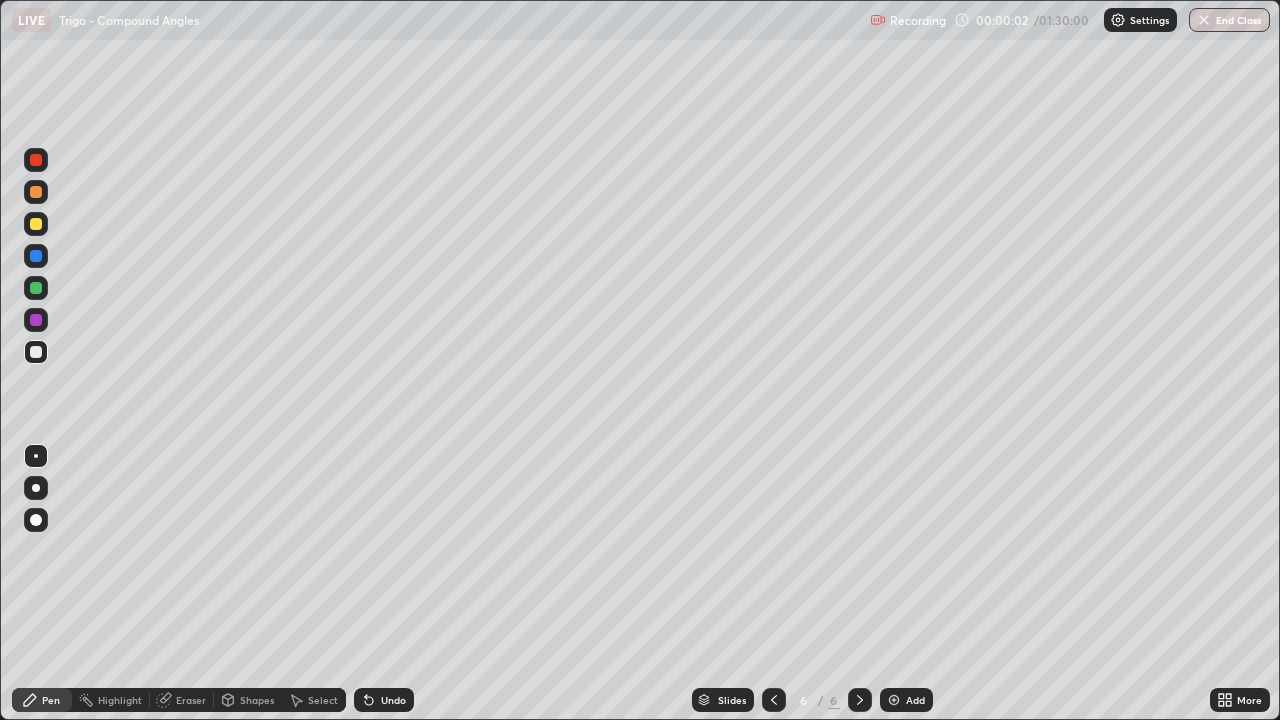 click on "Add" at bounding box center (906, 700) 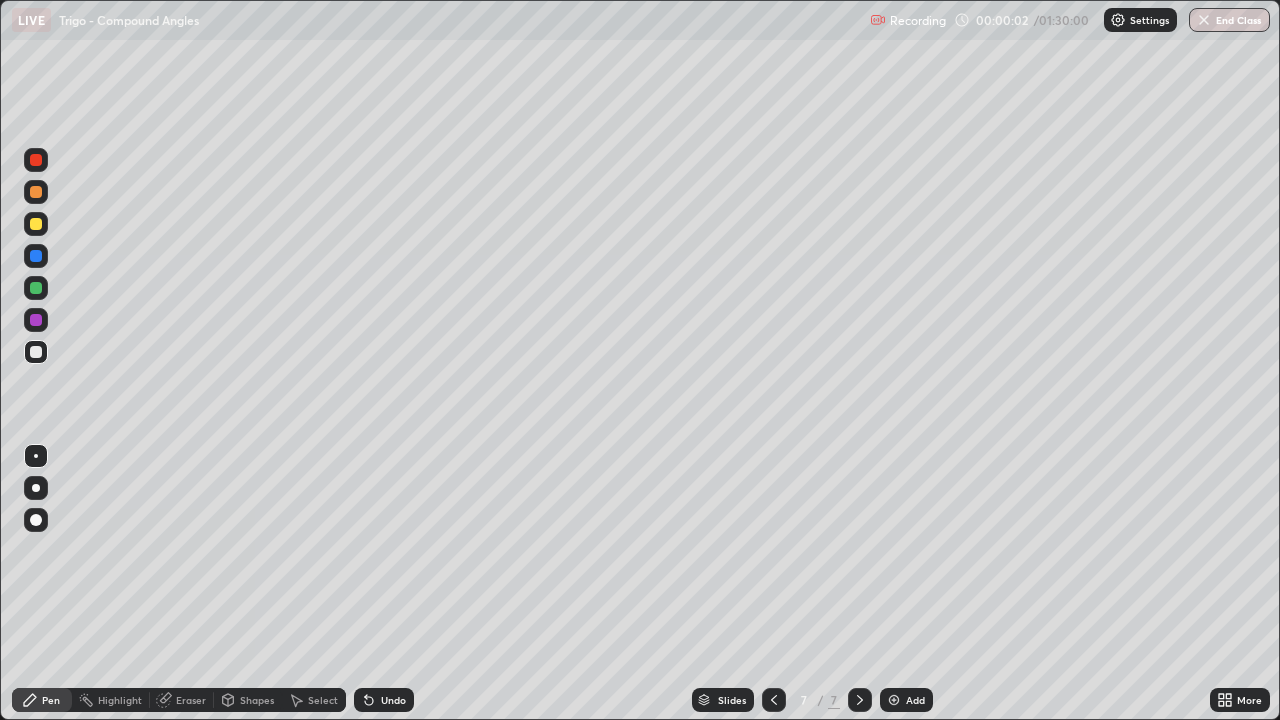 click on "Add" at bounding box center (906, 700) 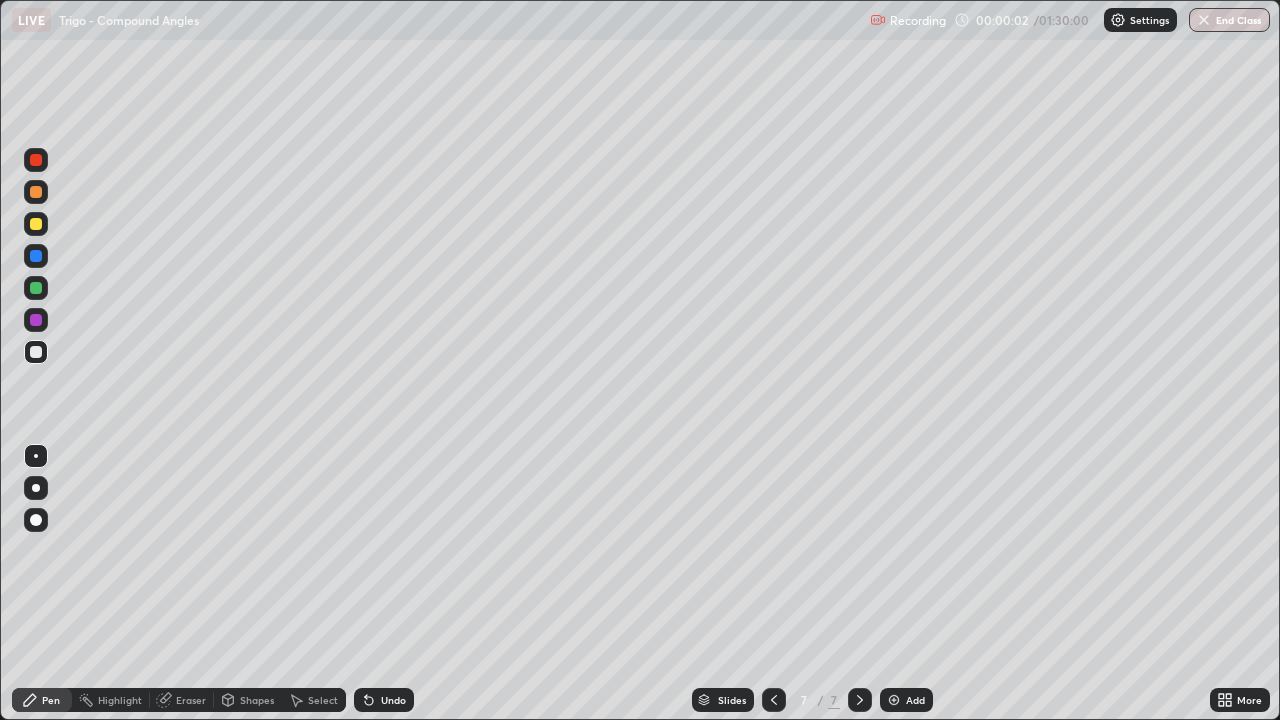 click on "Add" at bounding box center [906, 700] 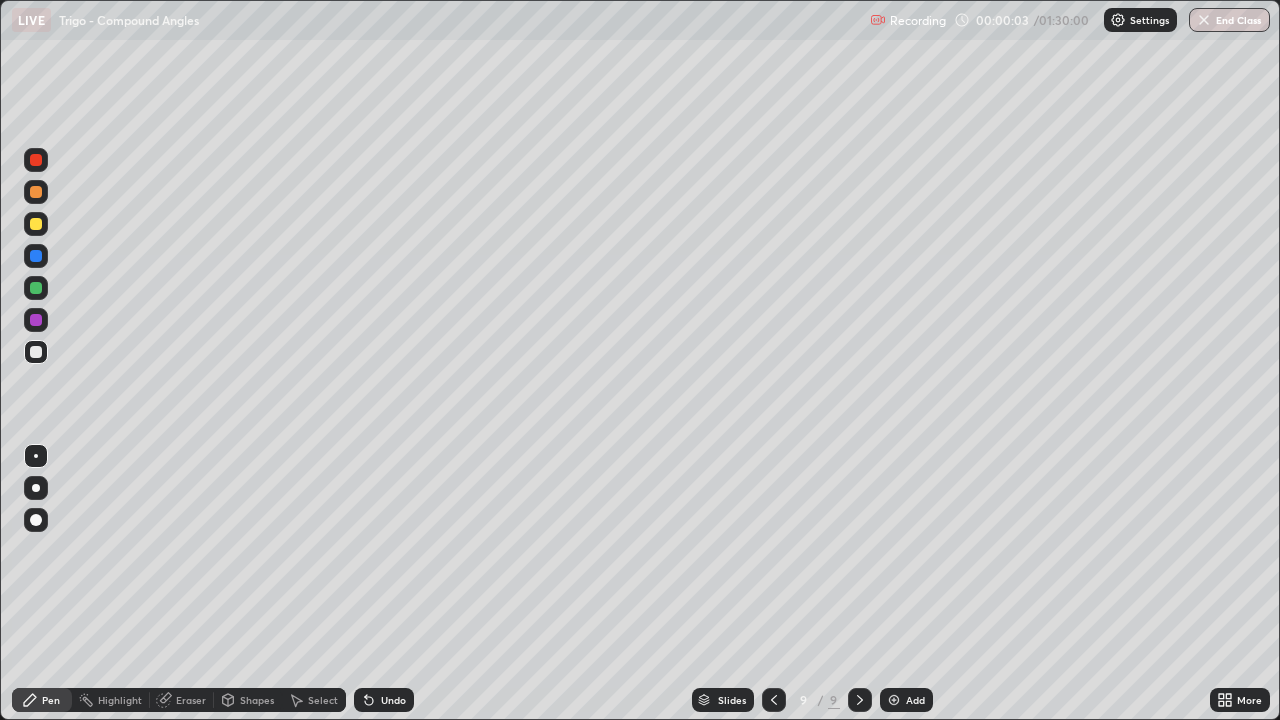 click on "Add" at bounding box center [906, 700] 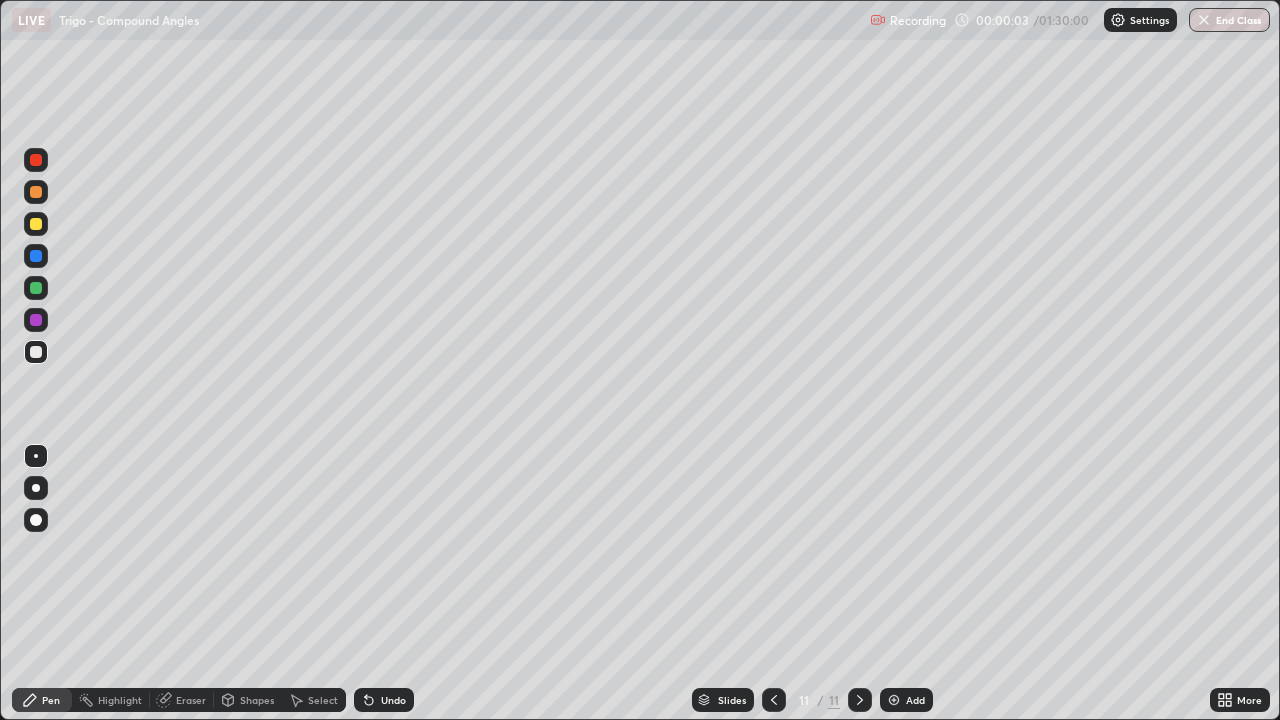 click on "Add" at bounding box center (906, 700) 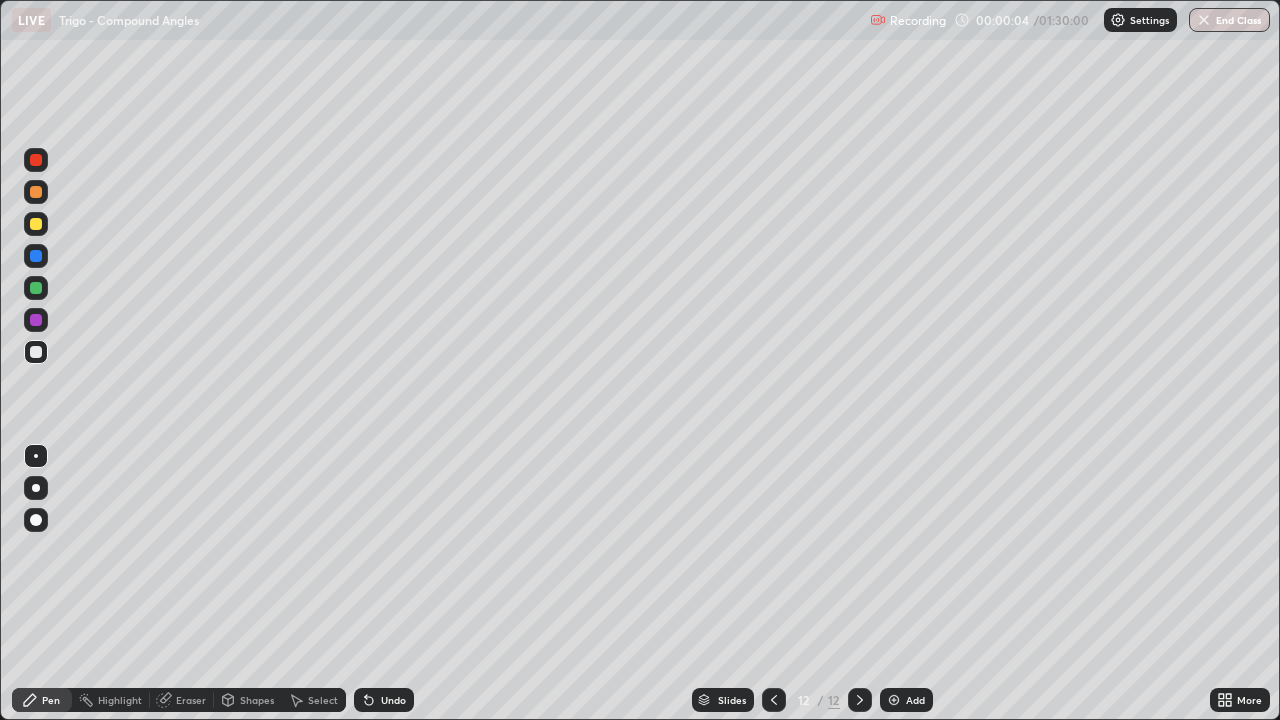 click on "Slides" at bounding box center [732, 700] 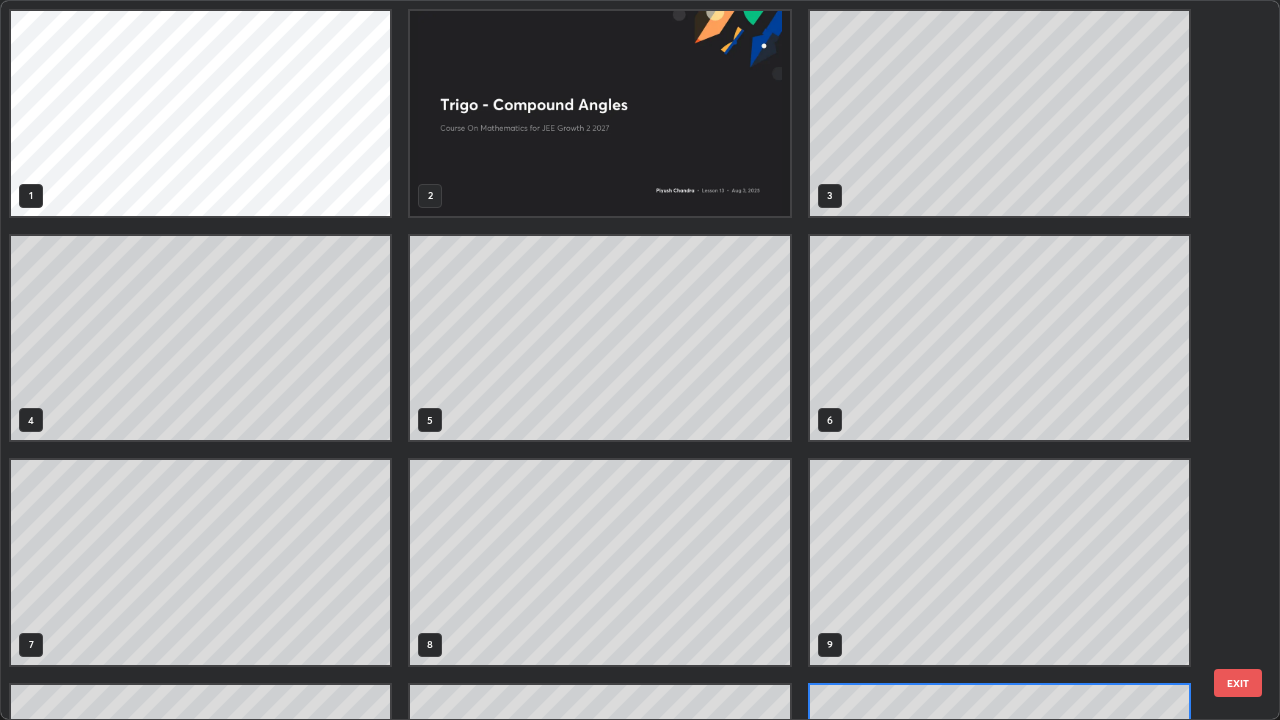 scroll, scrollTop: 180, scrollLeft: 0, axis: vertical 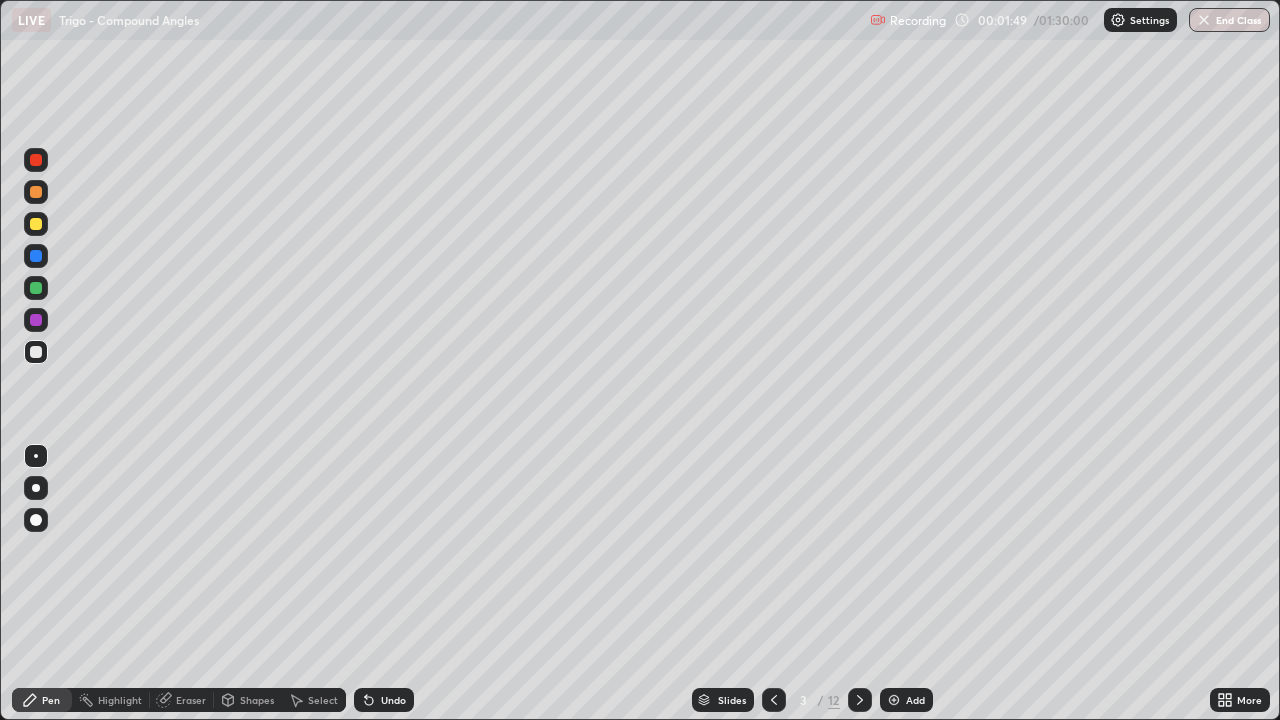 click at bounding box center [36, 352] 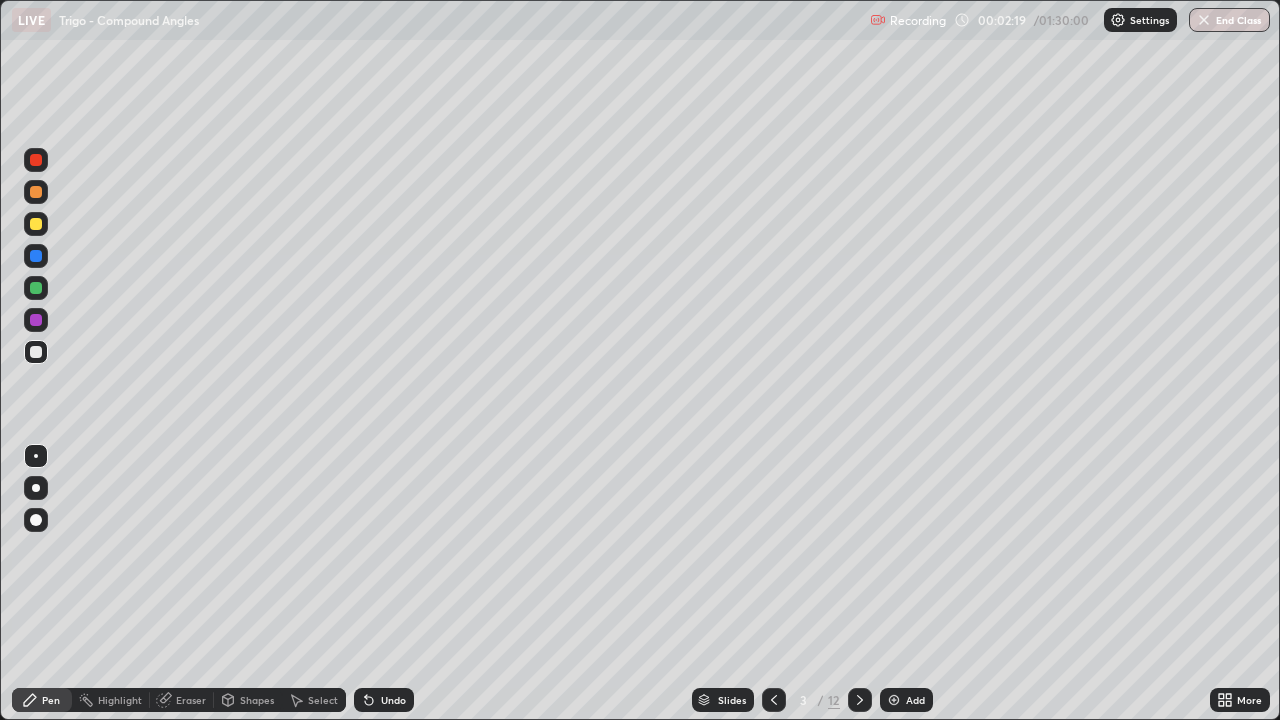 click at bounding box center [36, 352] 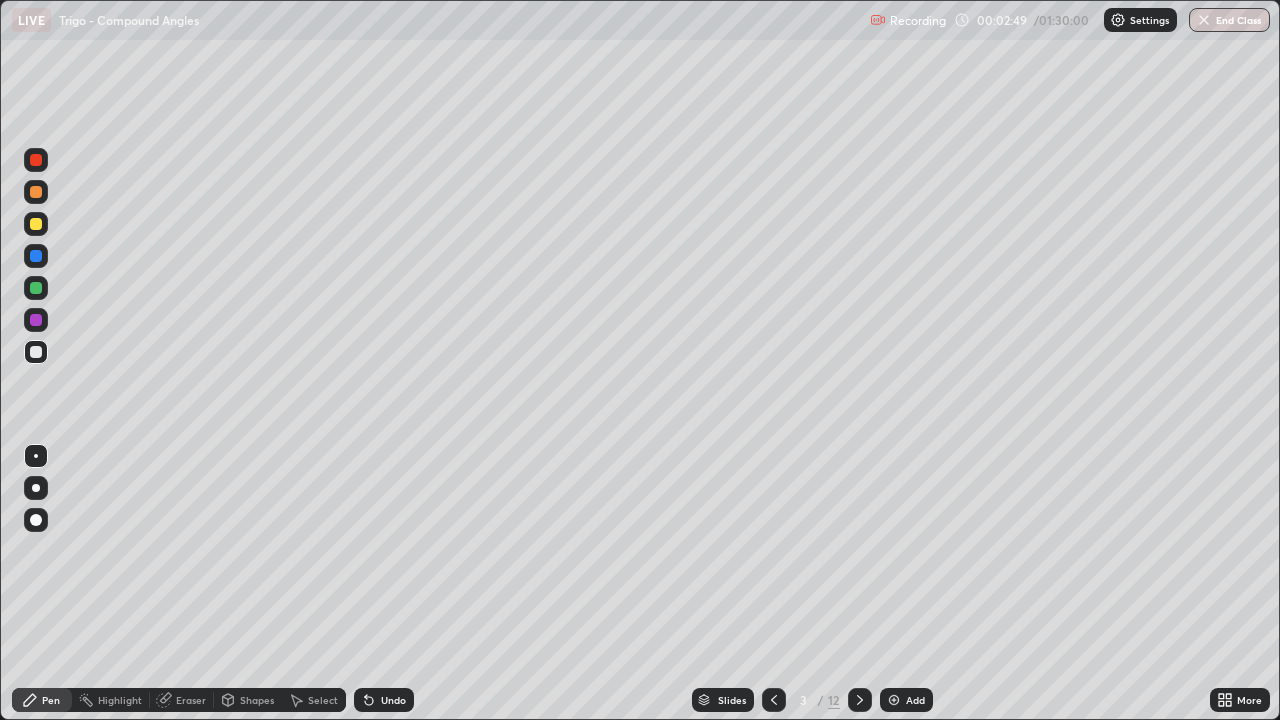 click at bounding box center (36, 352) 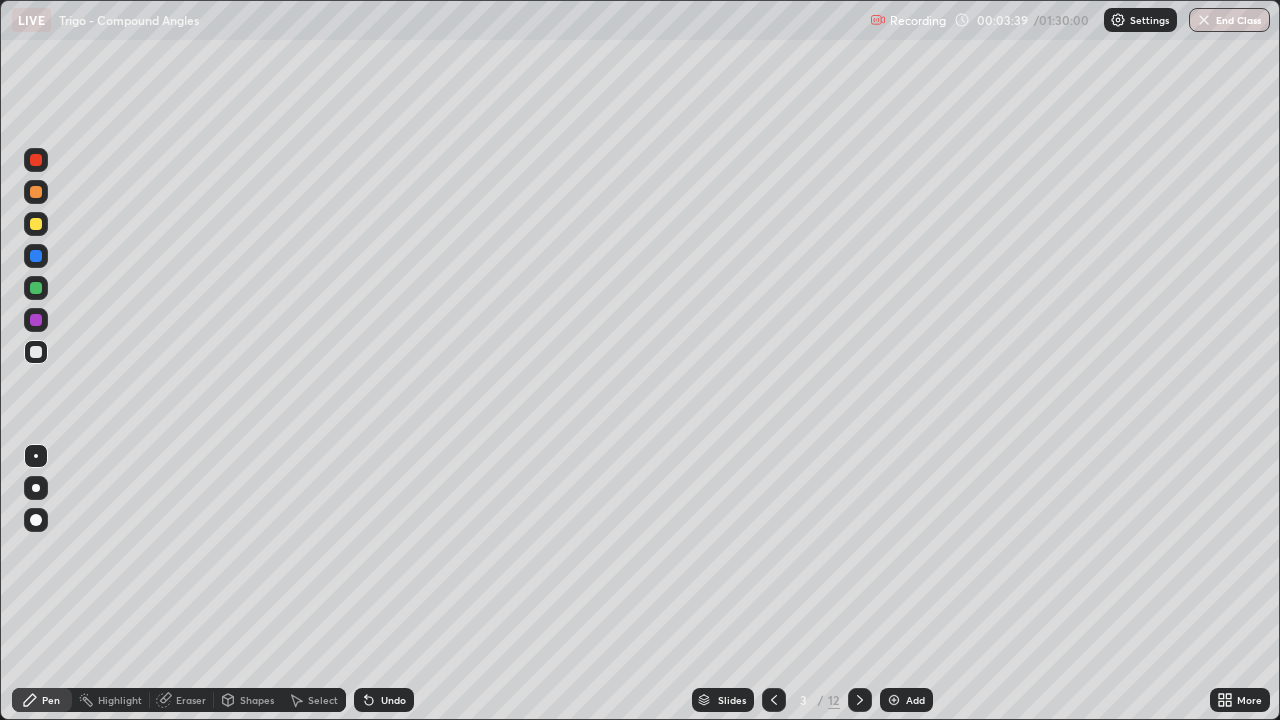 click at bounding box center [36, 352] 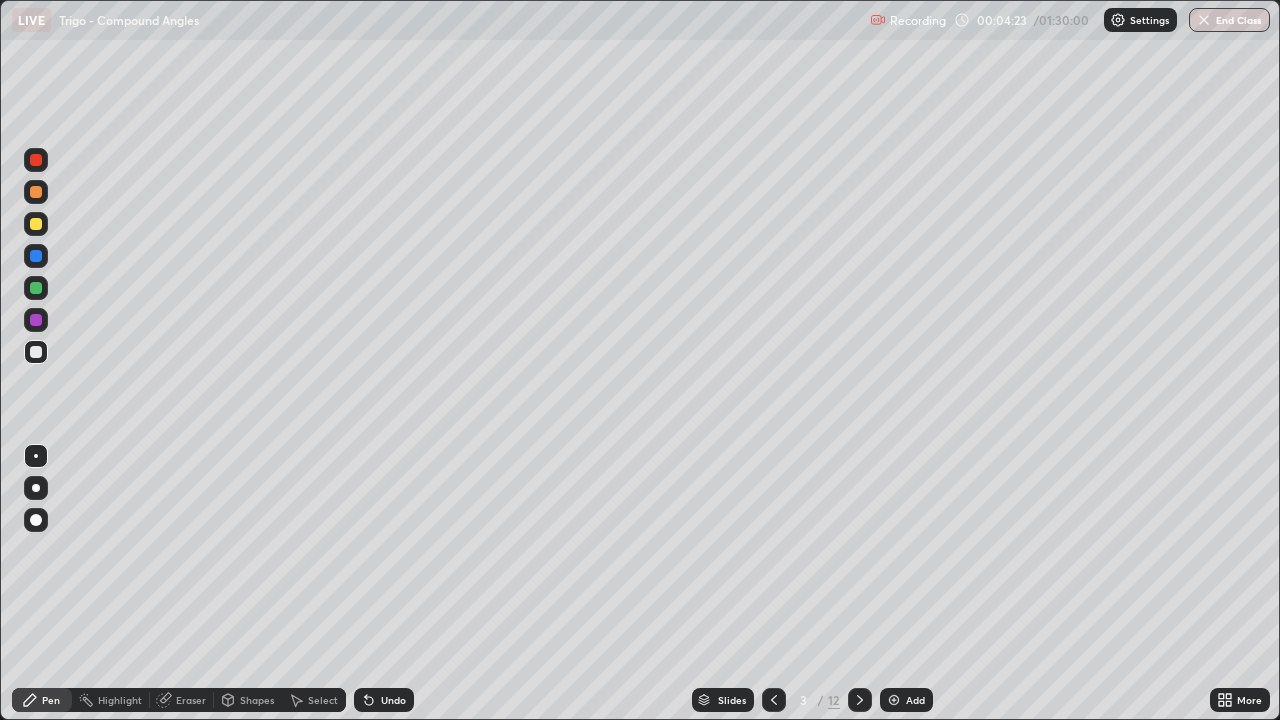 click at bounding box center (36, 224) 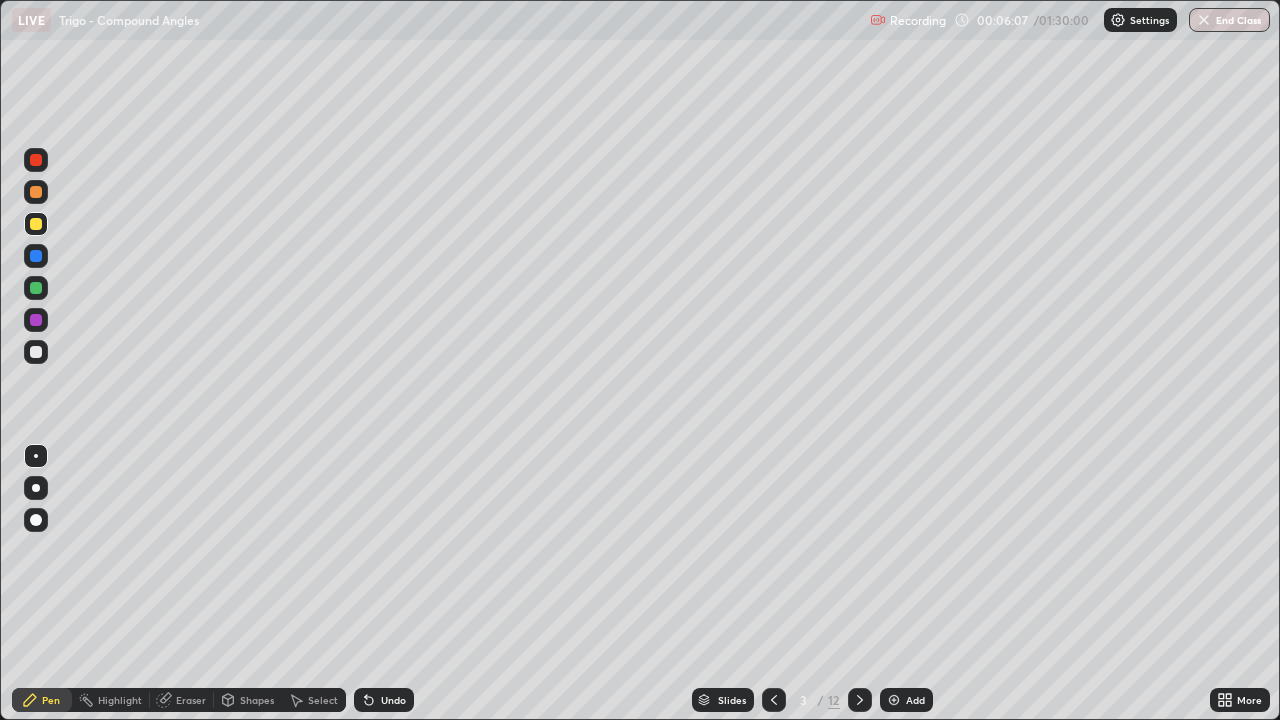click at bounding box center [36, 288] 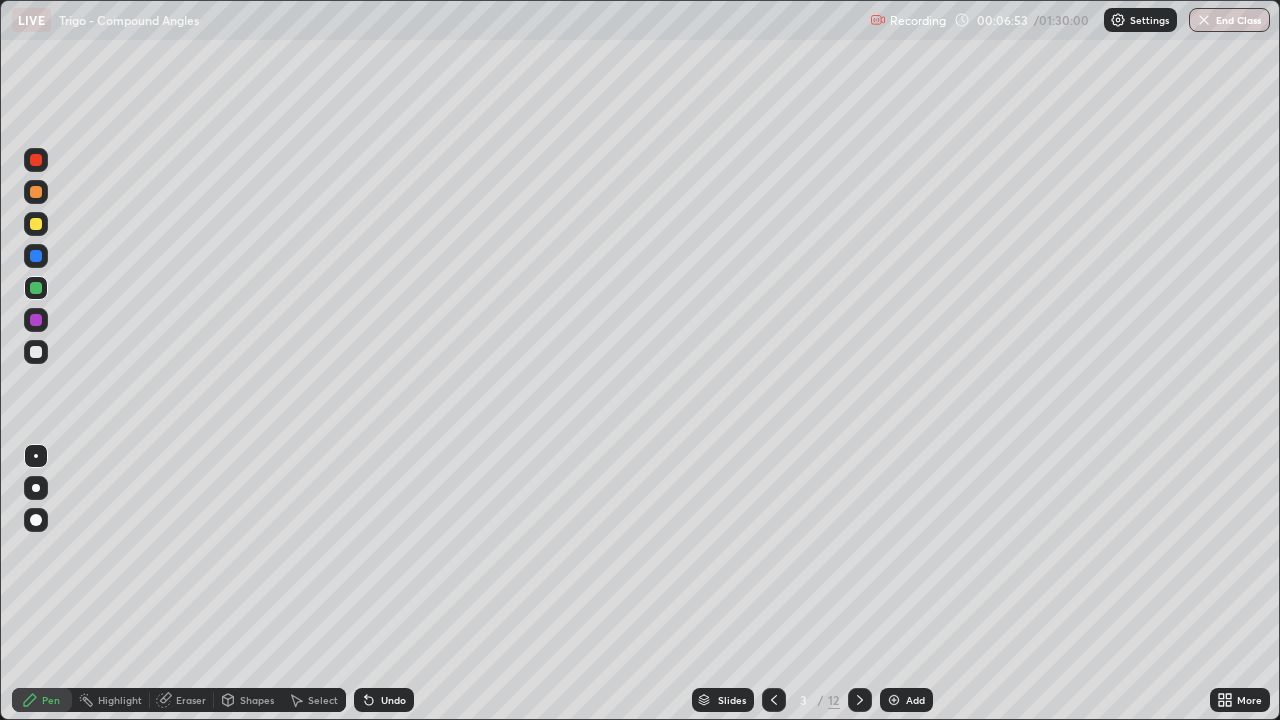 click at bounding box center (36, 192) 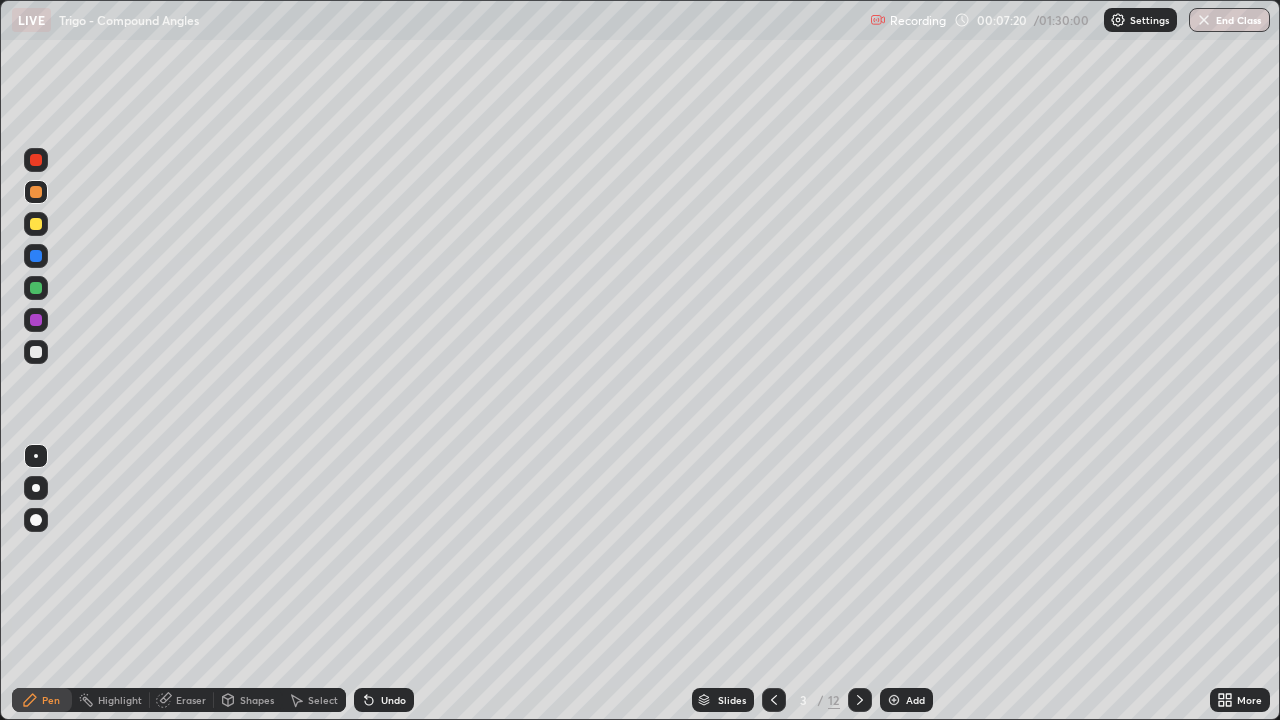 click on "Undo" at bounding box center (384, 700) 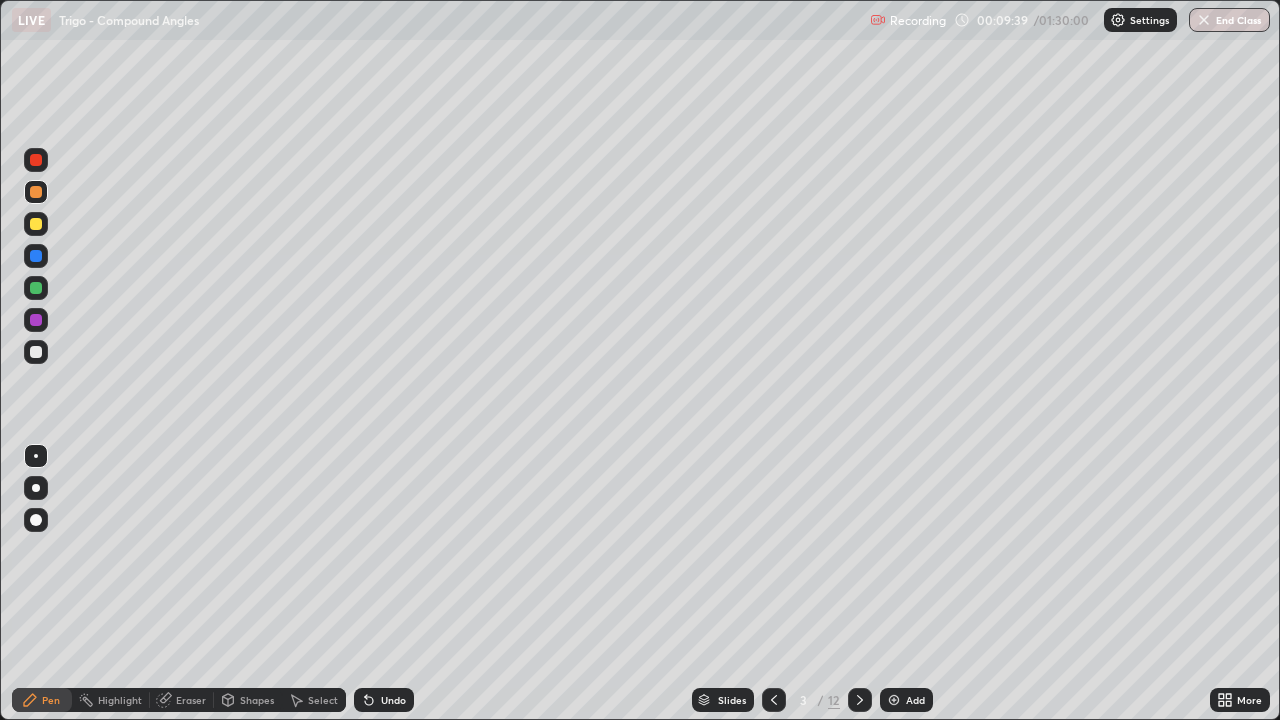 click at bounding box center [36, 288] 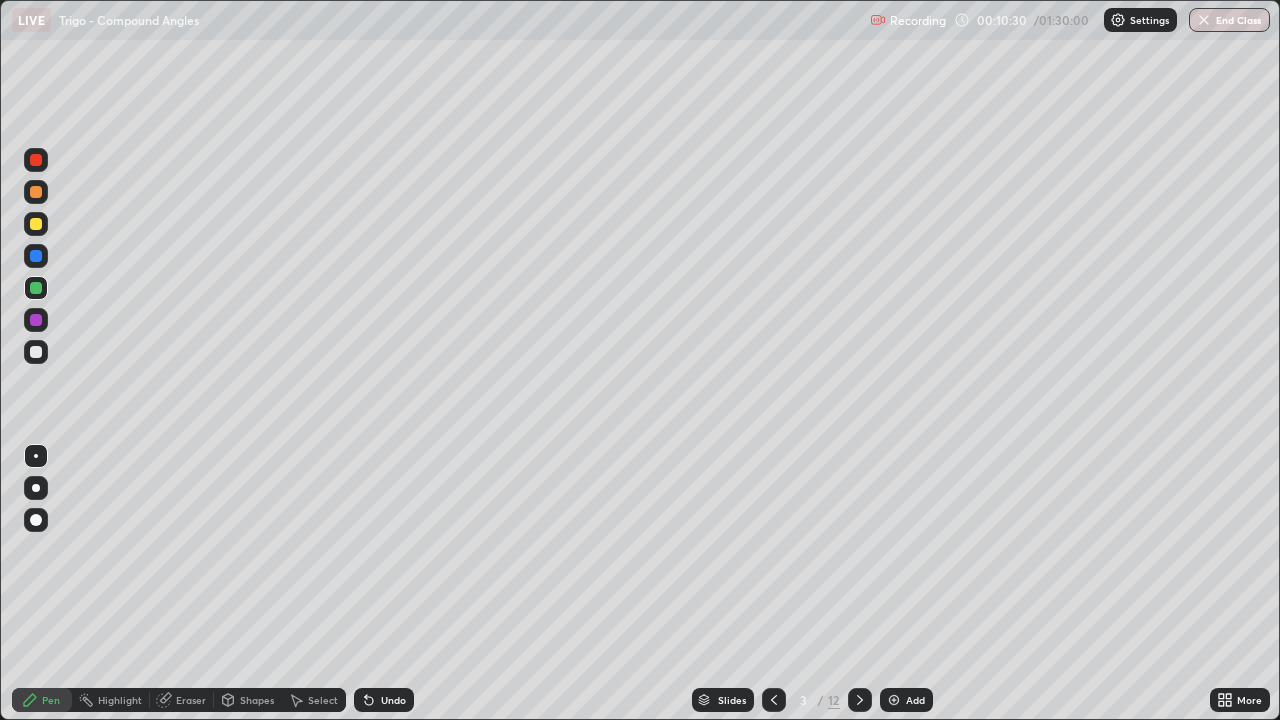 click at bounding box center (860, 700) 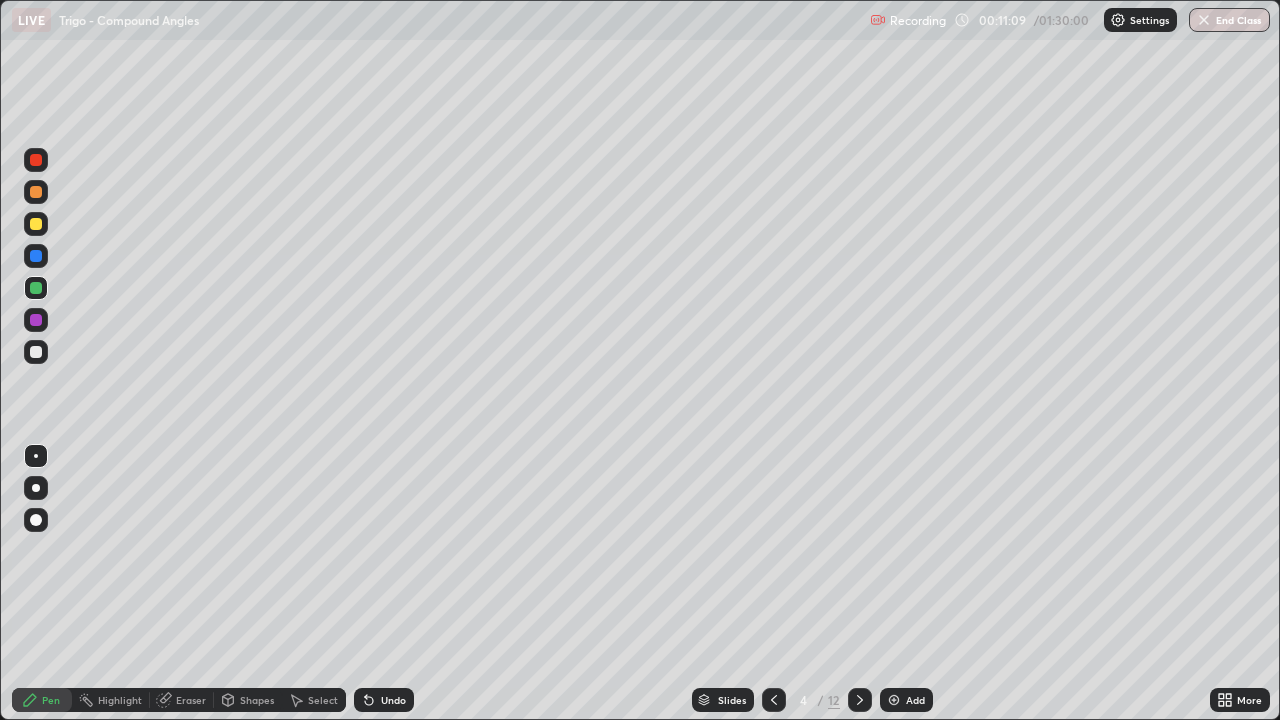 click at bounding box center [36, 352] 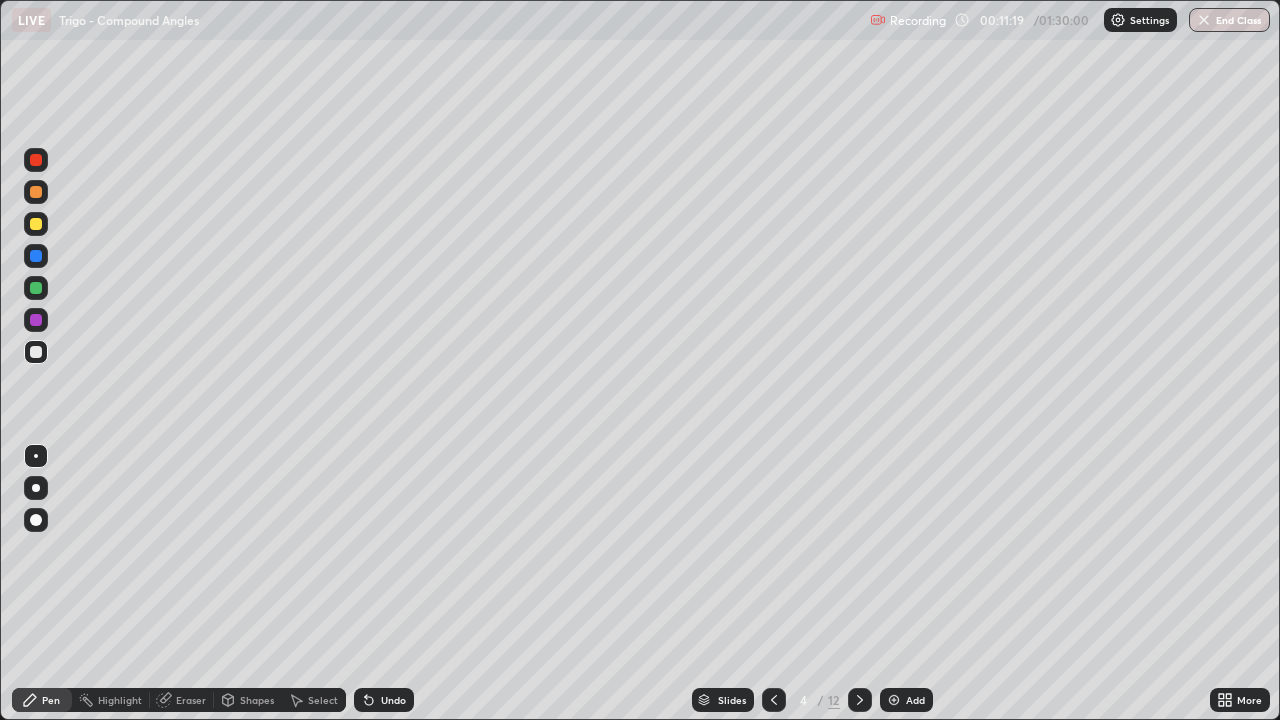 click on "Undo" at bounding box center (384, 700) 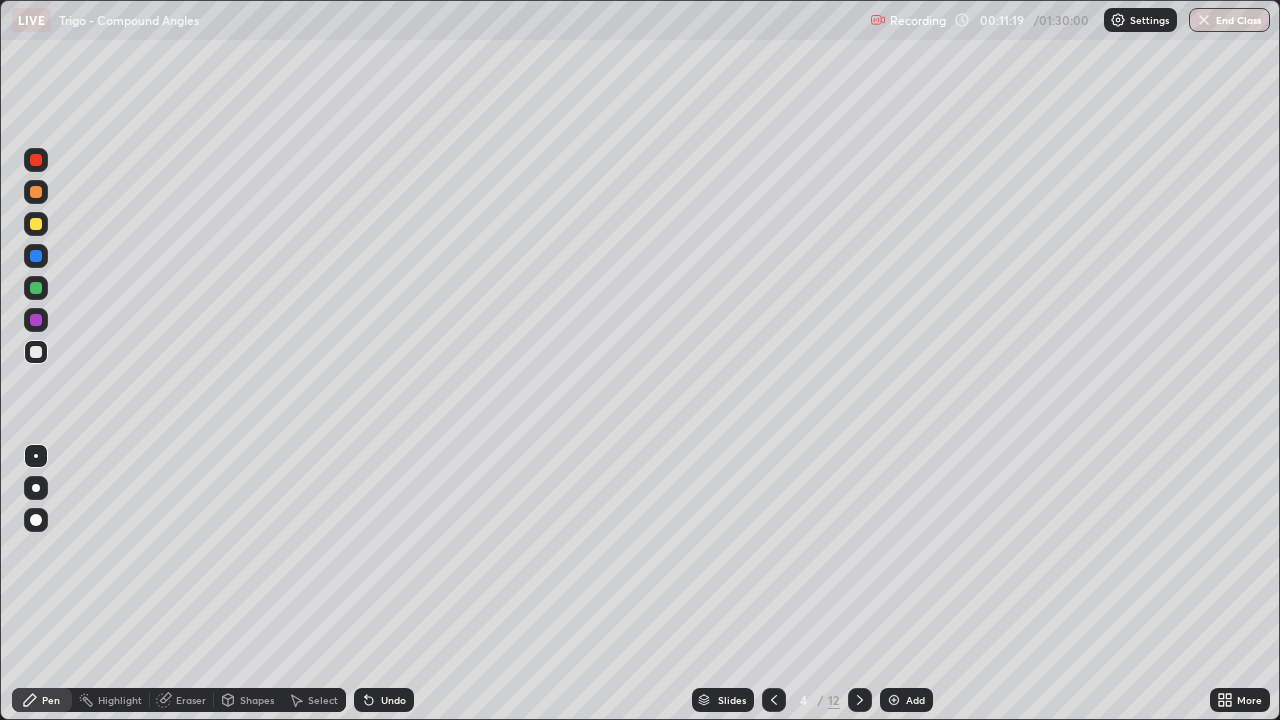 click on "Undo" at bounding box center (384, 700) 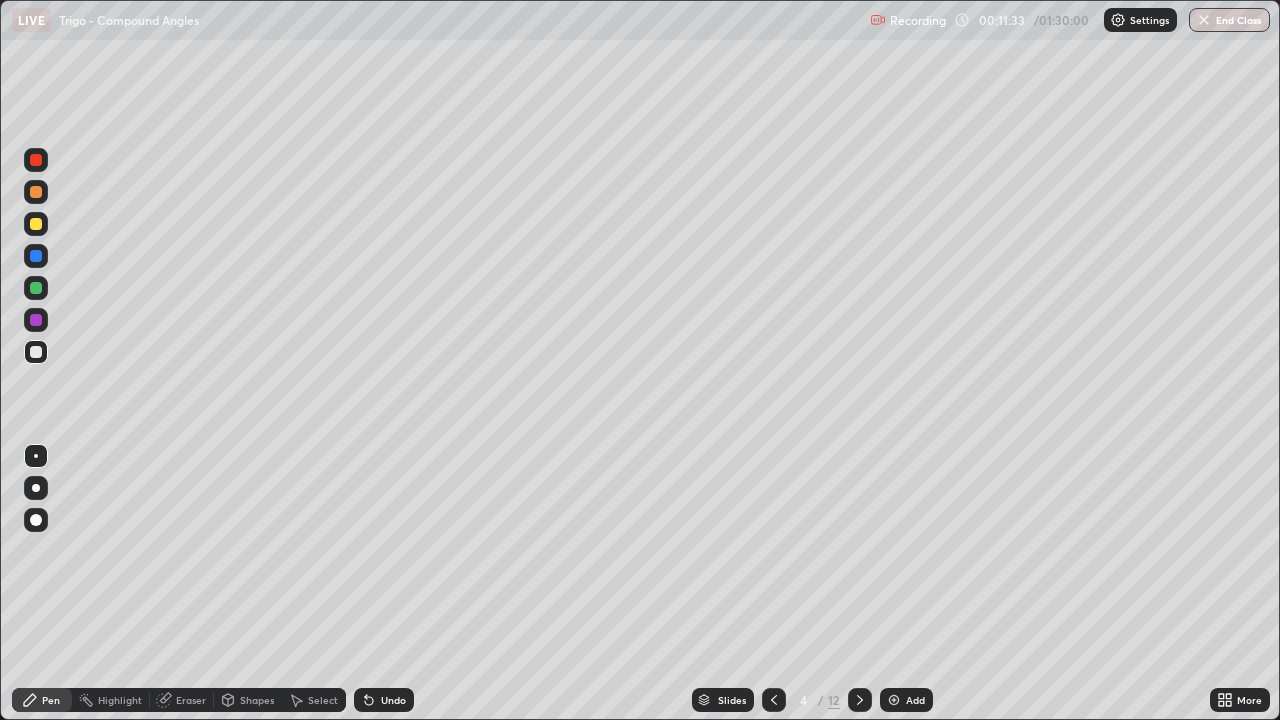 click at bounding box center (36, 352) 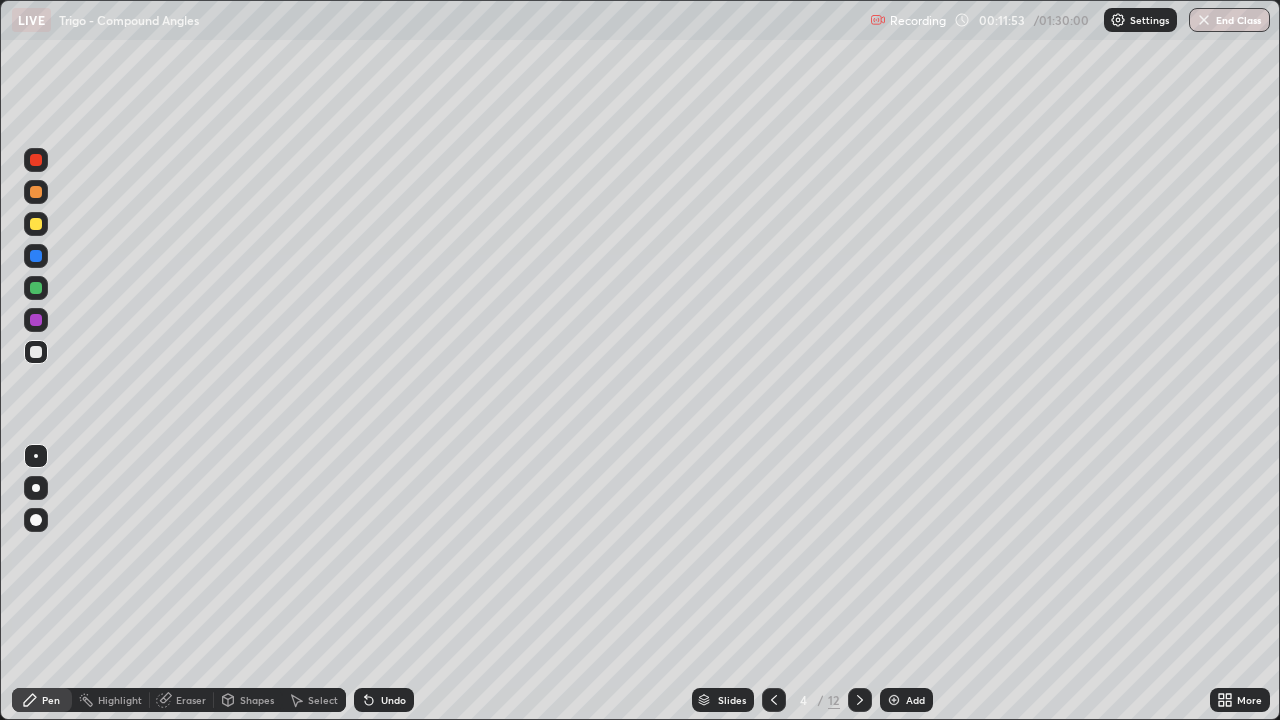 click at bounding box center (36, 352) 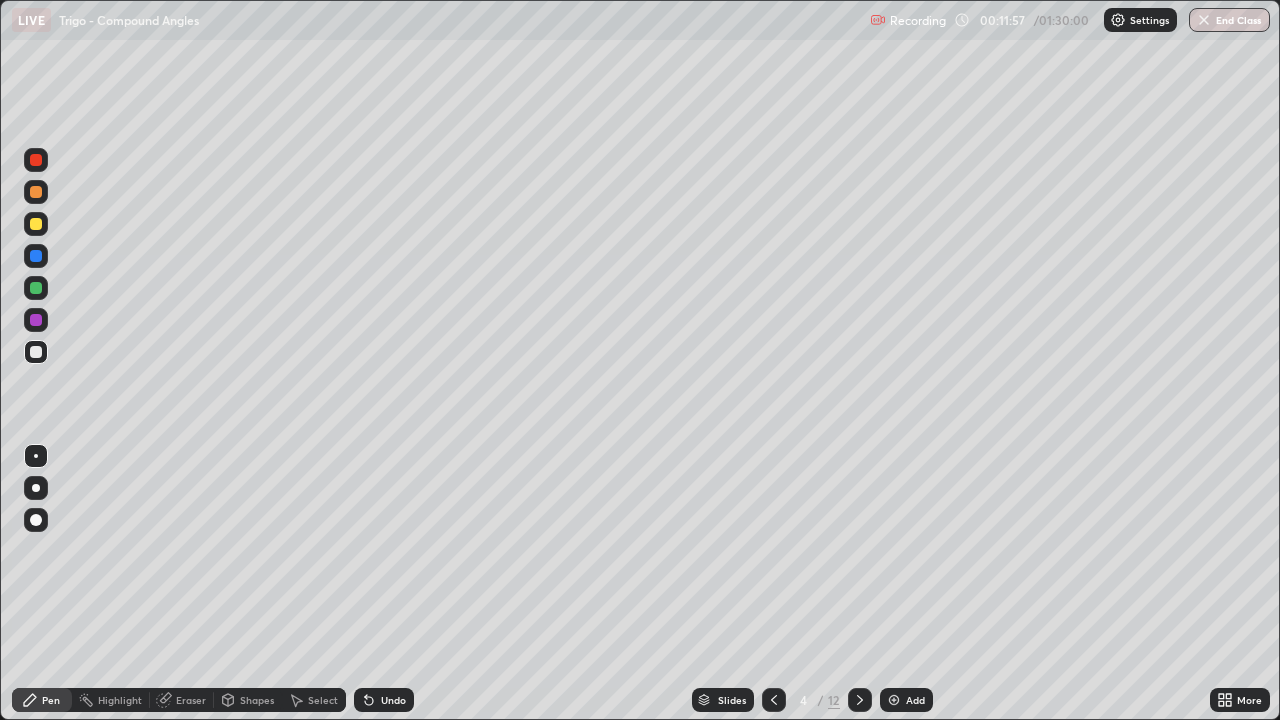 click at bounding box center (36, 224) 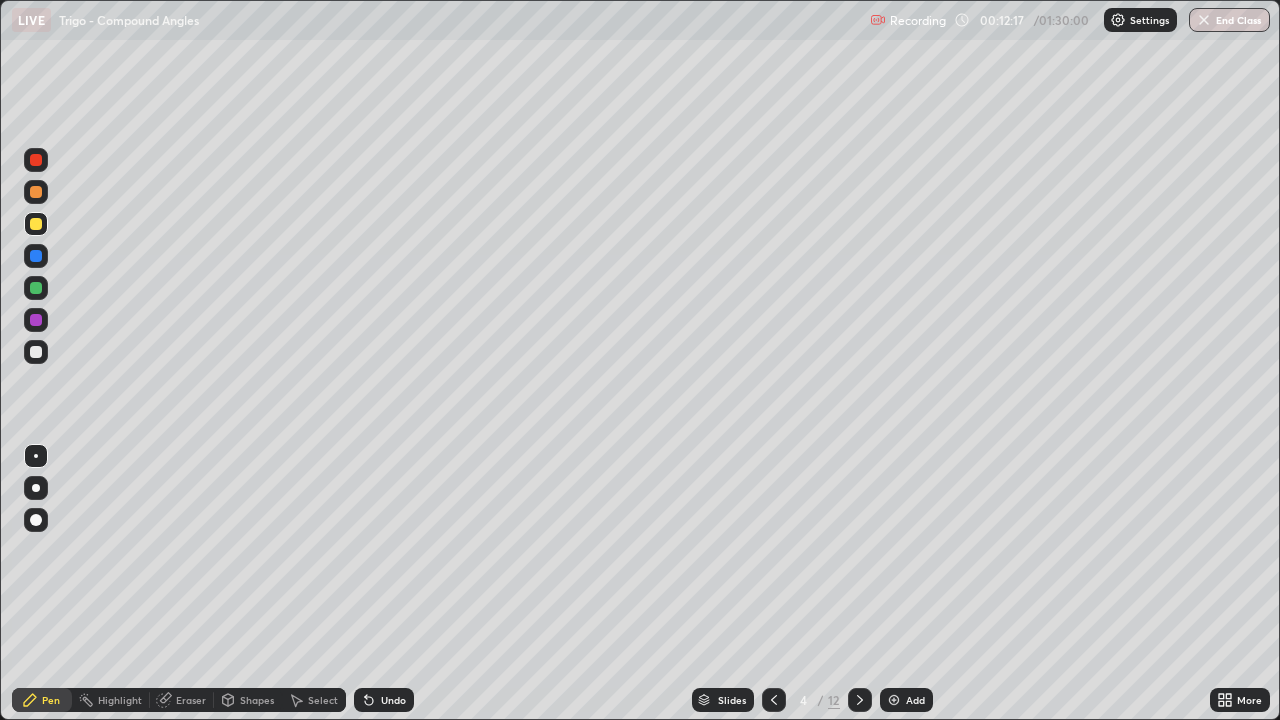 click on "Eraser" at bounding box center [182, 700] 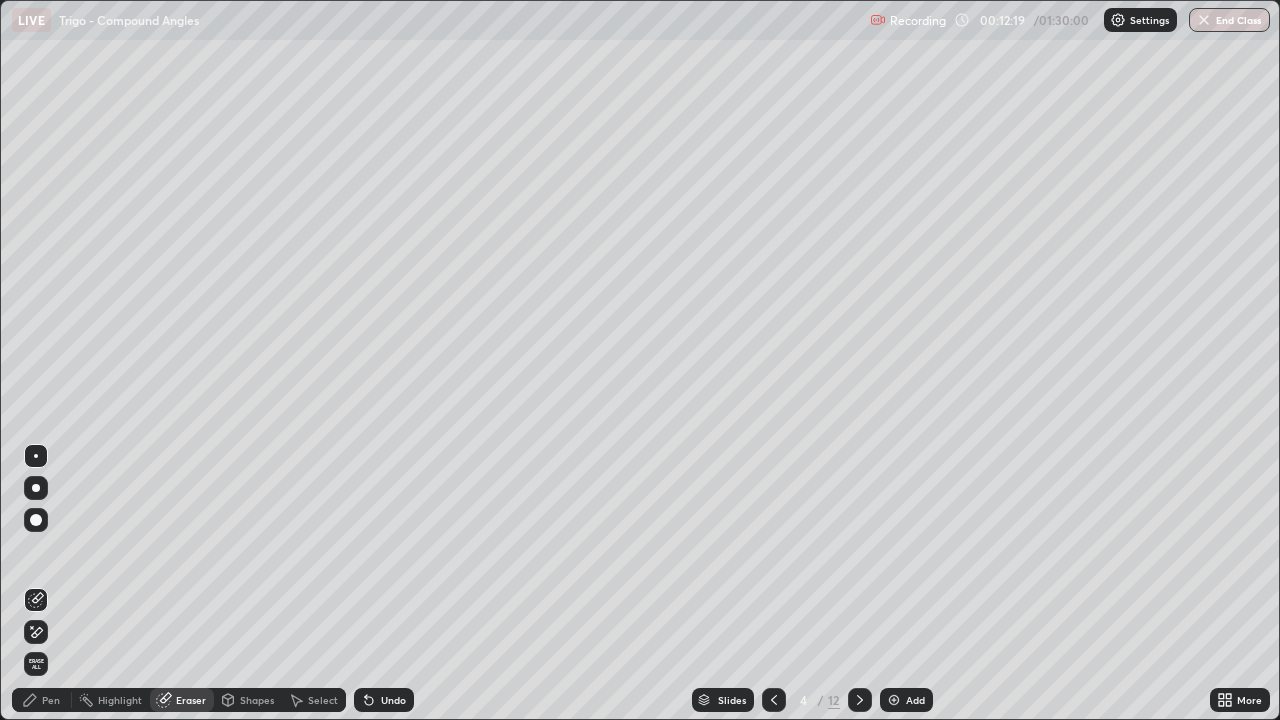 click on "Pen" at bounding box center [51, 700] 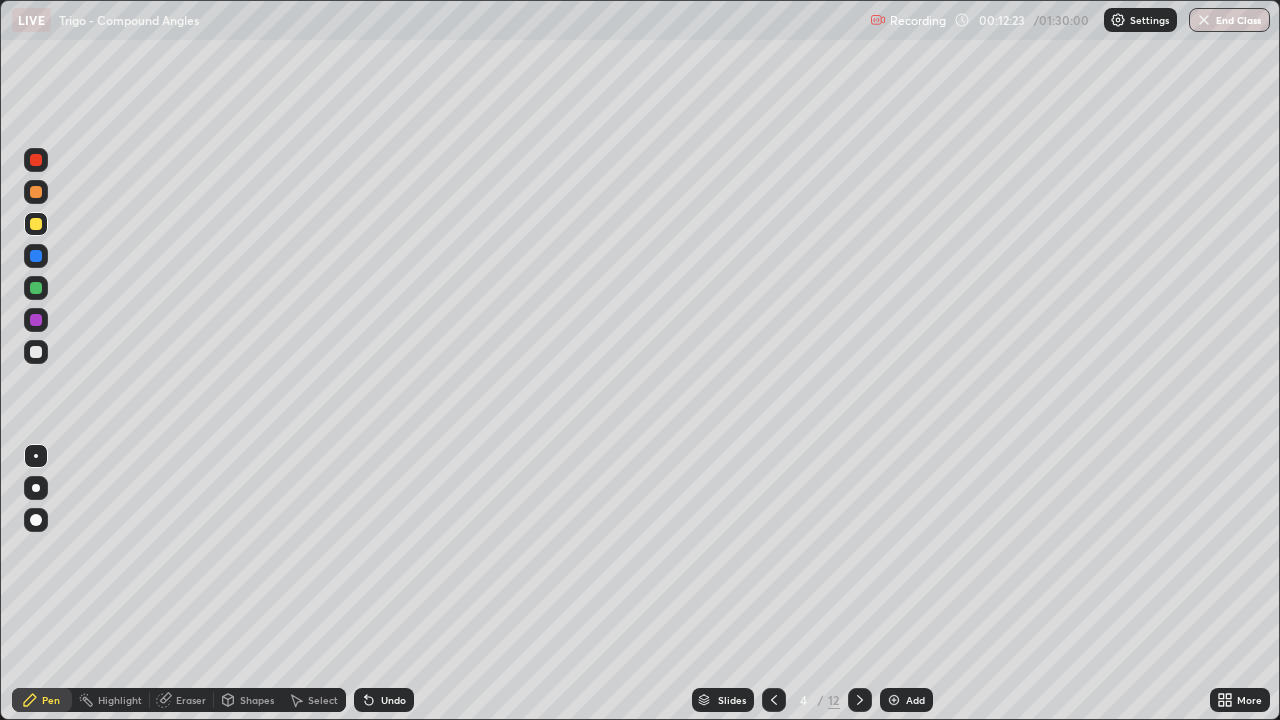 click at bounding box center [36, 192] 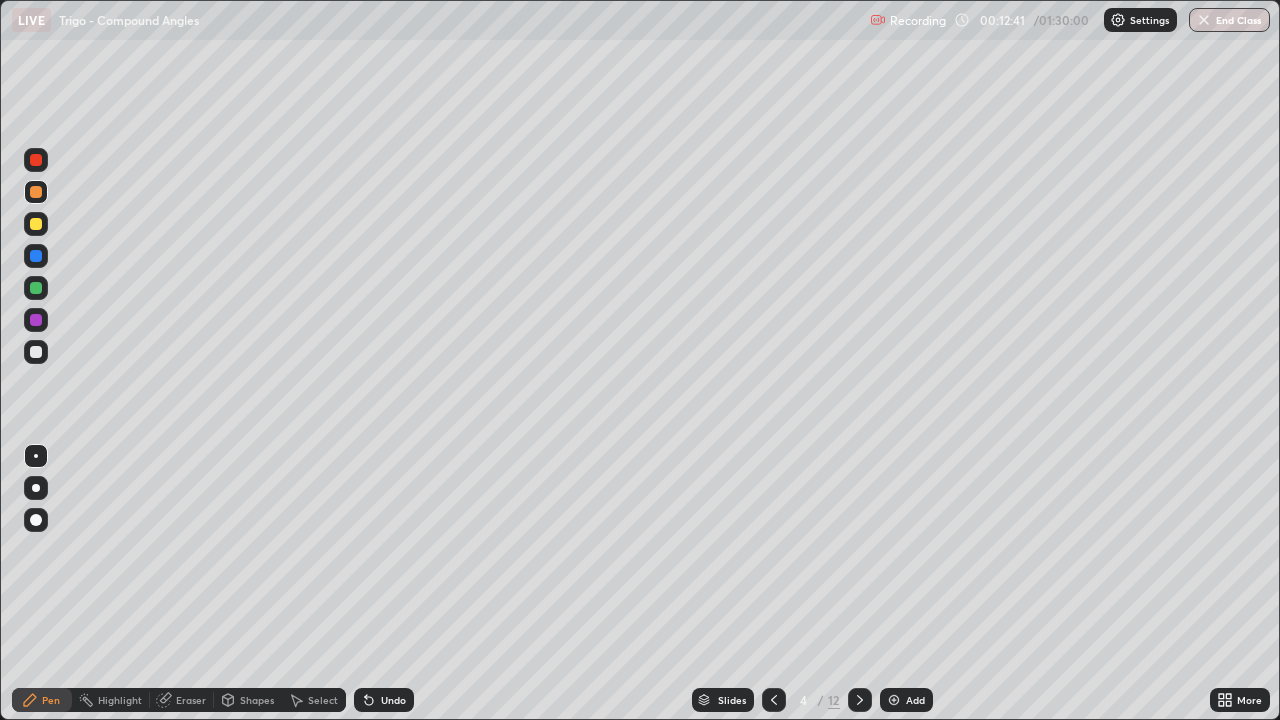 click at bounding box center (36, 192) 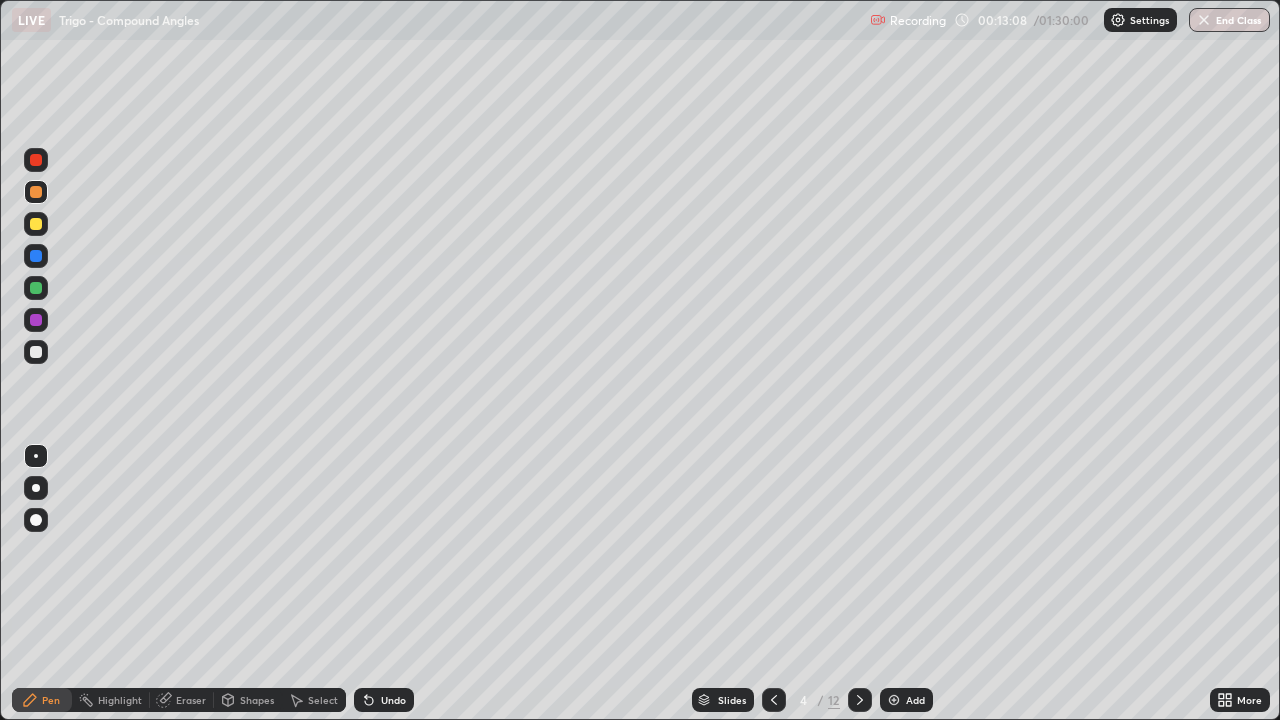 click at bounding box center [36, 288] 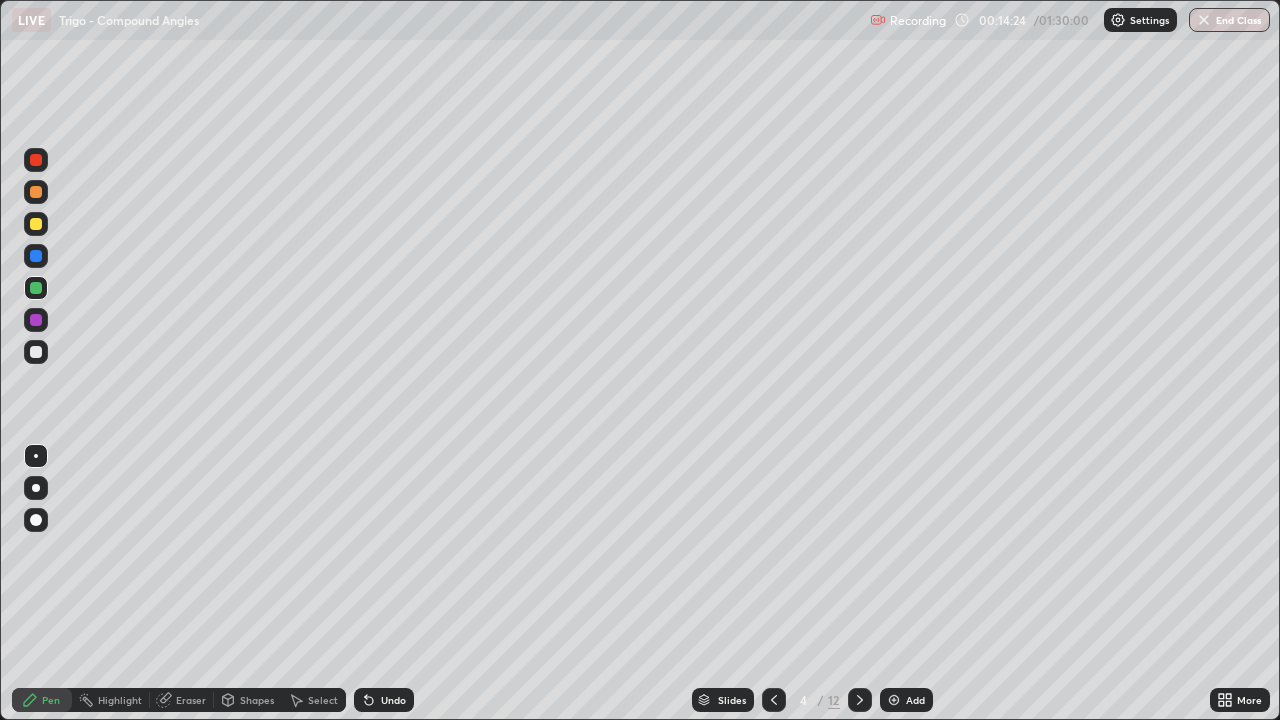 click 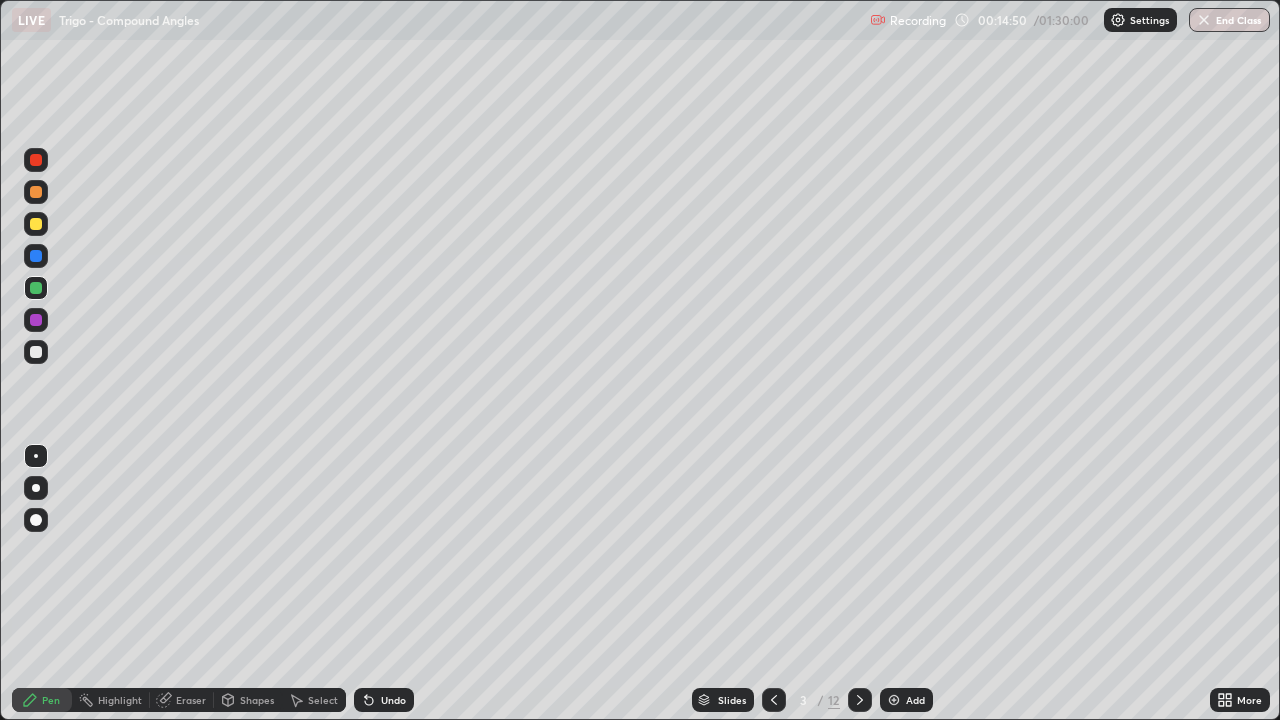 click 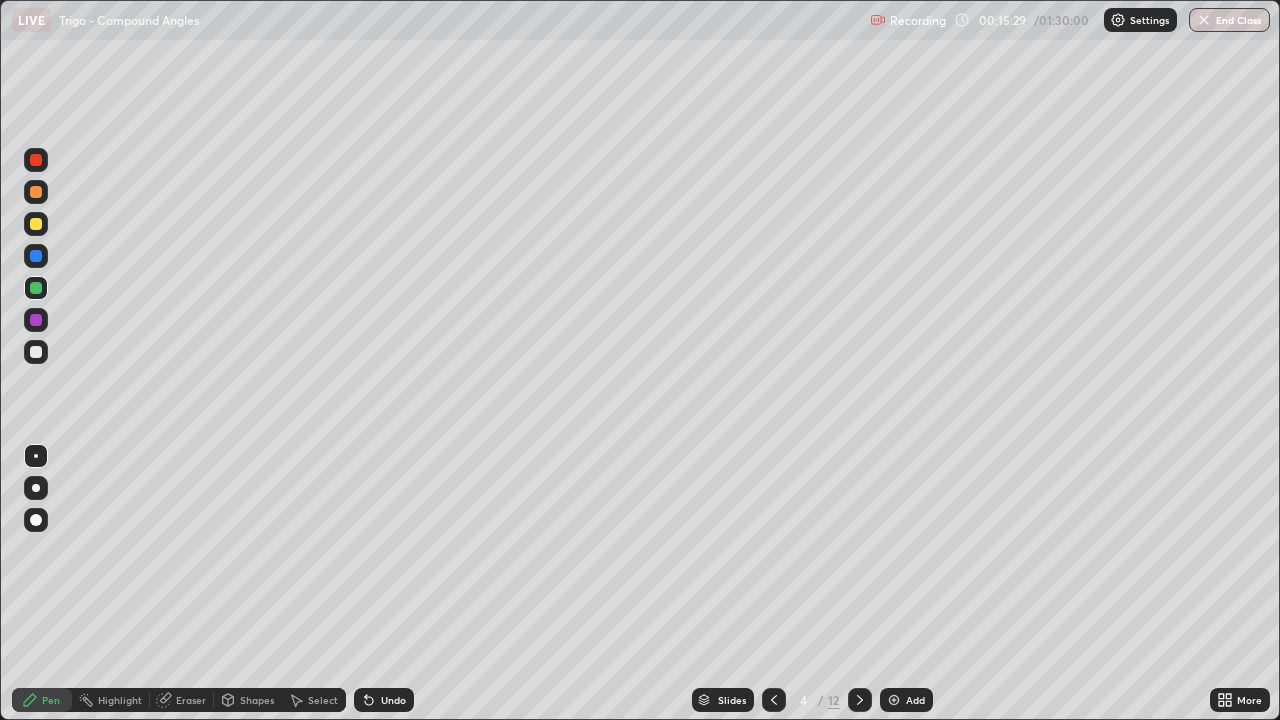 click at bounding box center [36, 256] 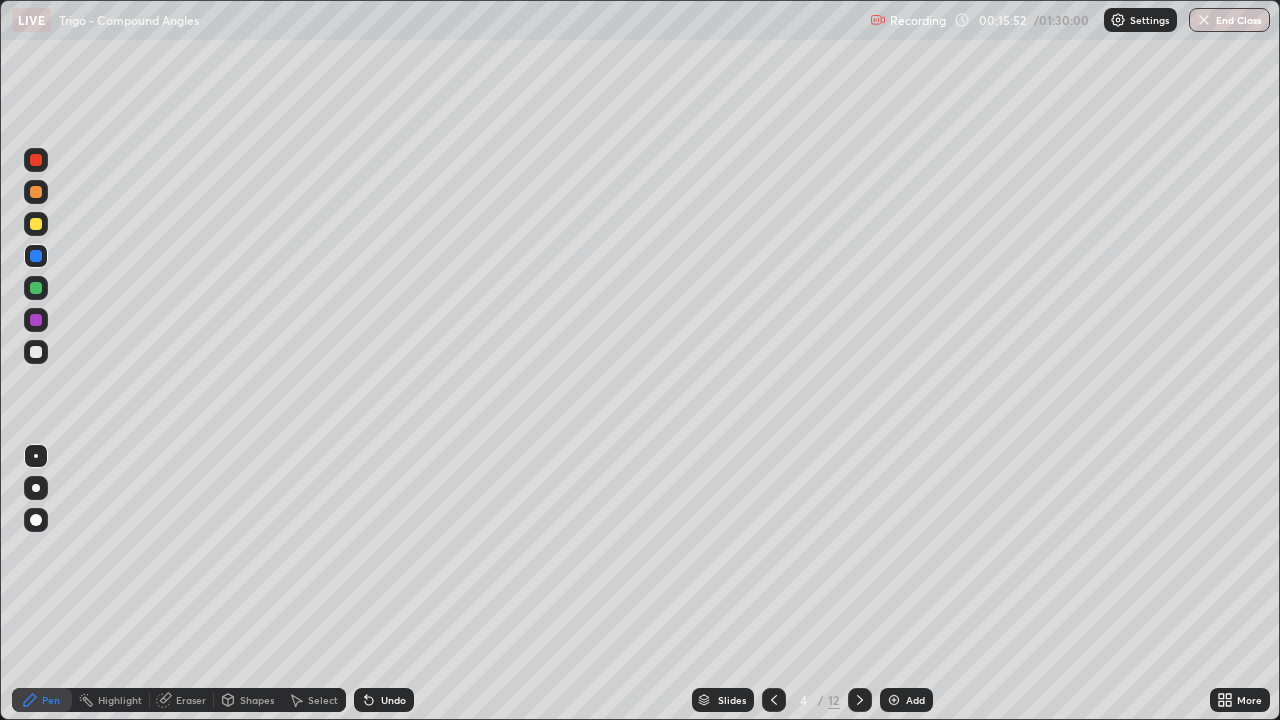 click at bounding box center (36, 224) 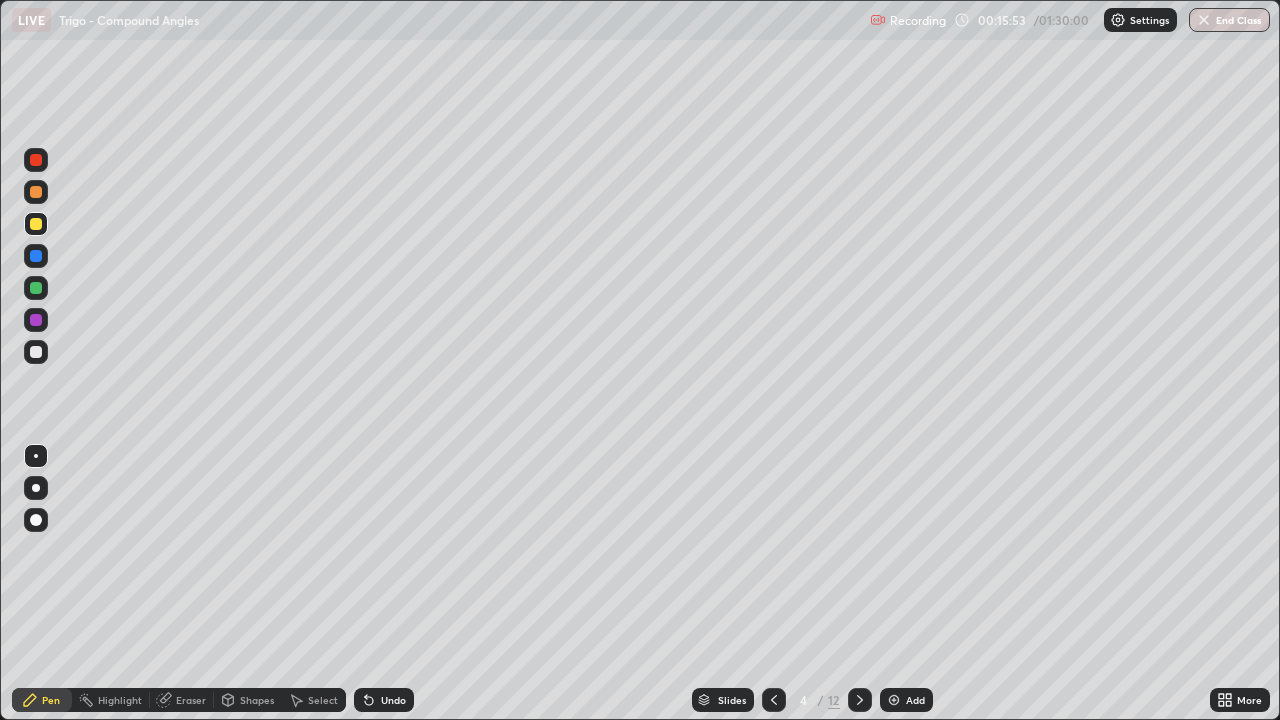click at bounding box center [36, 288] 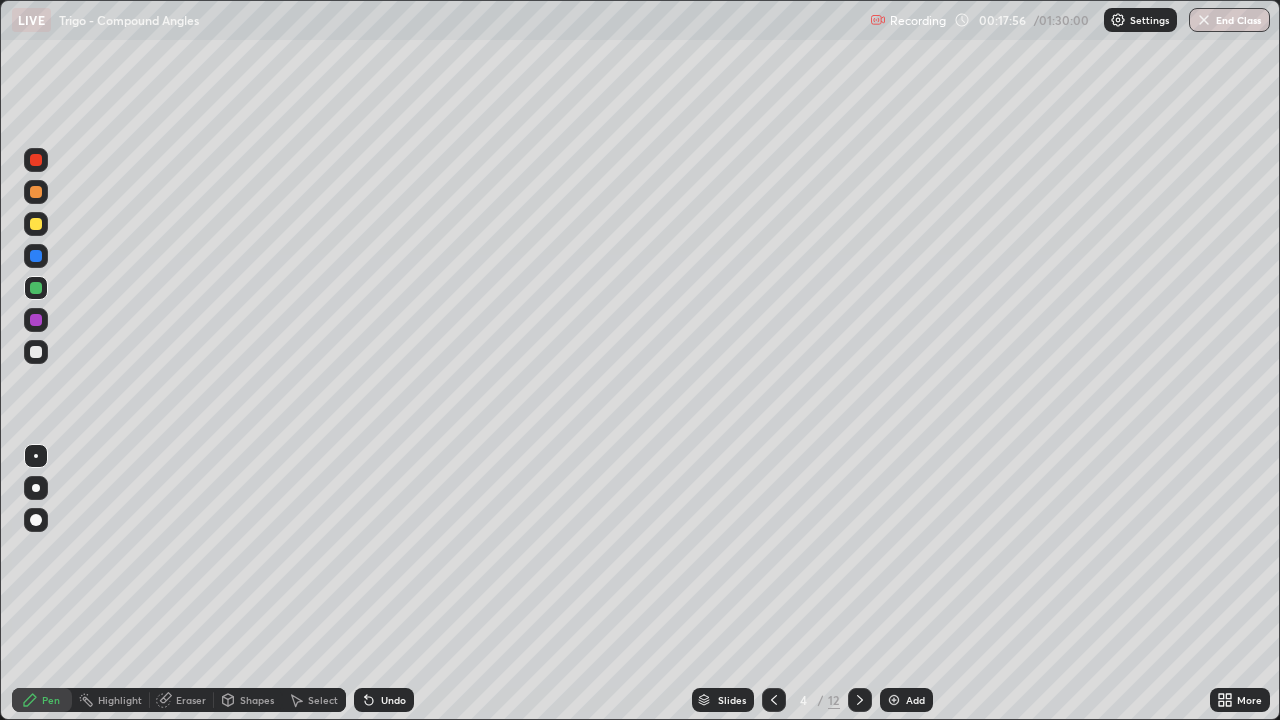click at bounding box center [36, 224] 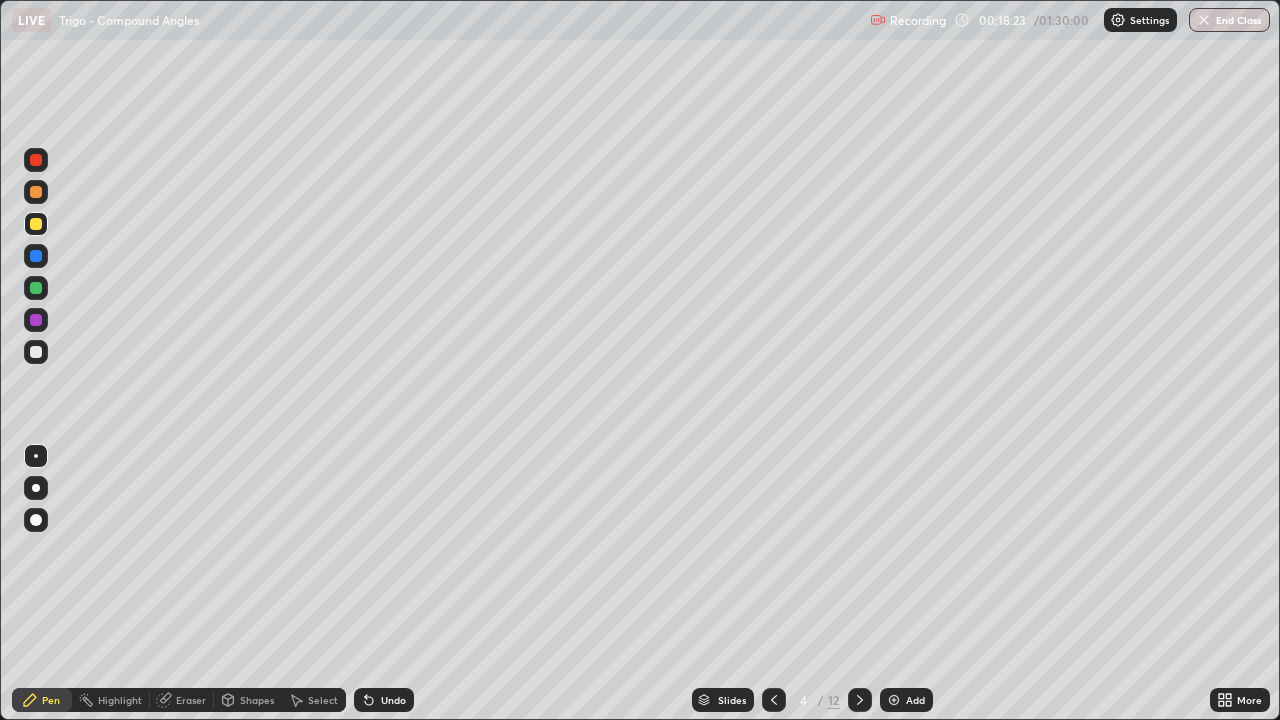 click at bounding box center (36, 352) 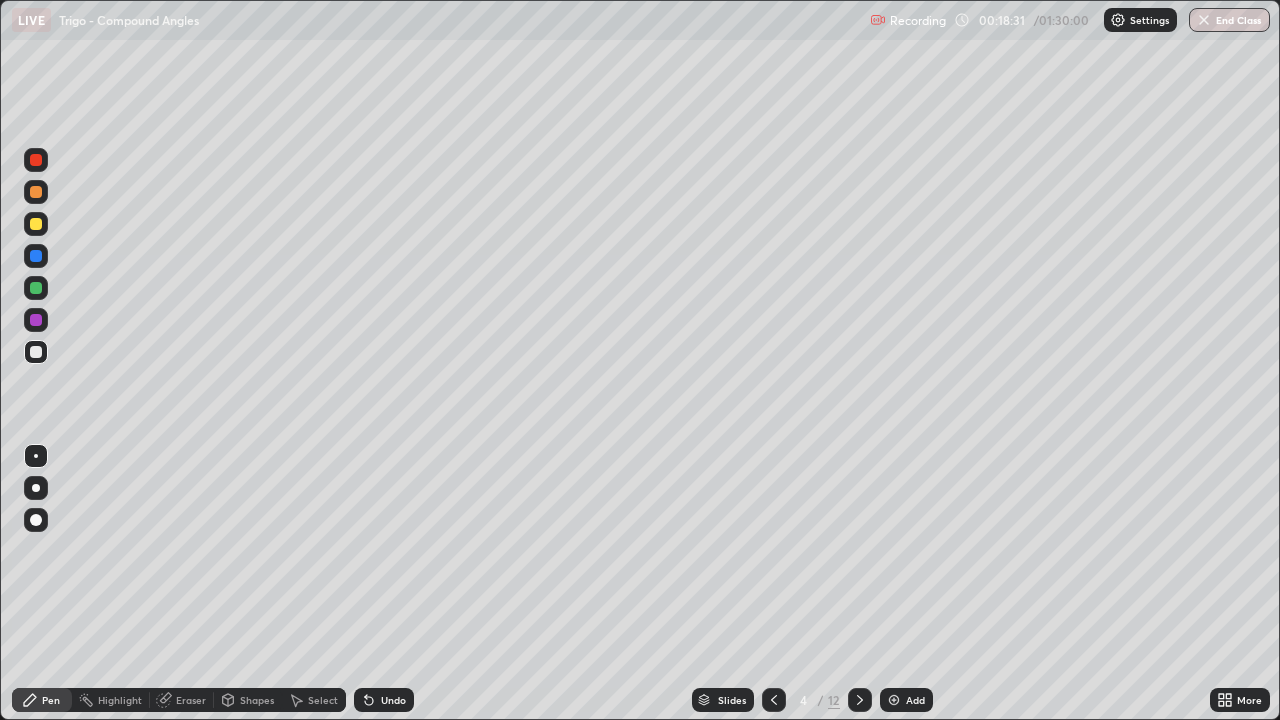 click 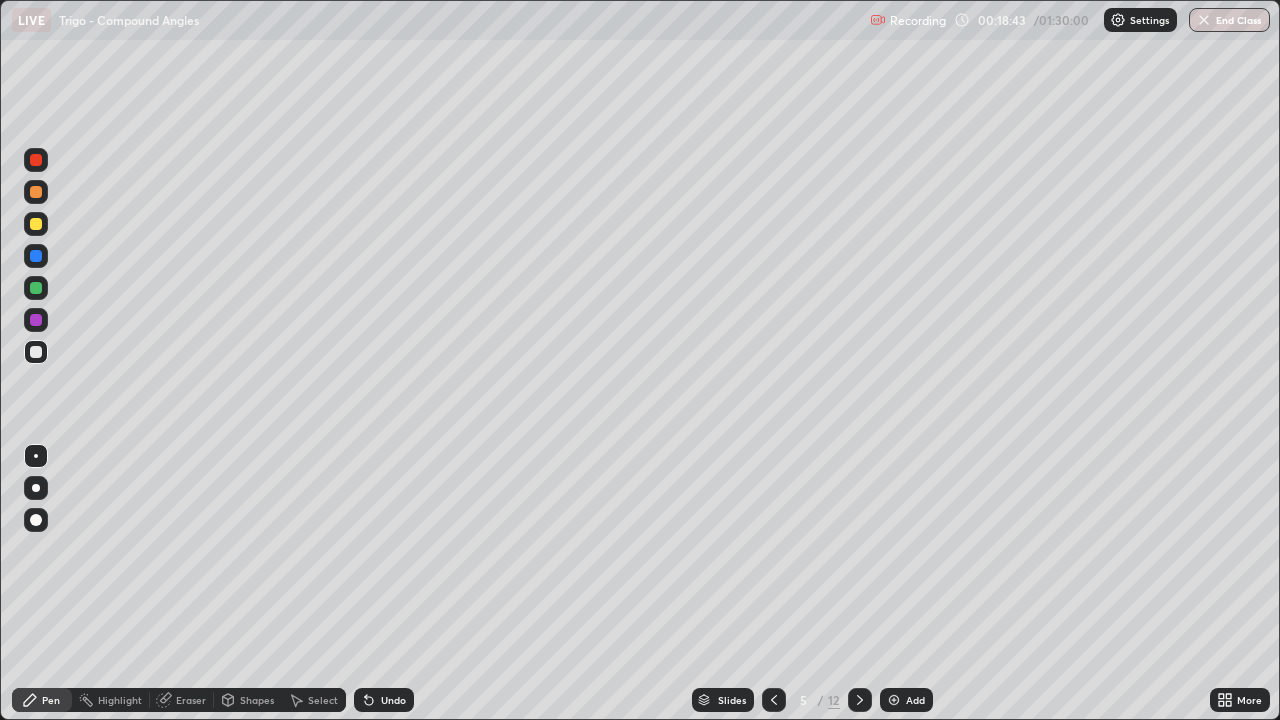 click at bounding box center [36, 224] 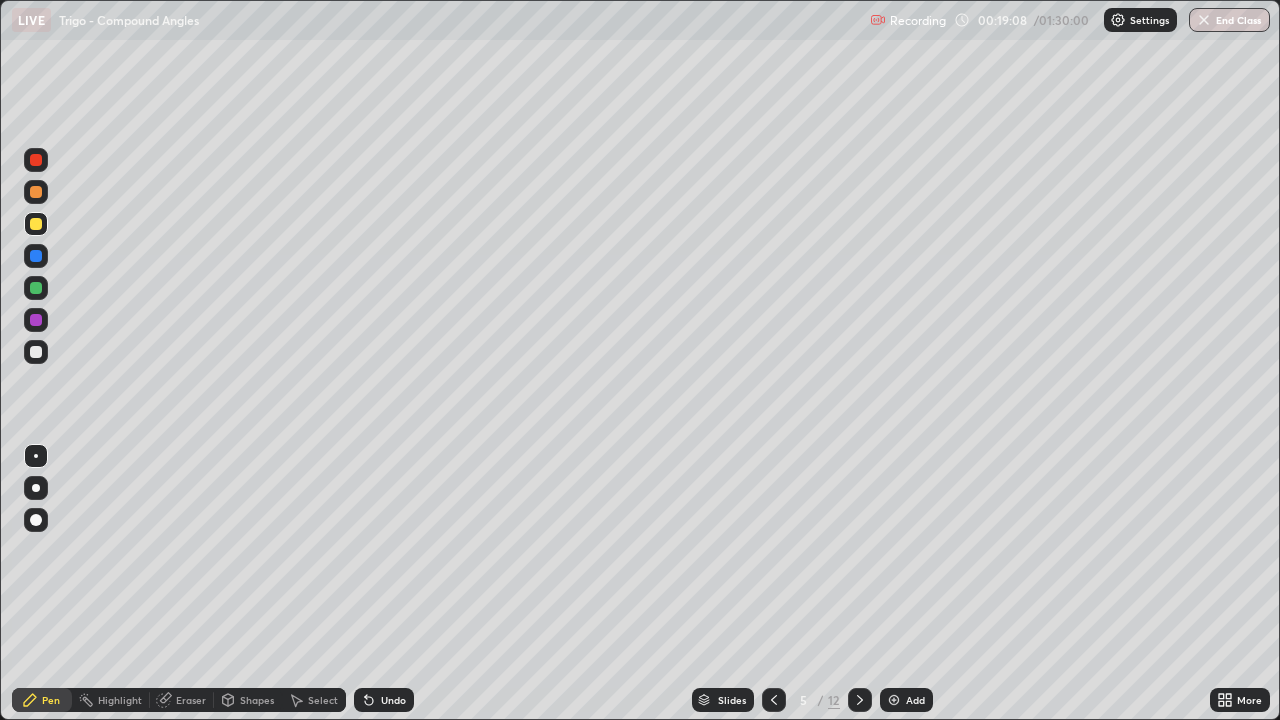 click at bounding box center (36, 192) 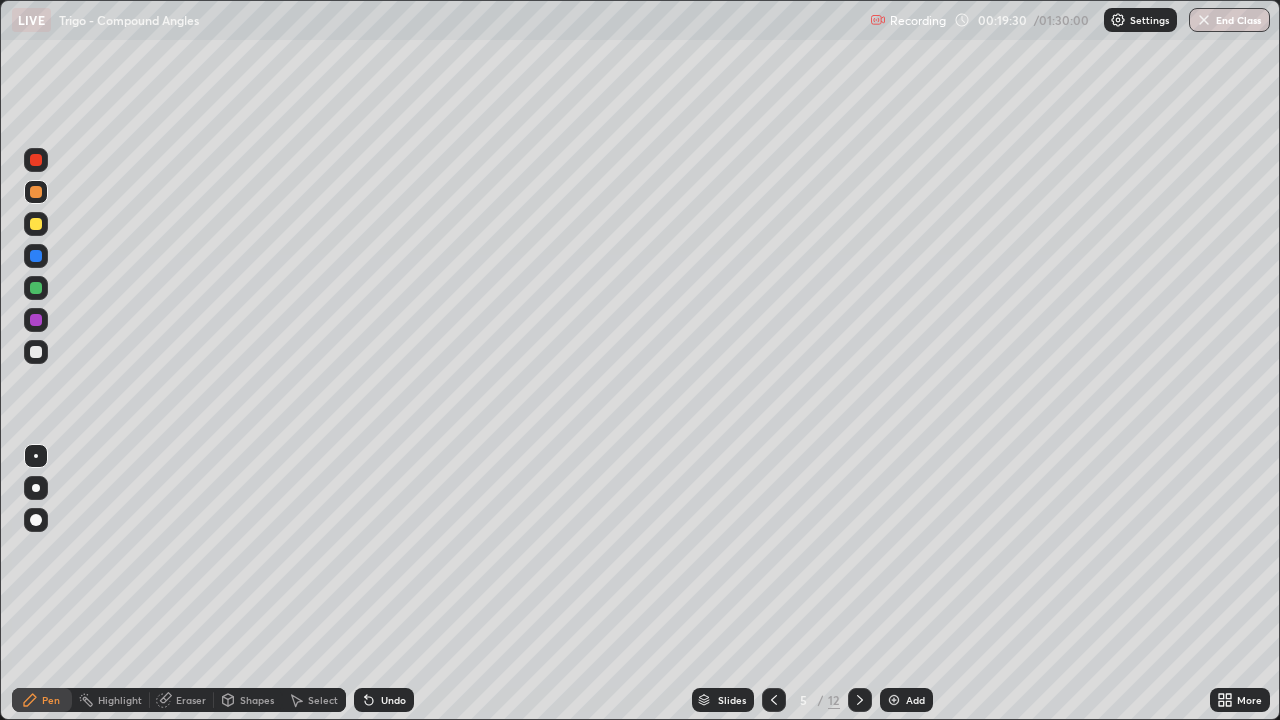 click on "Select" at bounding box center [323, 700] 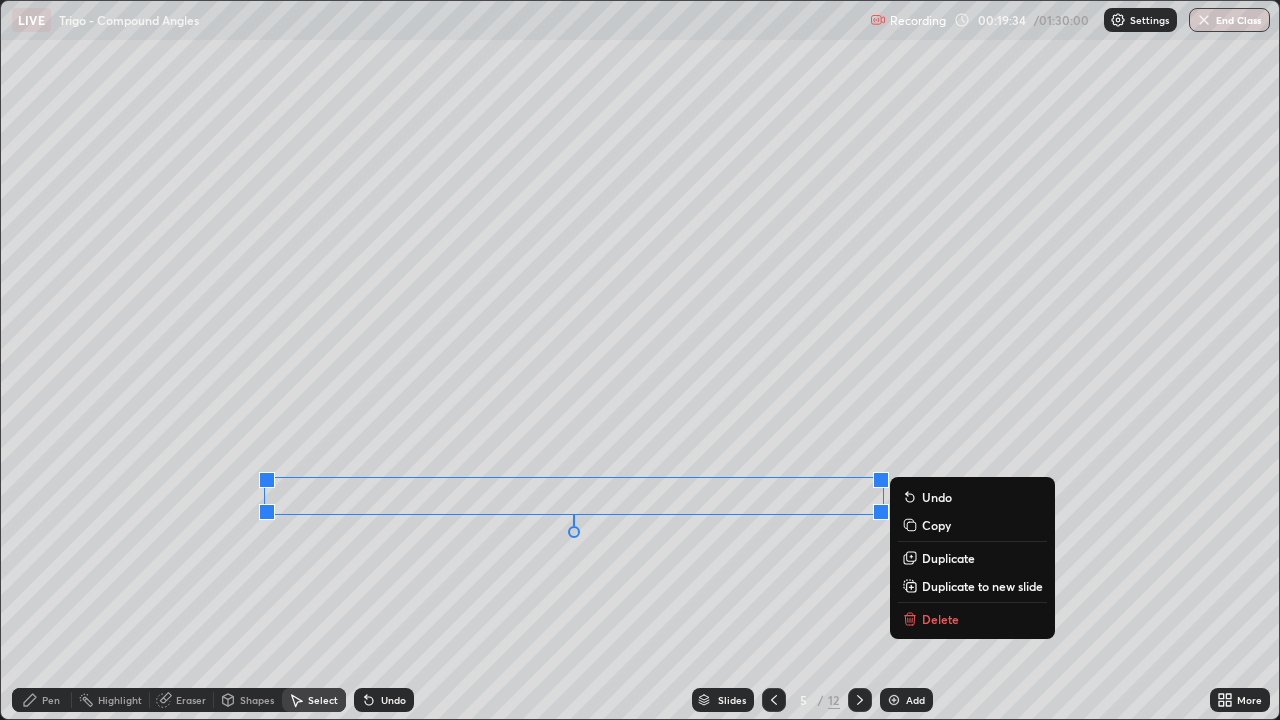 click on "Pen" at bounding box center [51, 700] 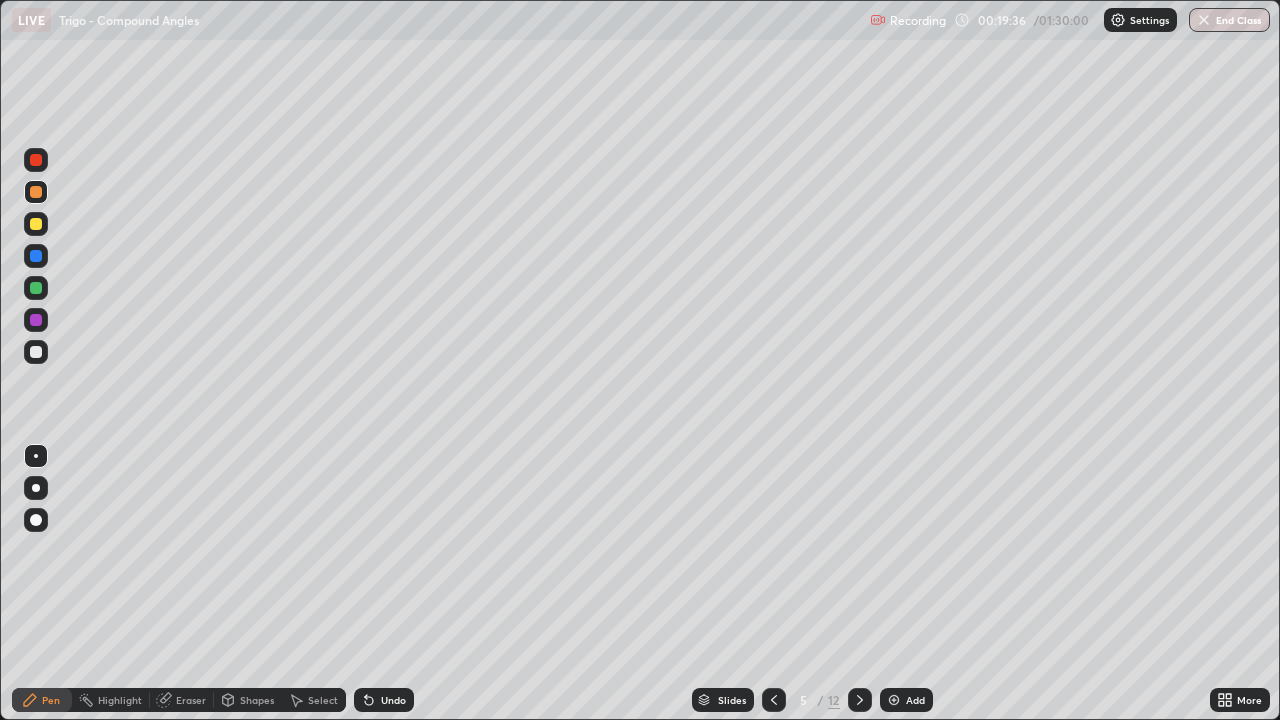 click at bounding box center (36, 288) 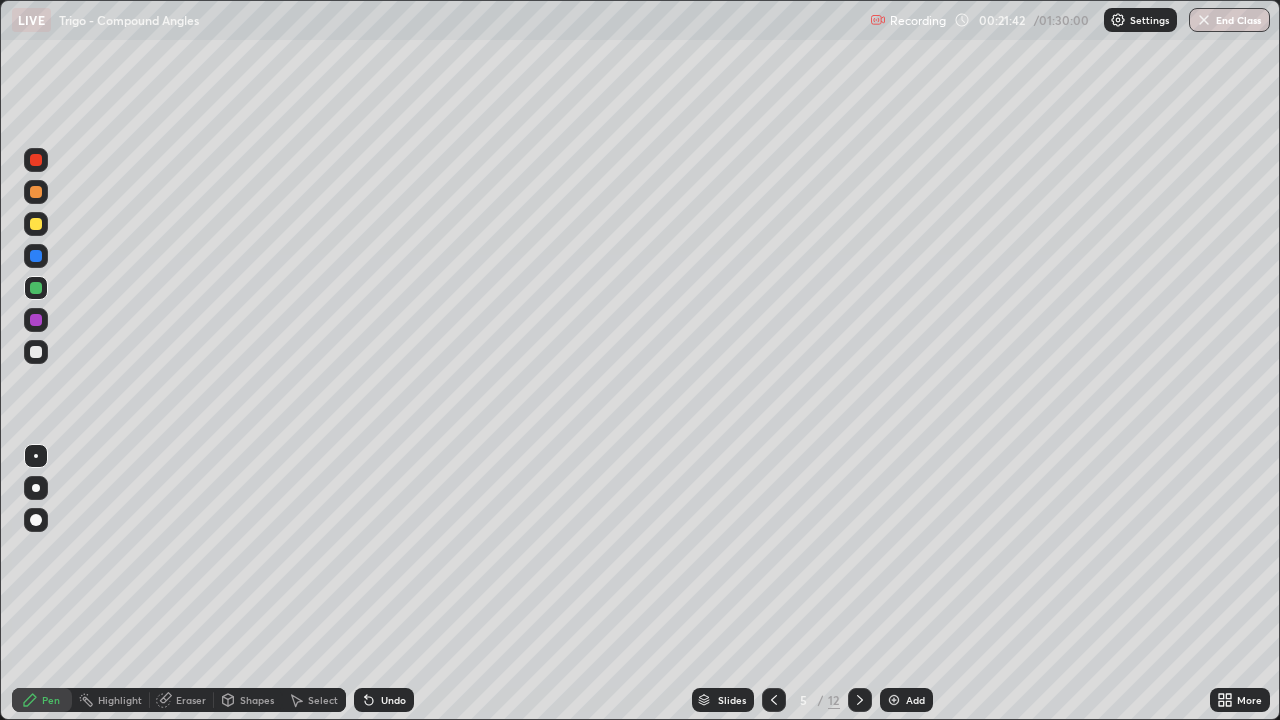 click on "Undo" at bounding box center [384, 700] 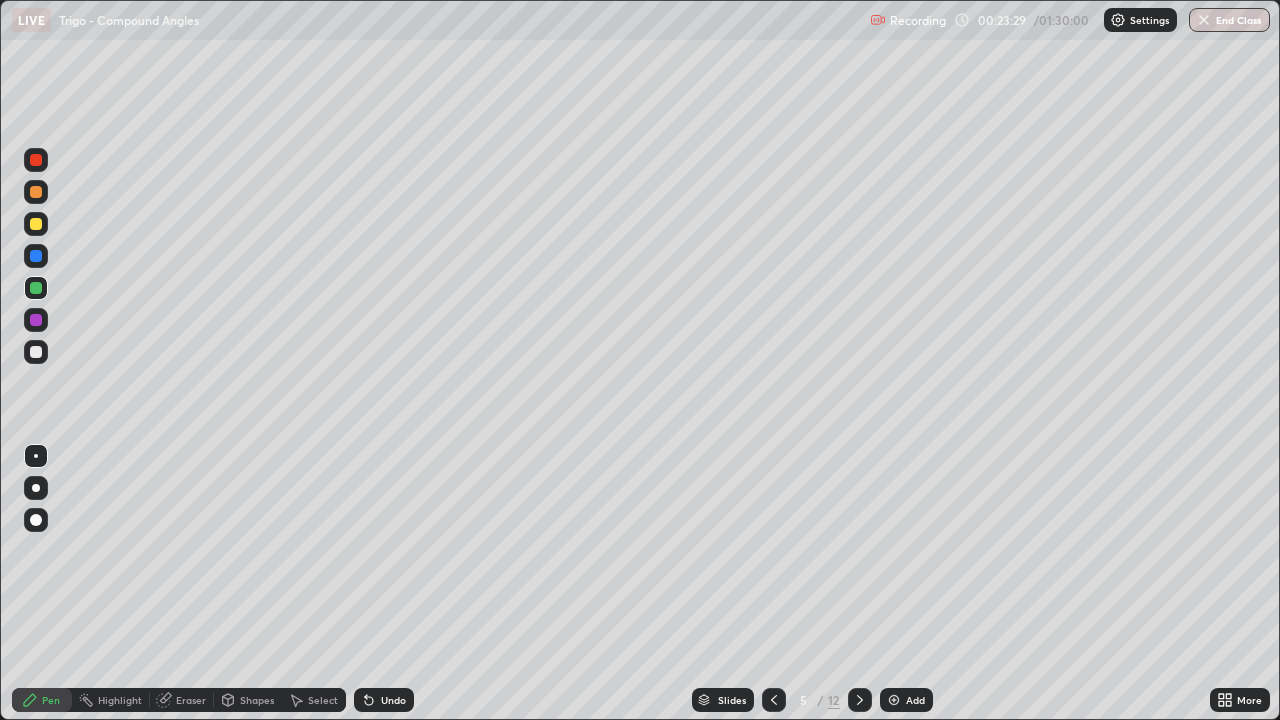 click 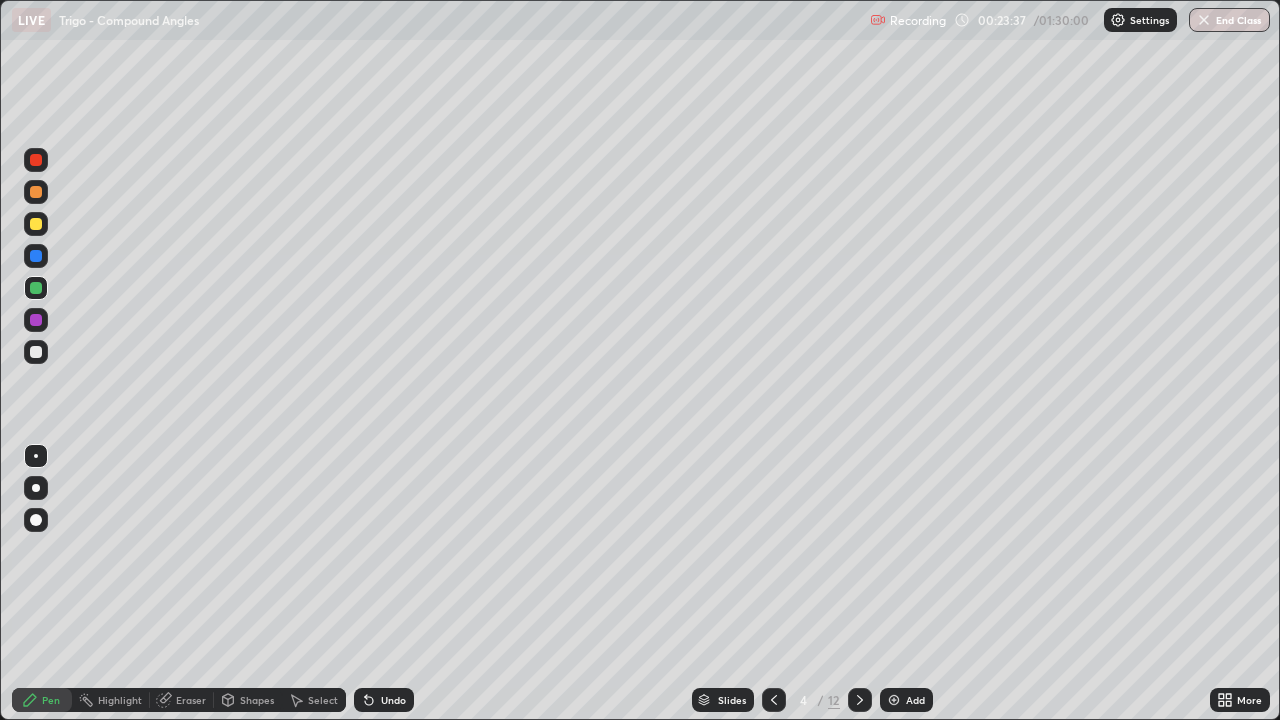 click 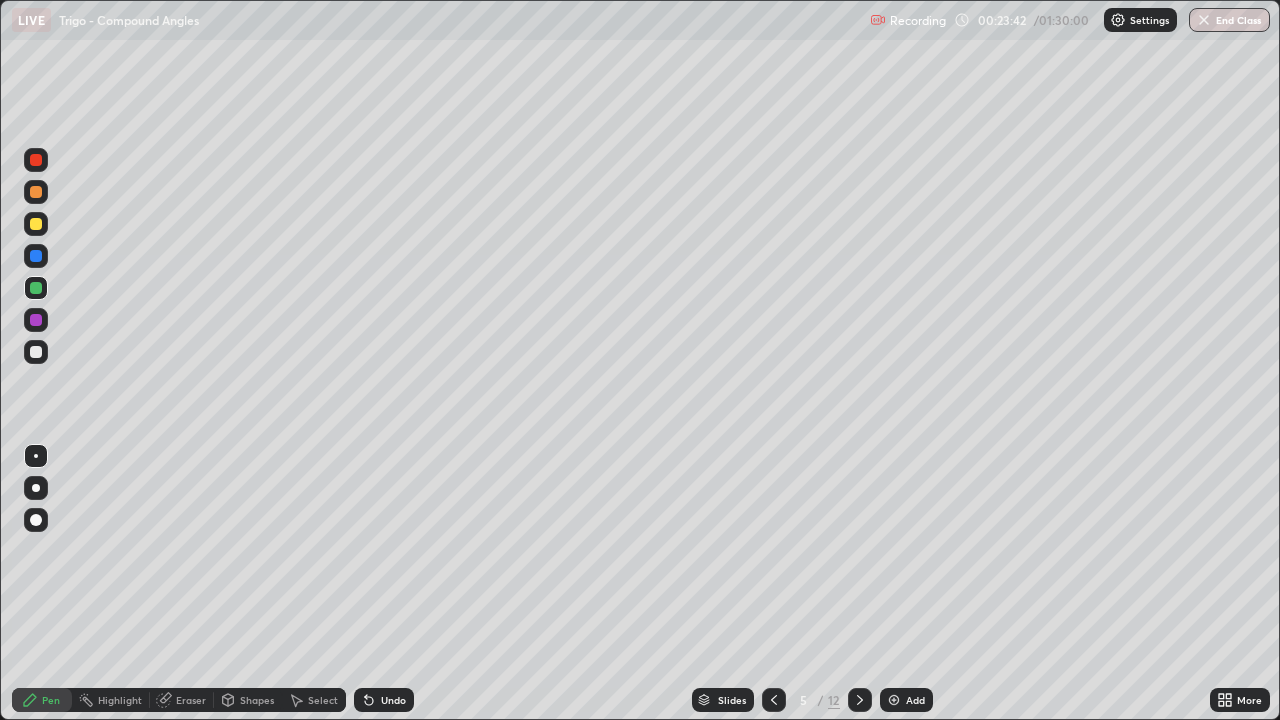 click 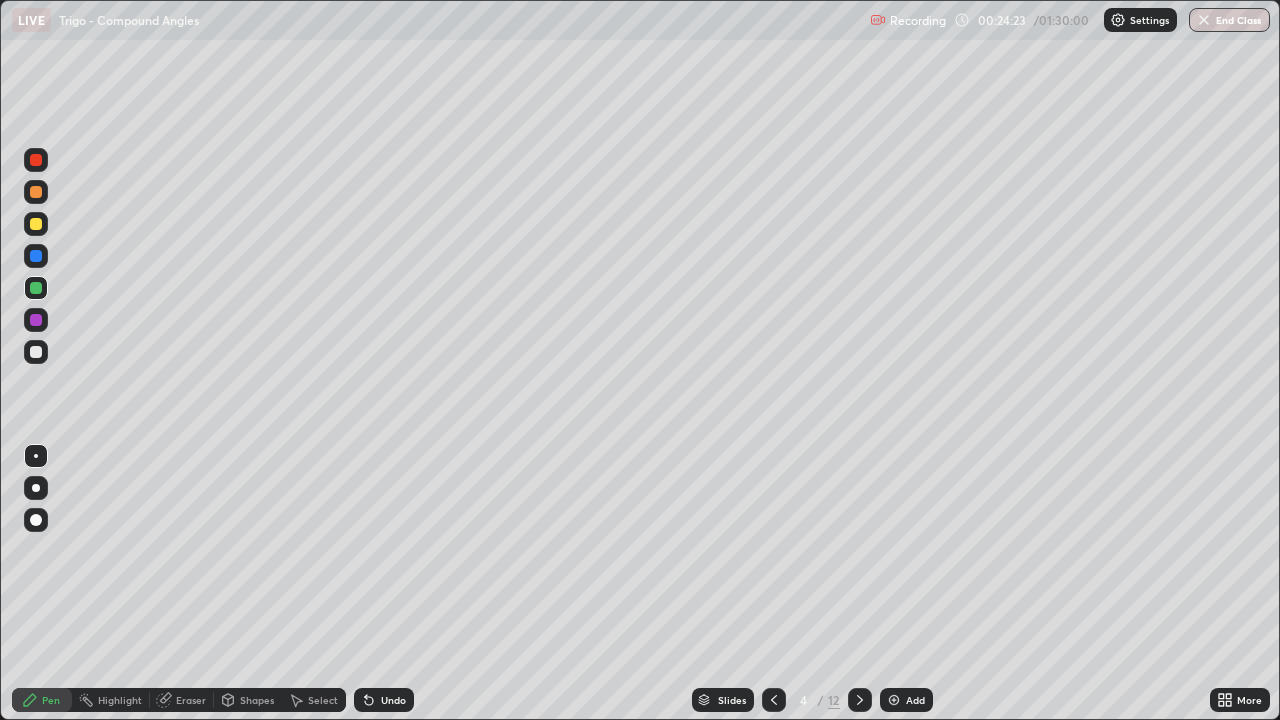 click at bounding box center [860, 700] 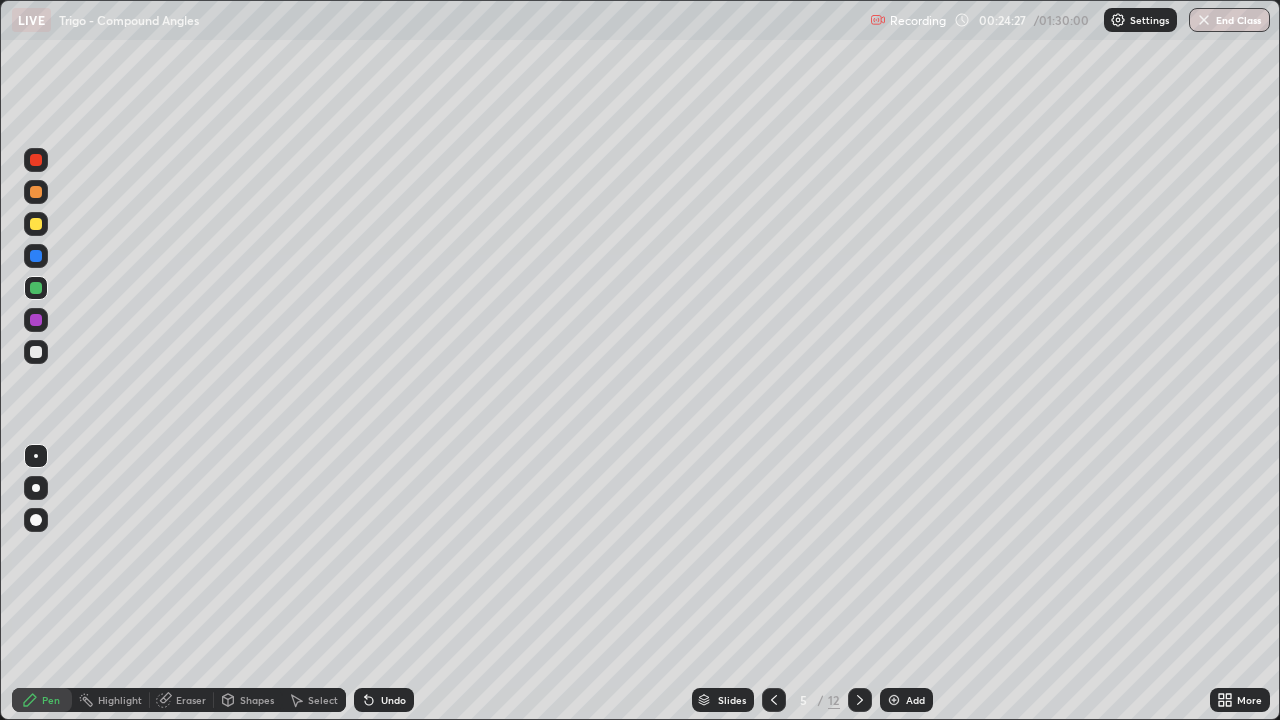 click 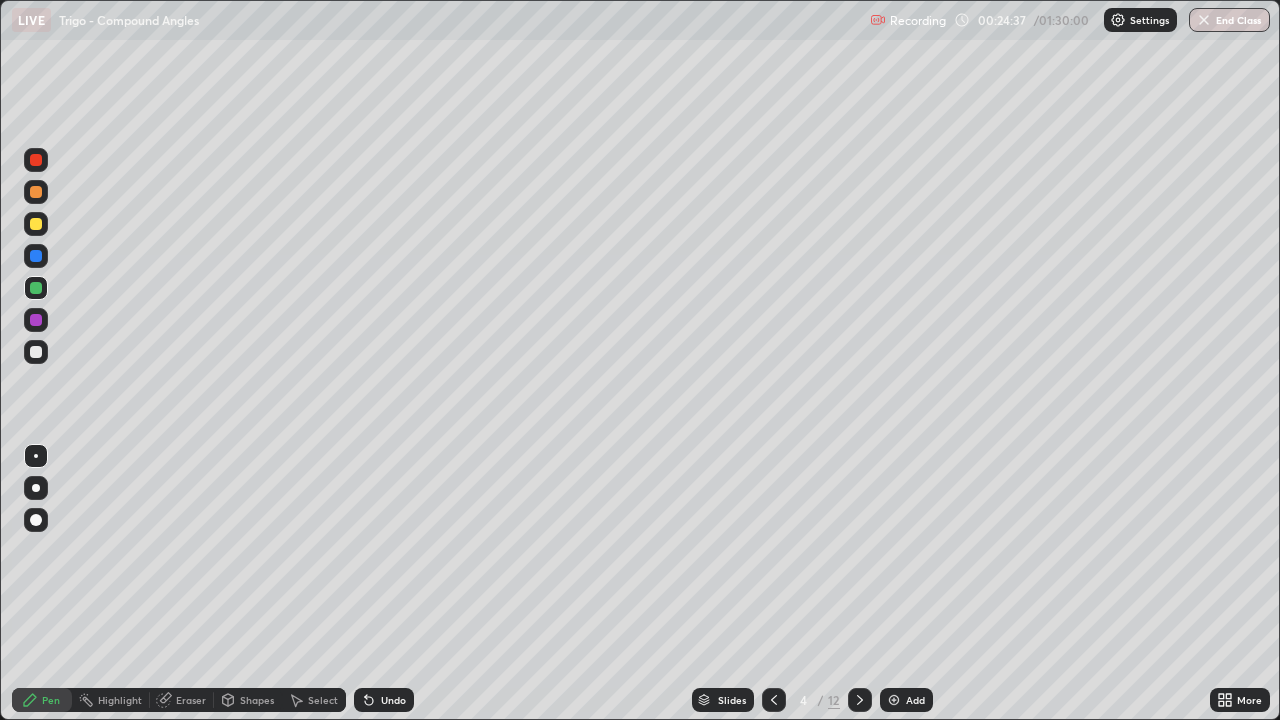 click 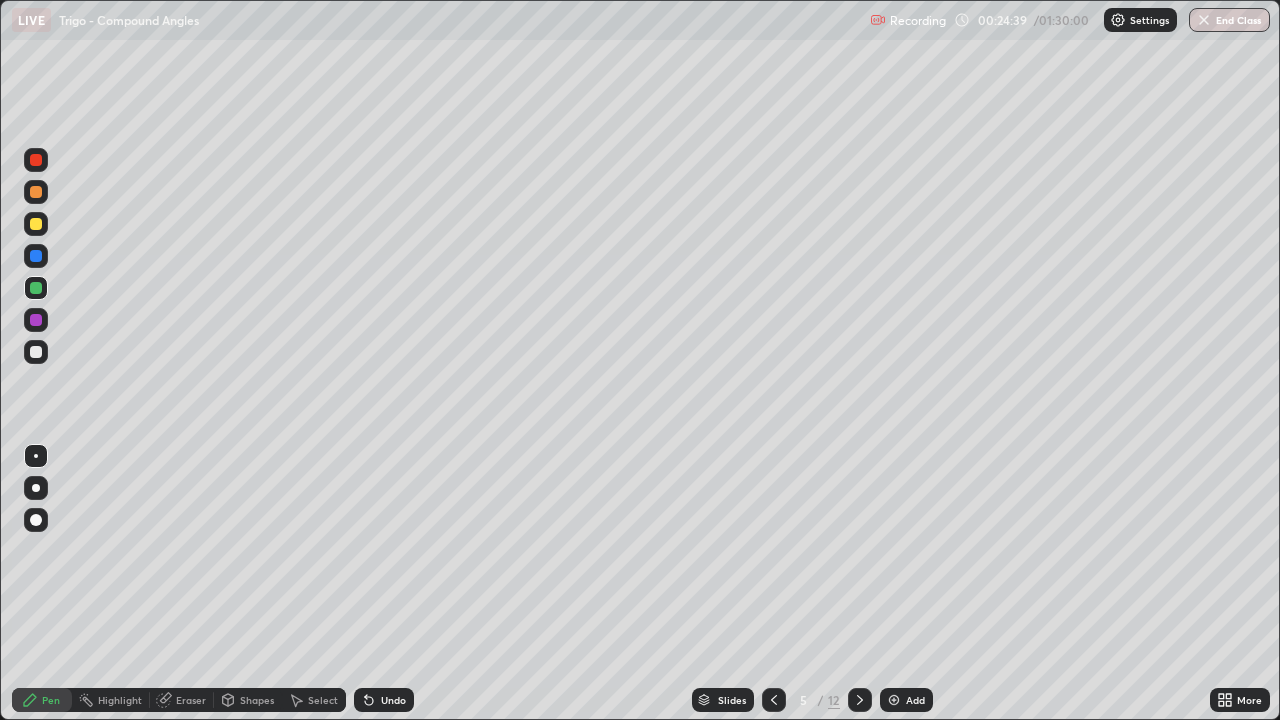click at bounding box center (36, 352) 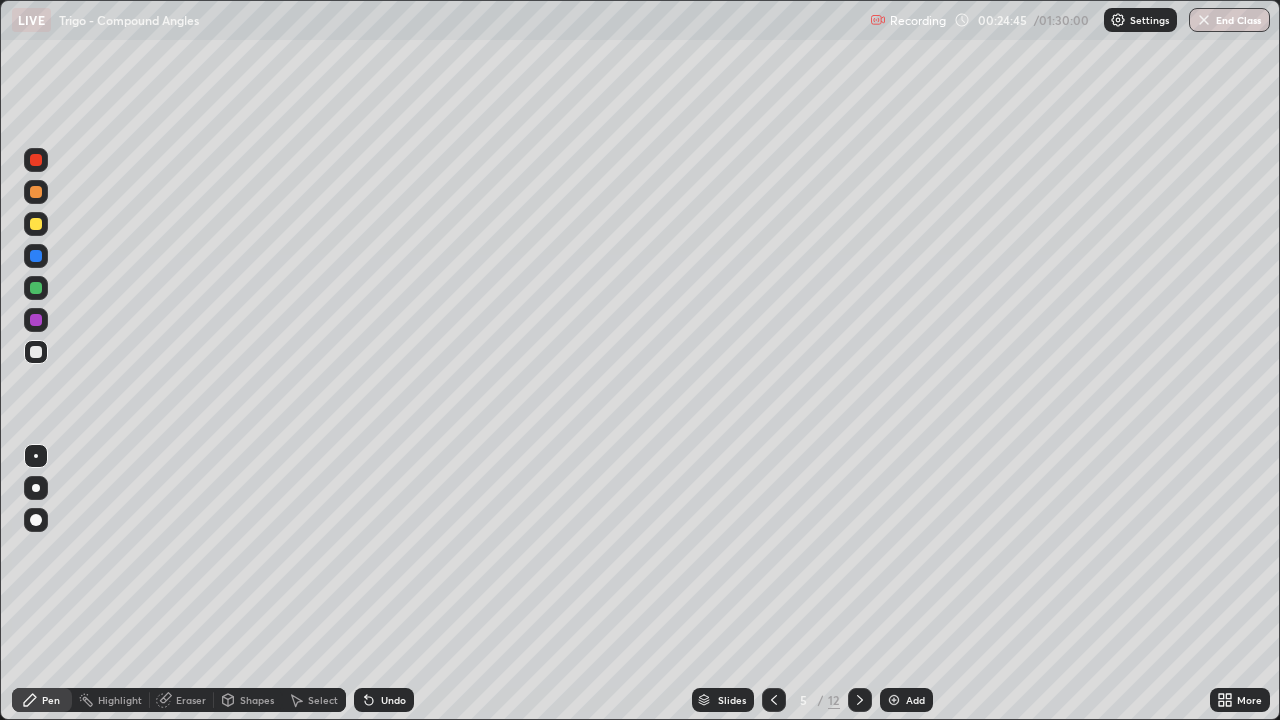 click 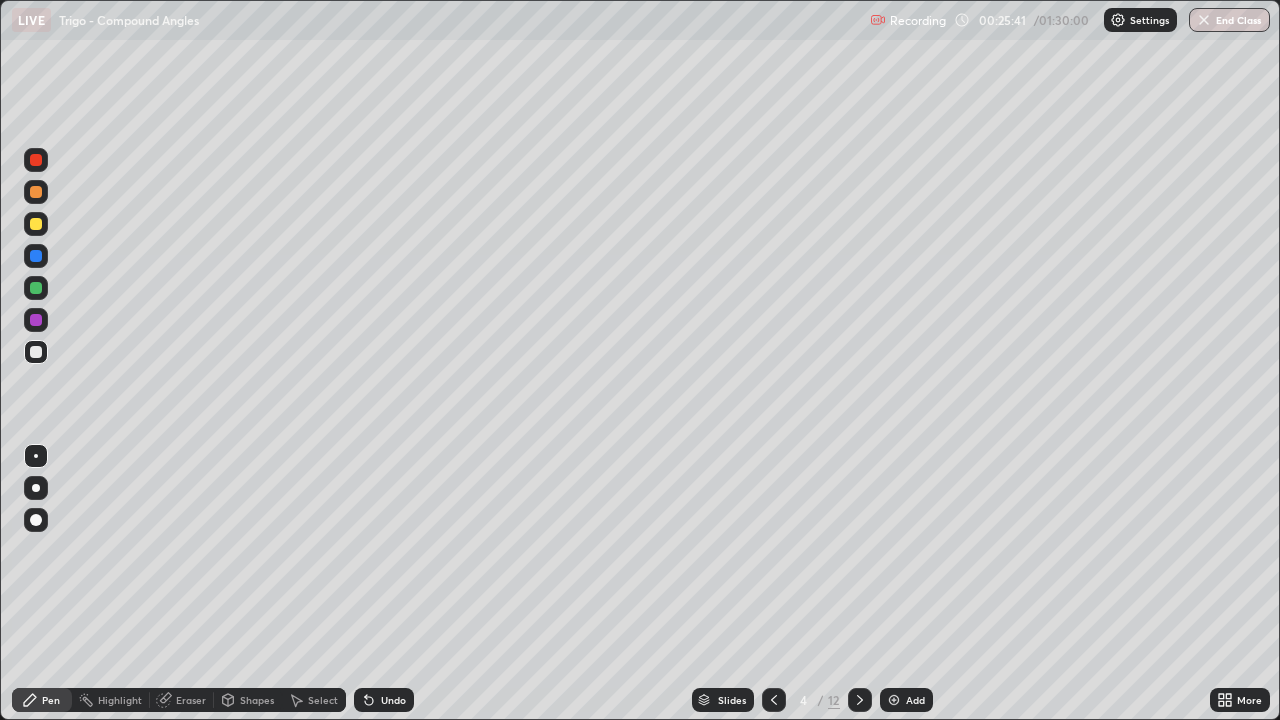 click 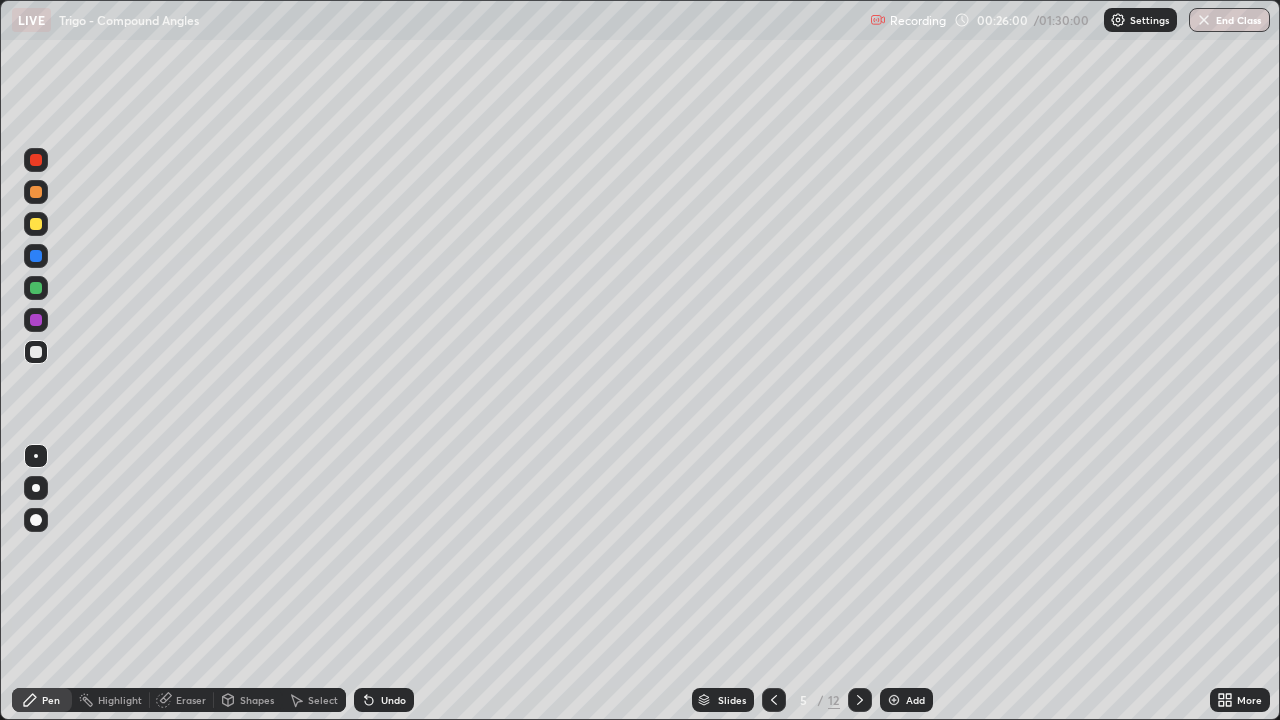 click at bounding box center [36, 352] 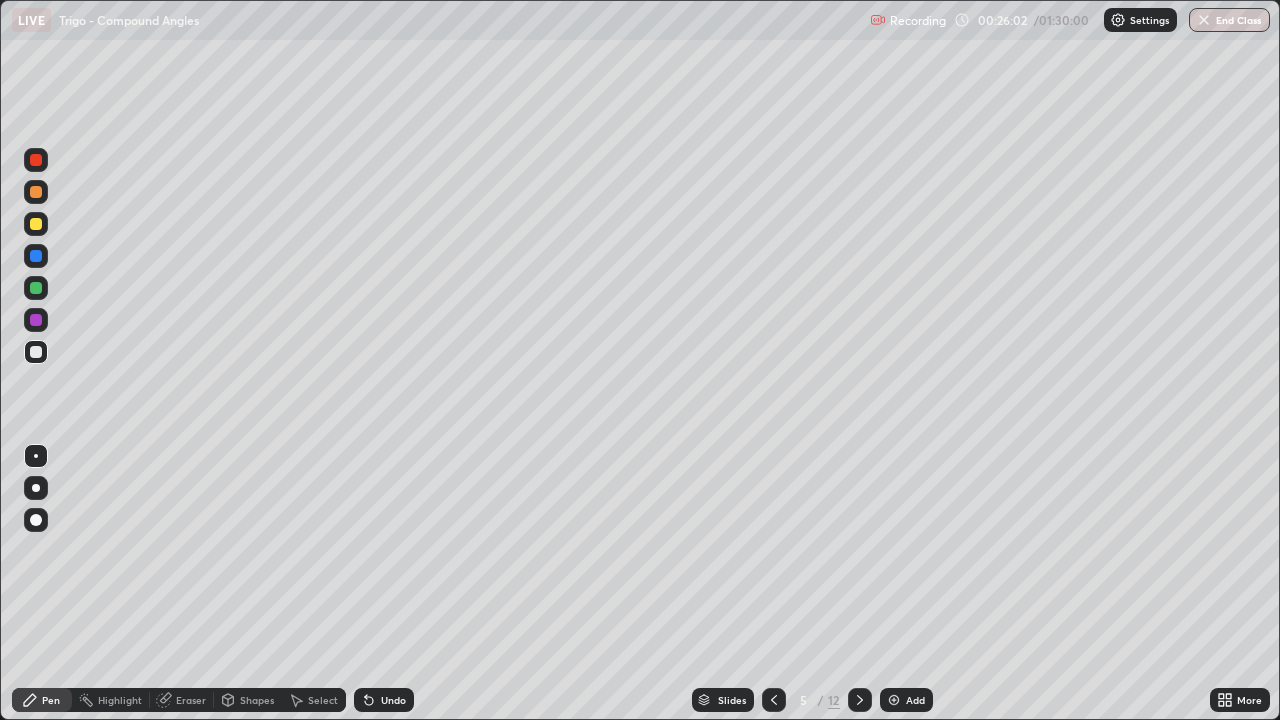click 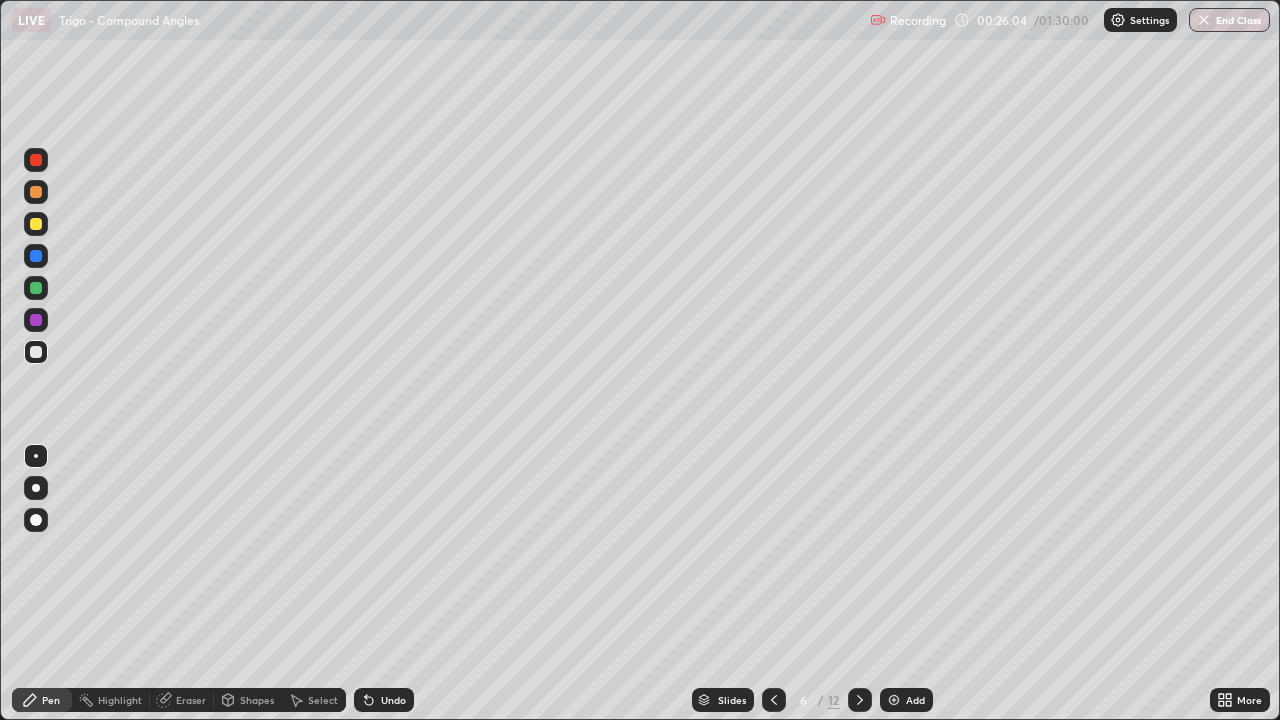 click 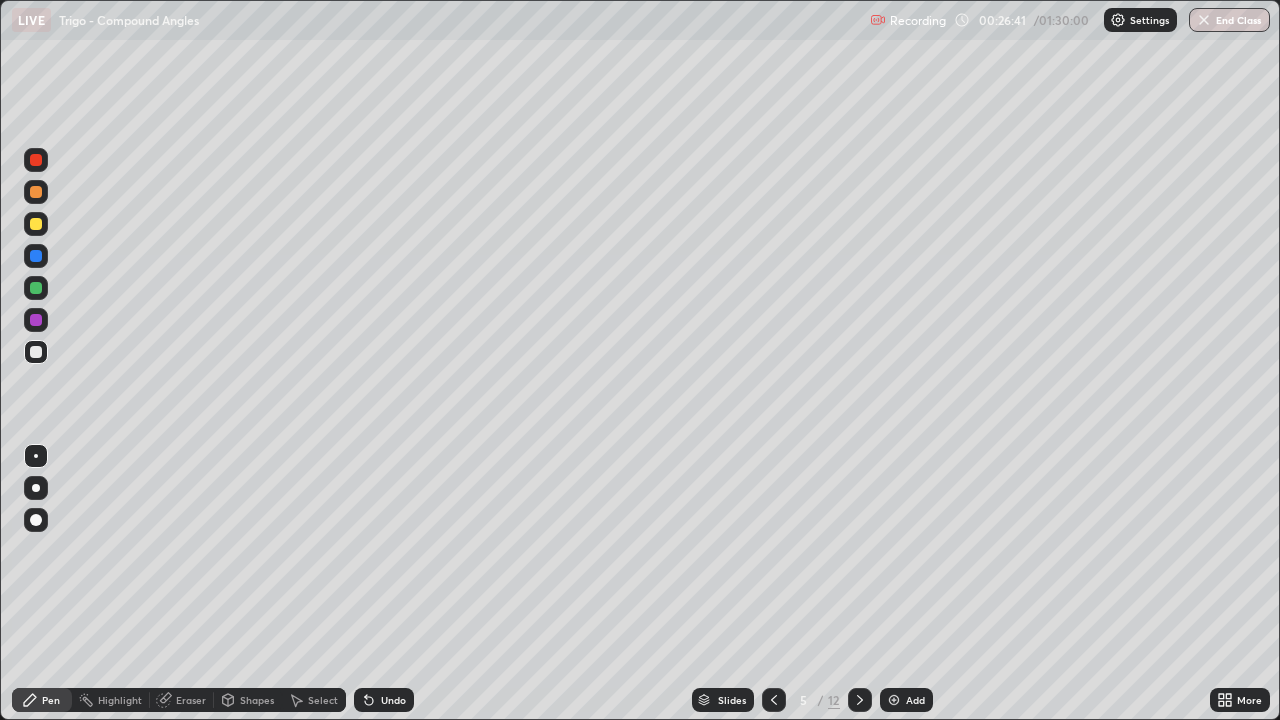 click 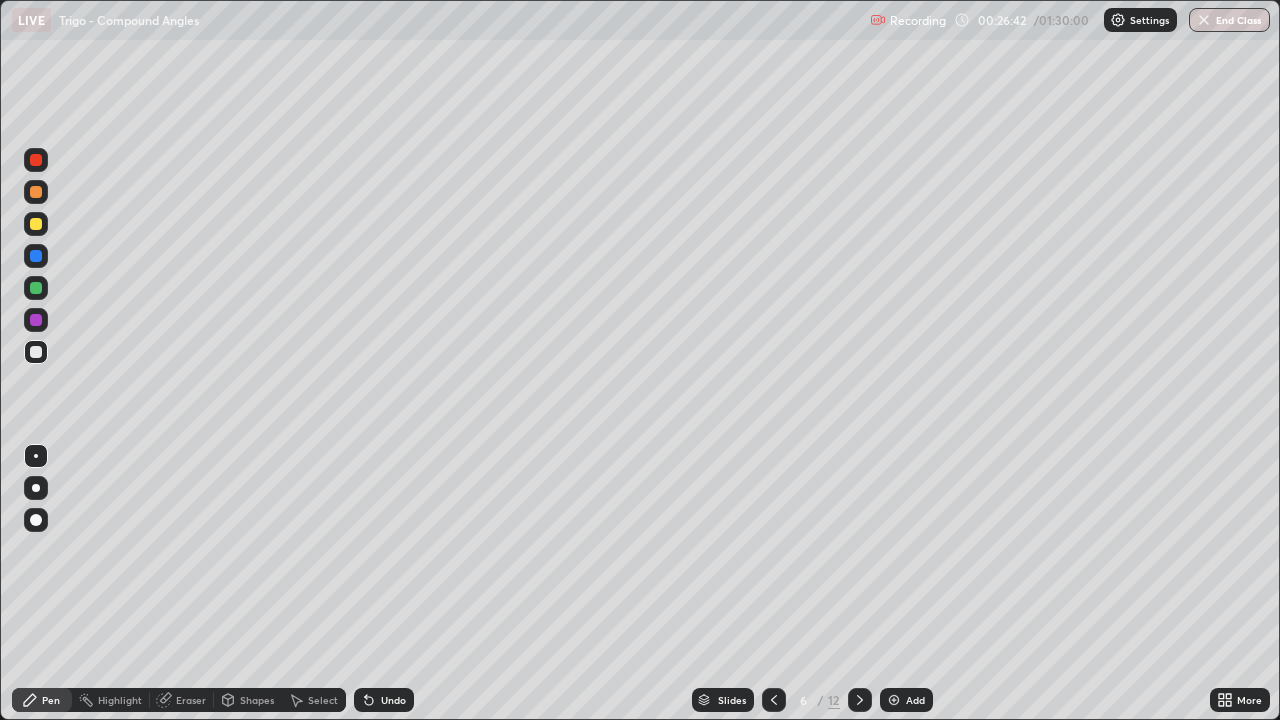click at bounding box center (36, 352) 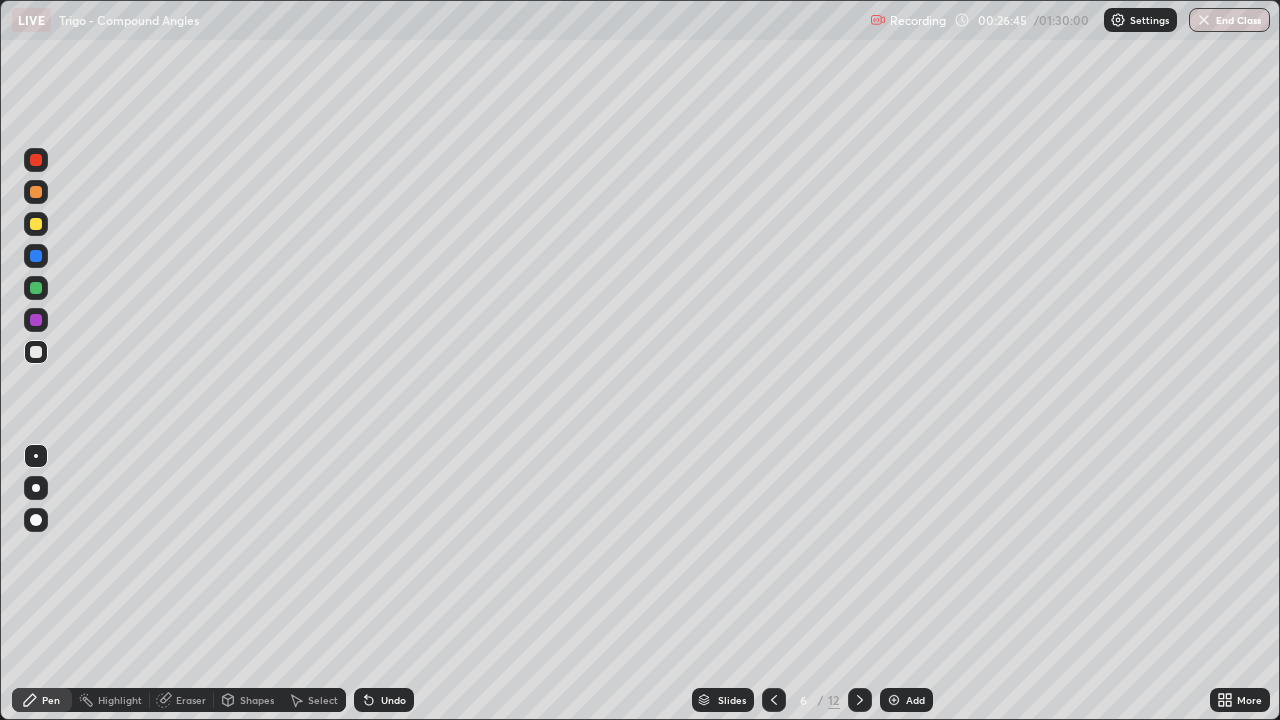 click at bounding box center [36, 352] 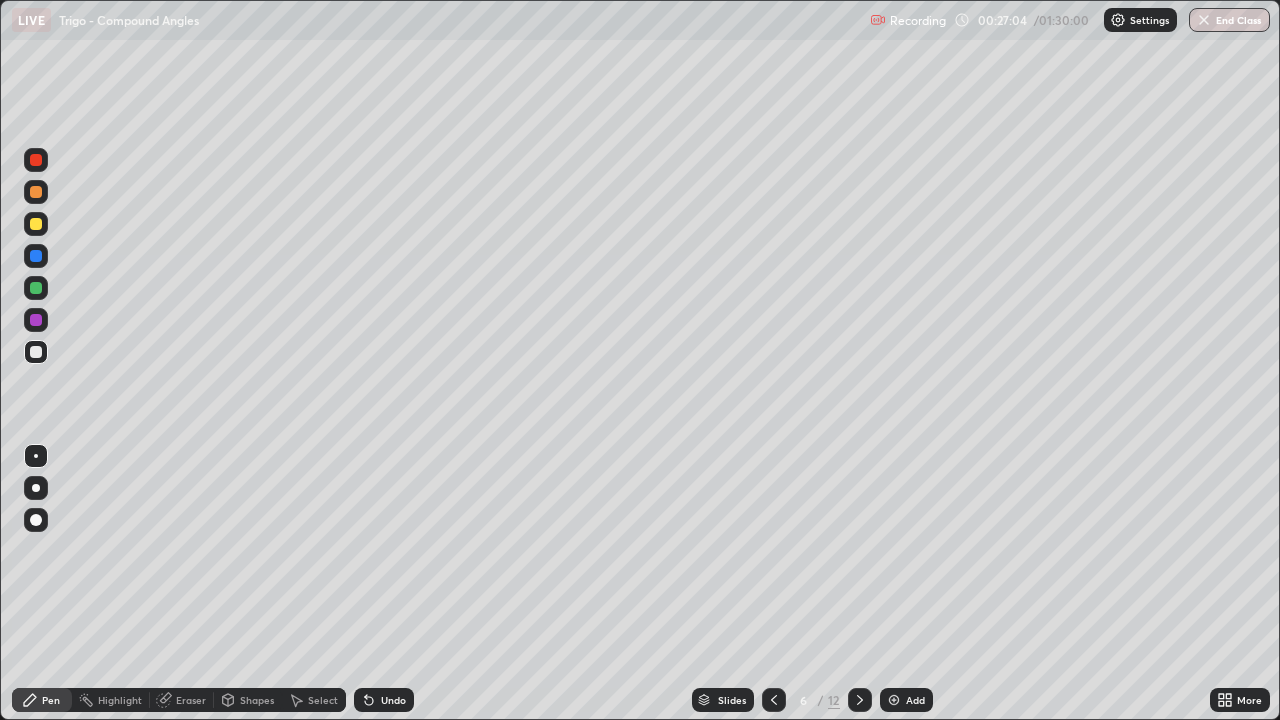 click on "Undo" at bounding box center (393, 700) 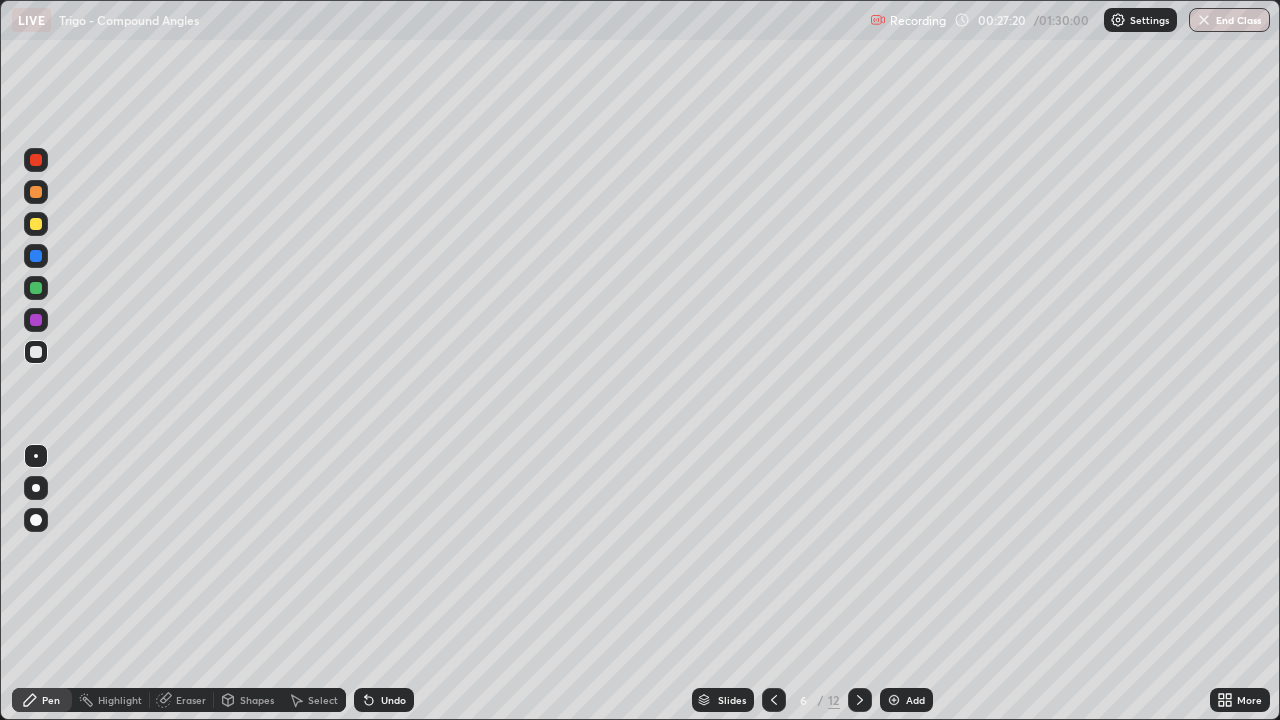 click on "Select" at bounding box center [323, 700] 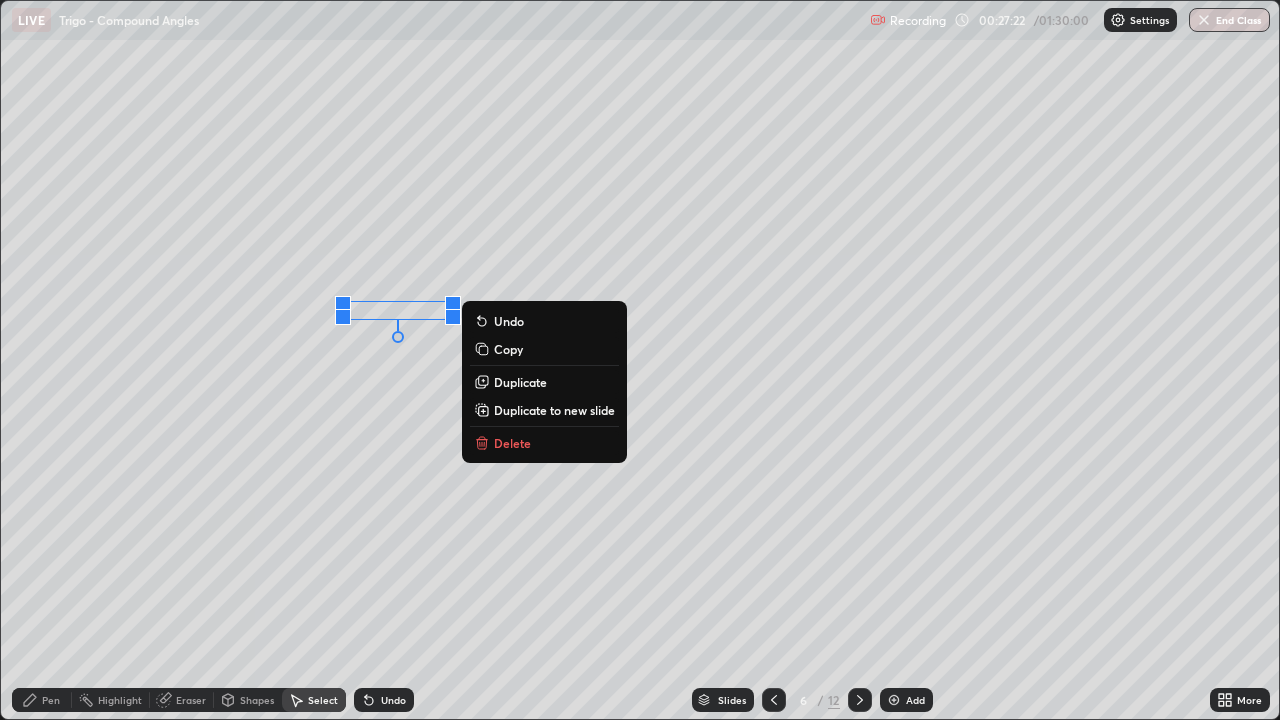 click on "Delete" at bounding box center [544, 443] 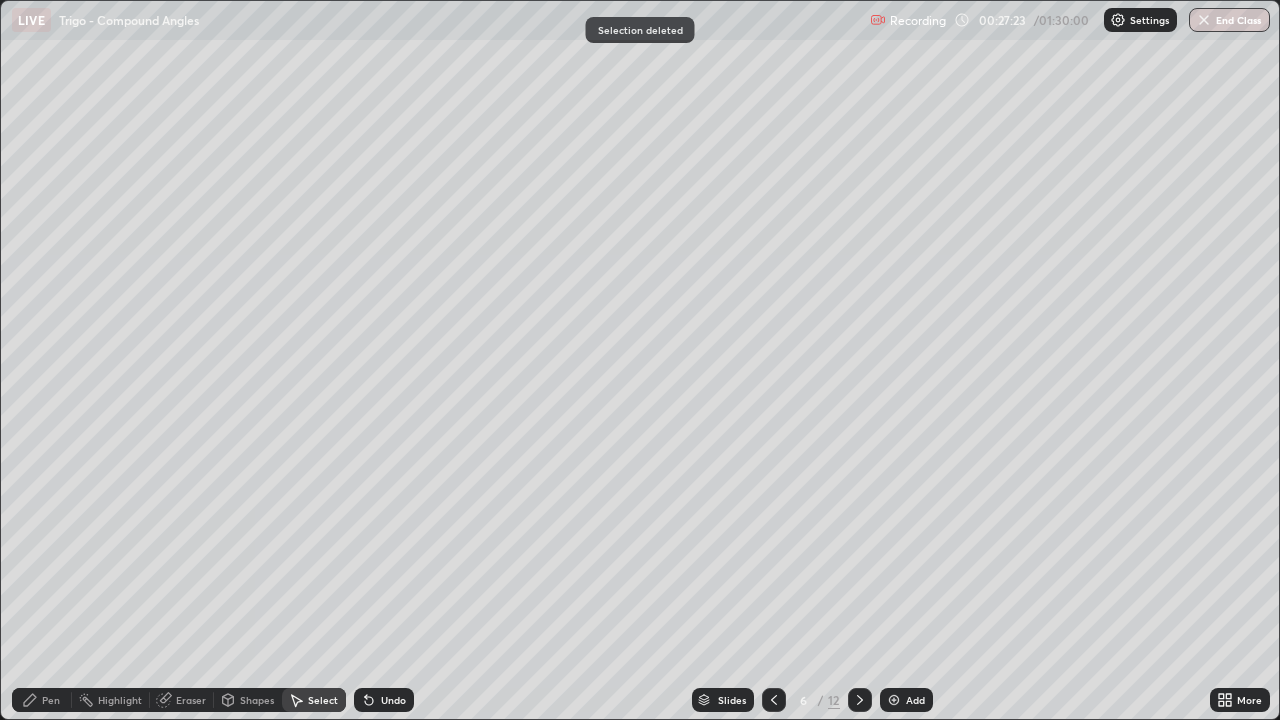 click on "Pen" at bounding box center (51, 700) 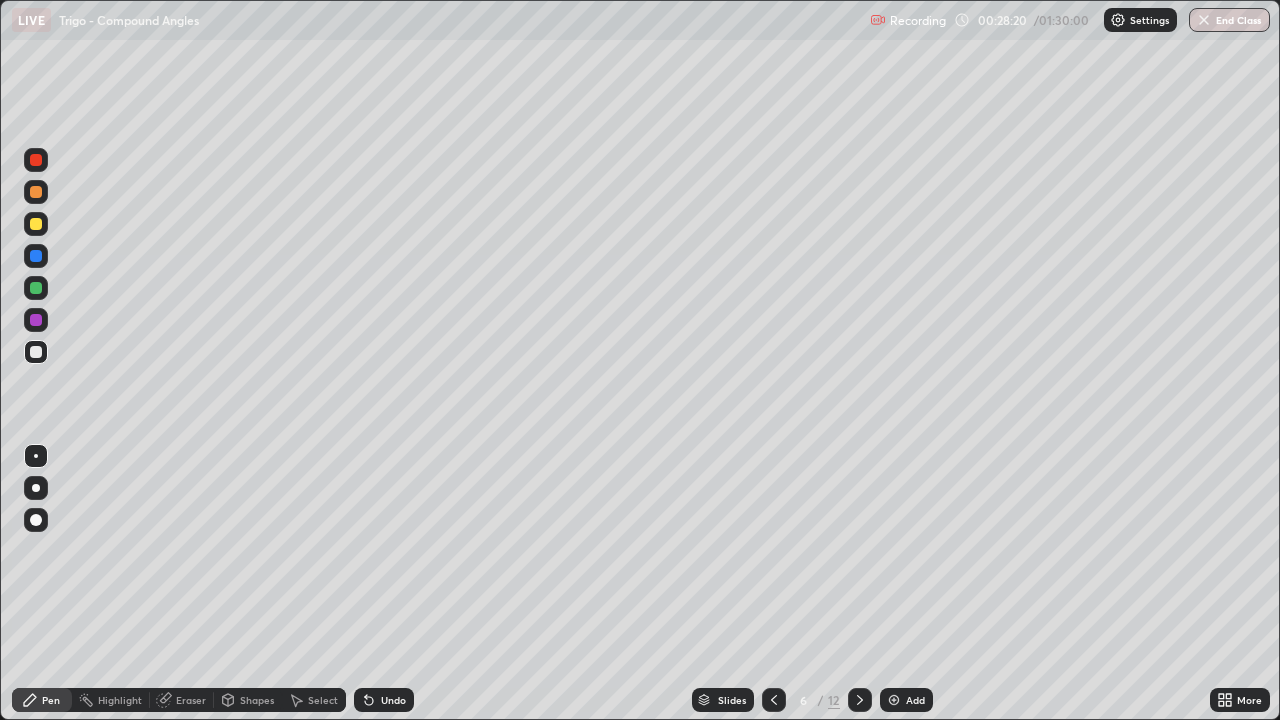 click on "Eraser" at bounding box center (191, 700) 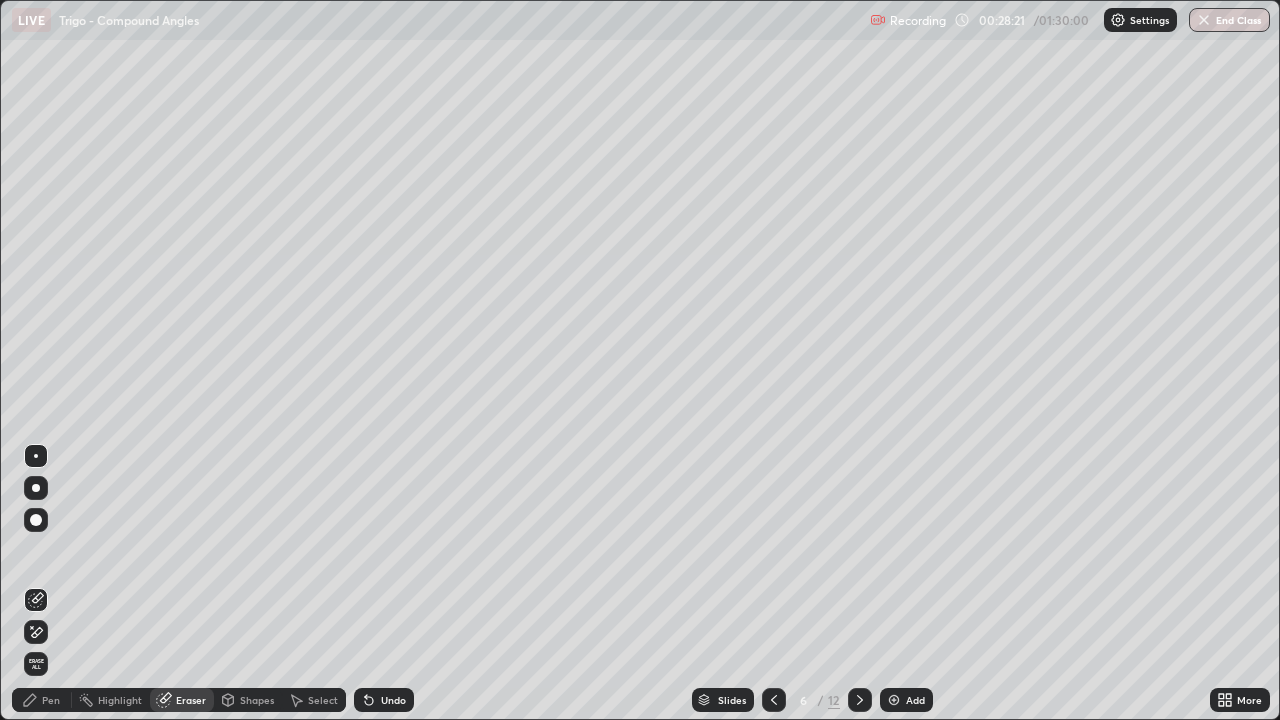 click on "Pen" at bounding box center [42, 700] 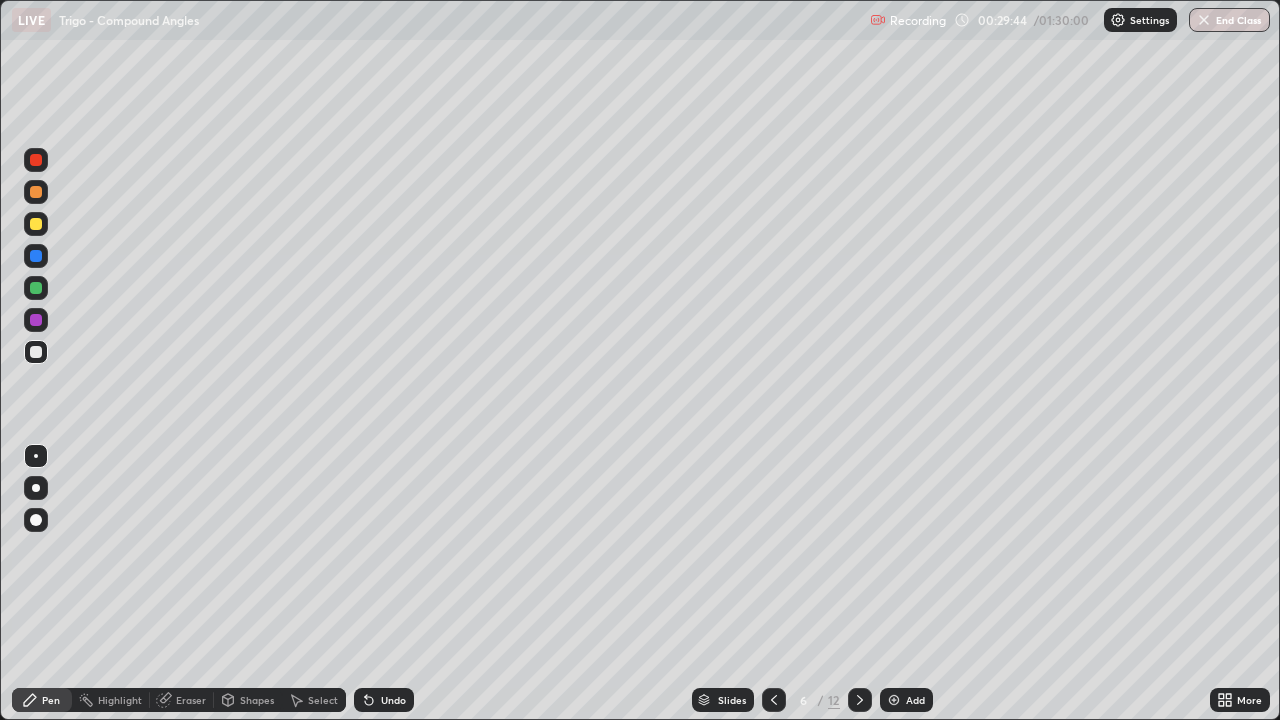 click on "Select" at bounding box center [323, 700] 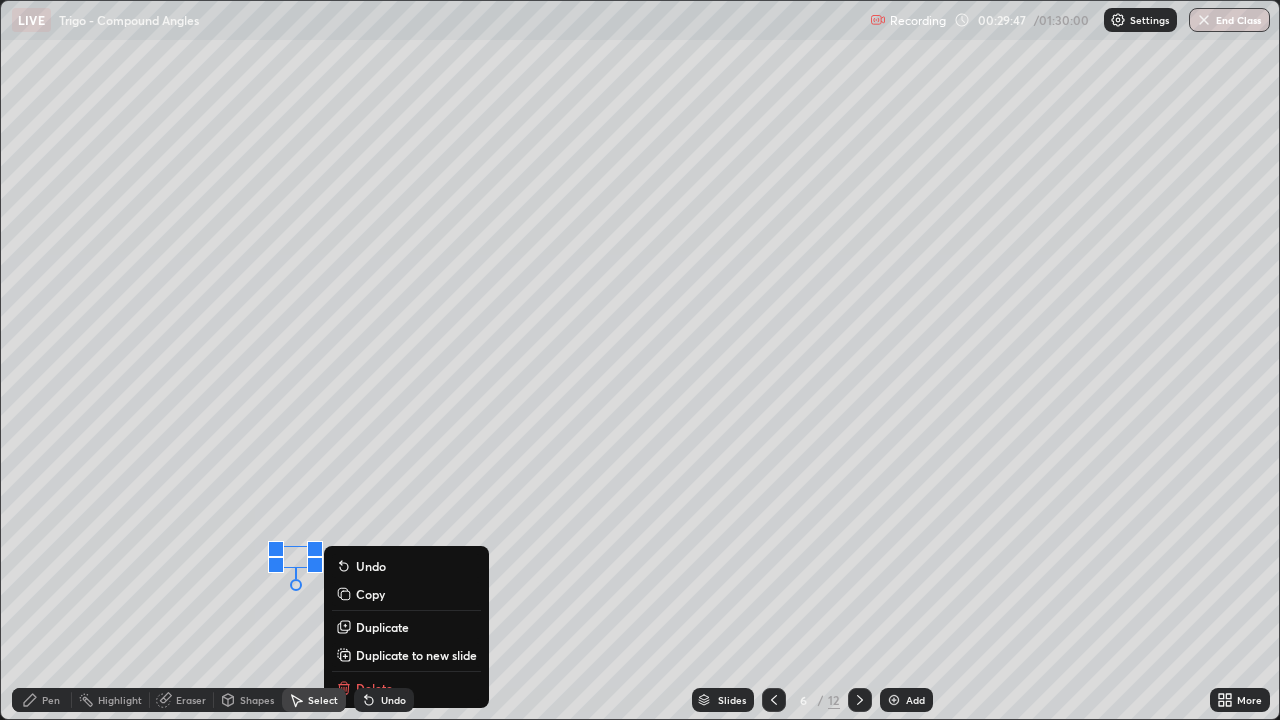 click on "Slides 6 / 12 Add" at bounding box center [812, 700] 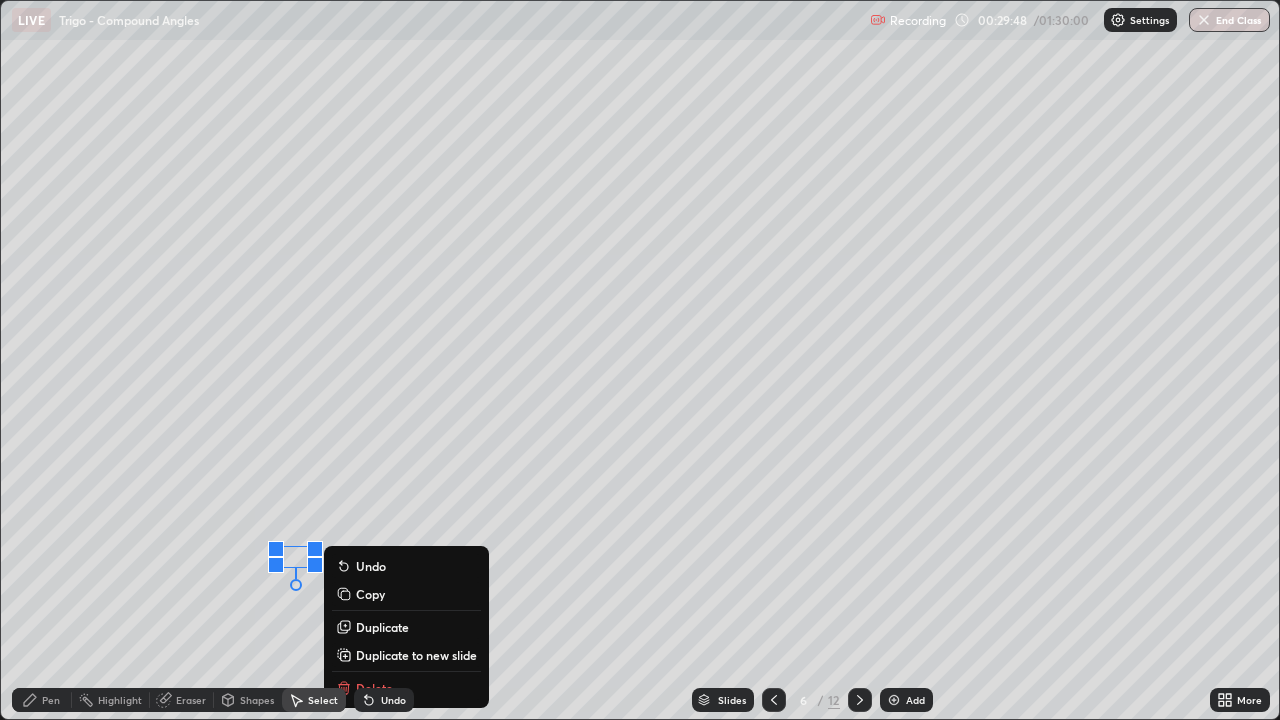 click on "Shapes" at bounding box center (257, 700) 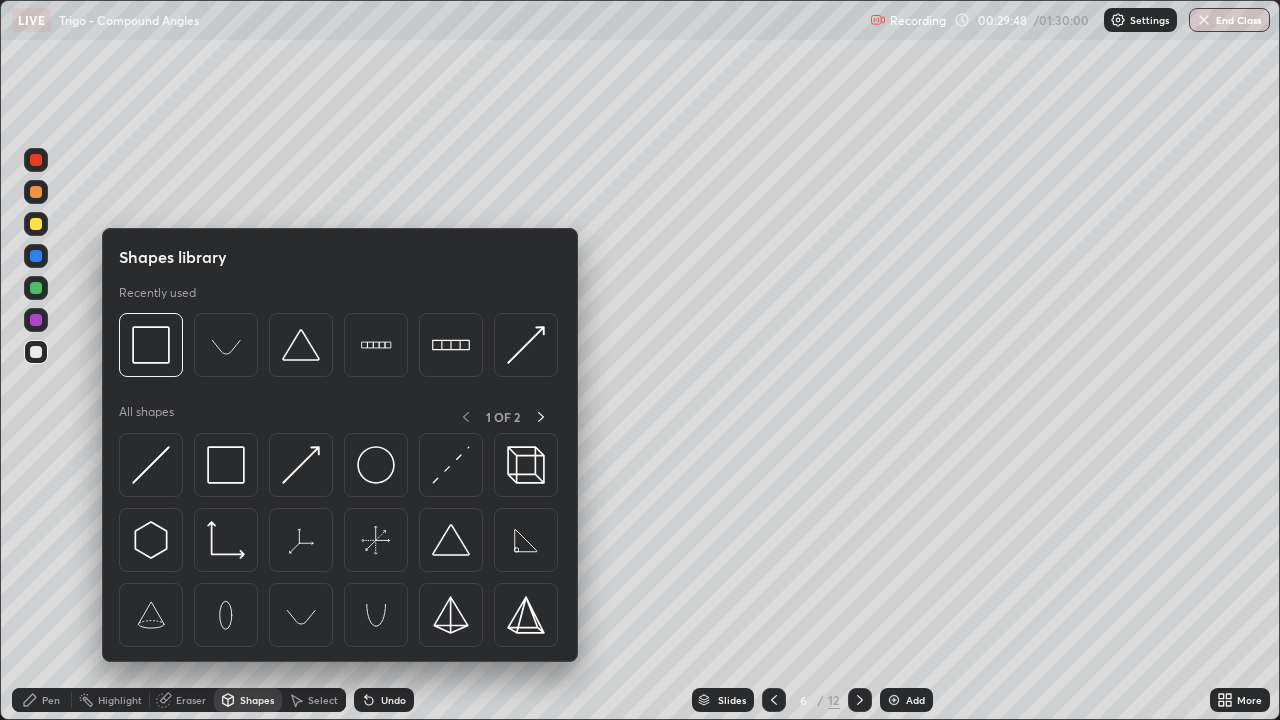 click on "Eraser" at bounding box center (191, 700) 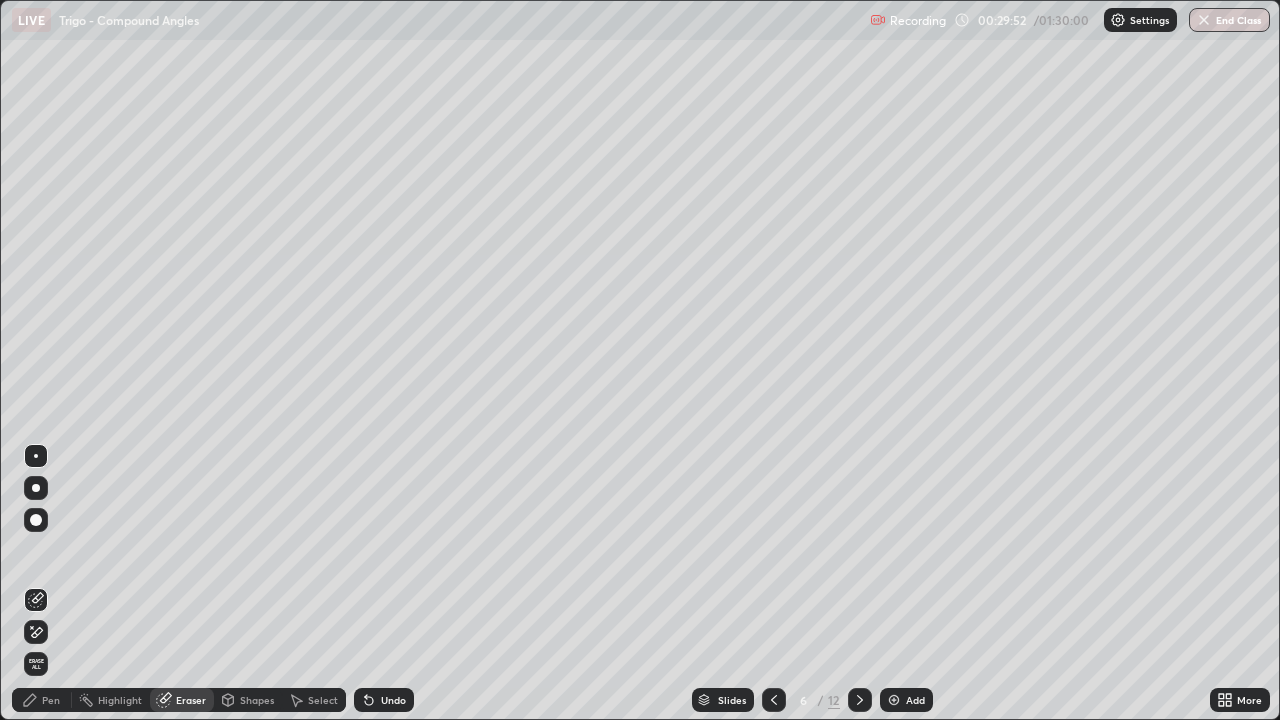 click on "Pen" at bounding box center [51, 700] 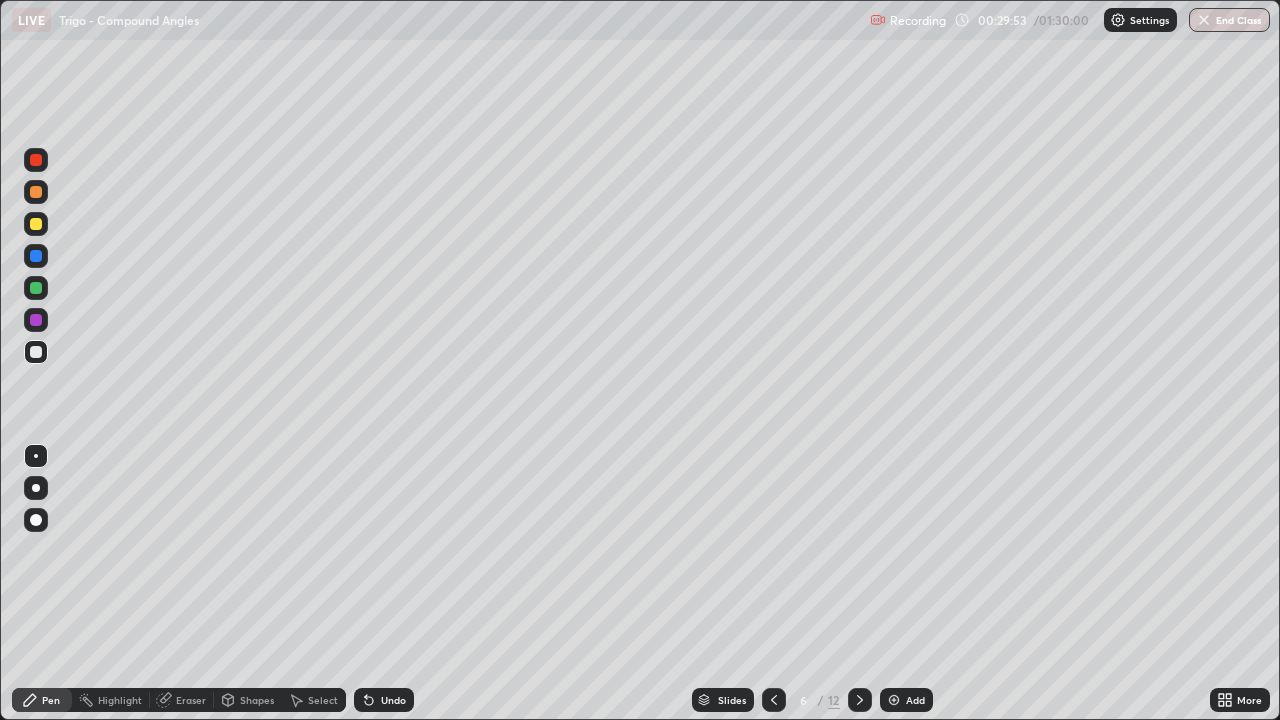 click at bounding box center (36, 352) 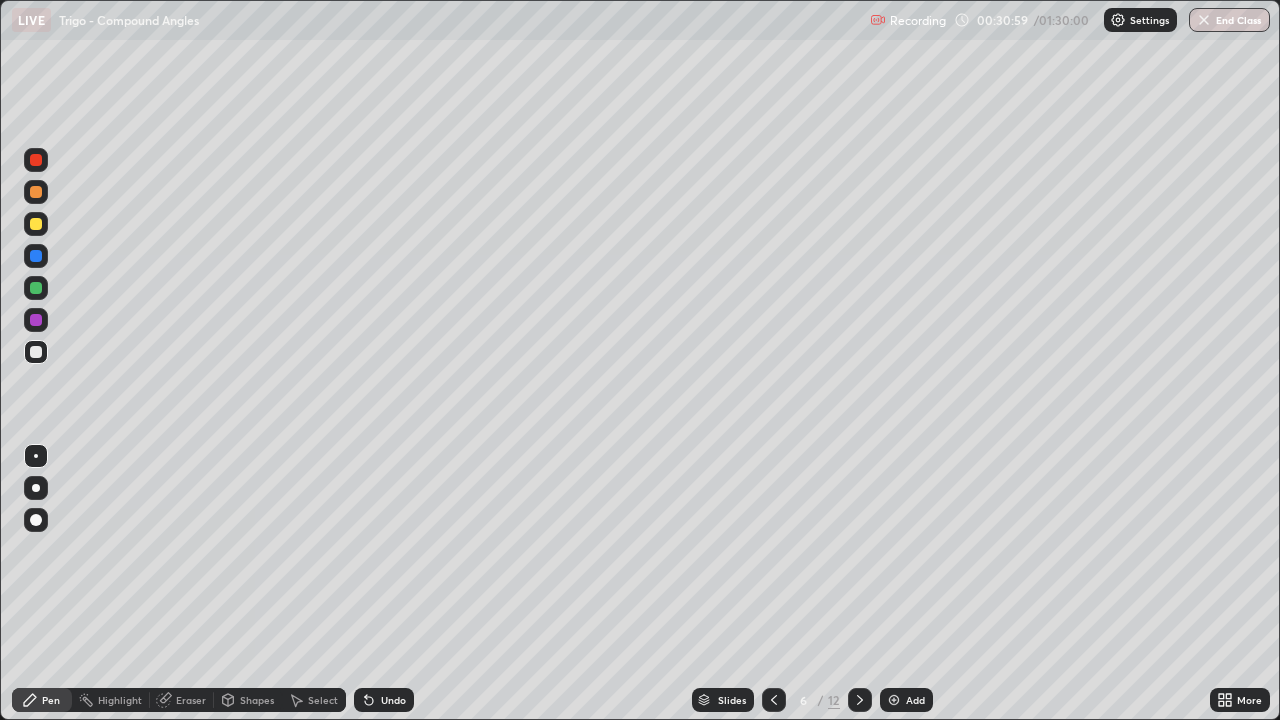 click at bounding box center [36, 224] 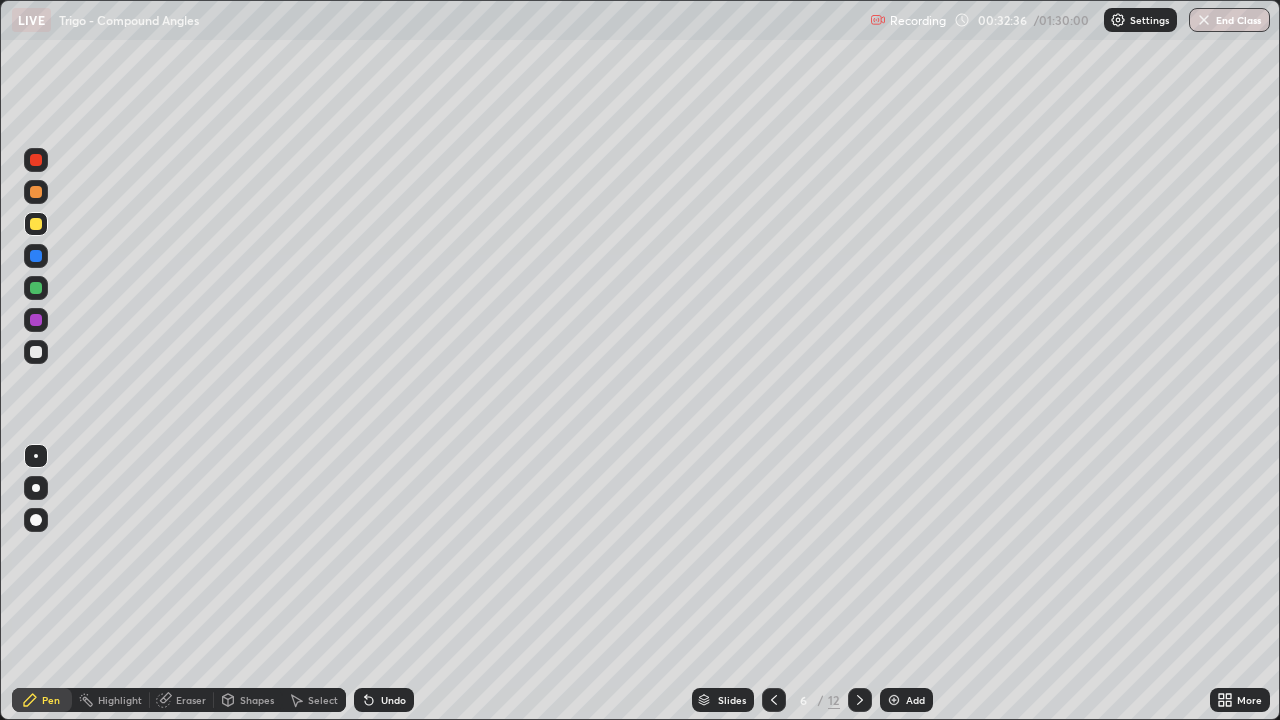 click on "Undo" at bounding box center [393, 700] 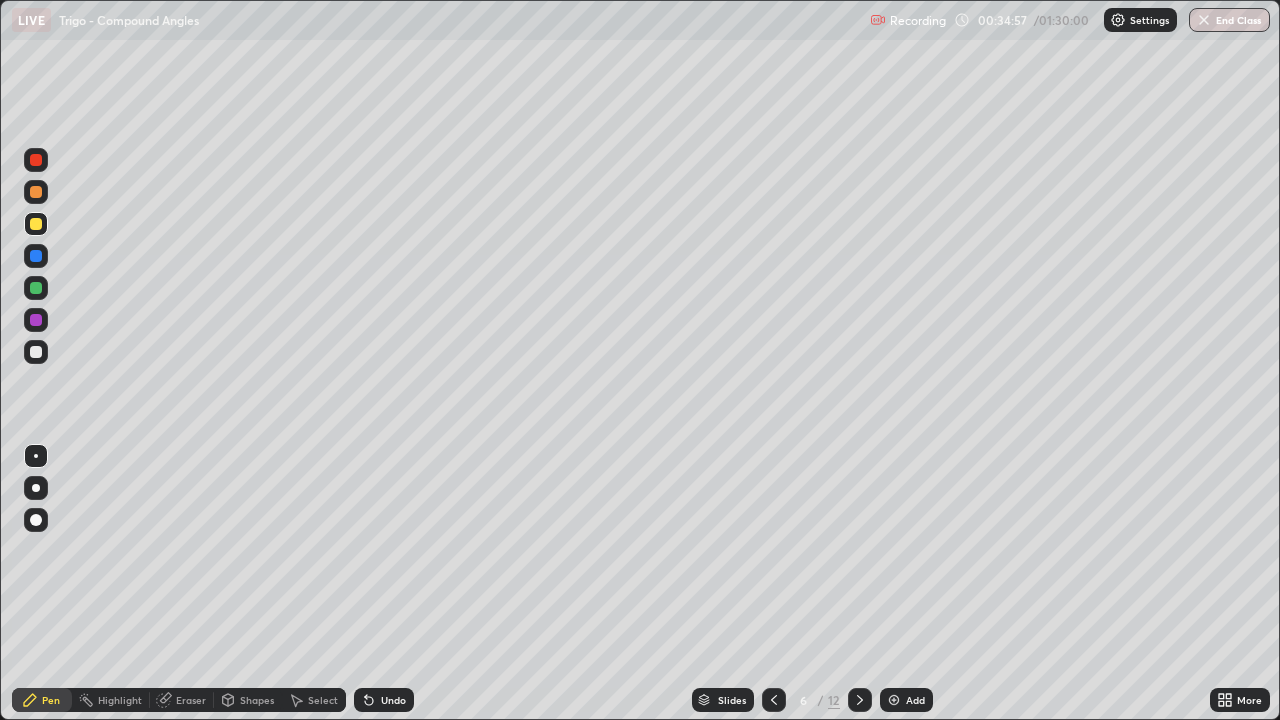 click on "Undo" at bounding box center (384, 700) 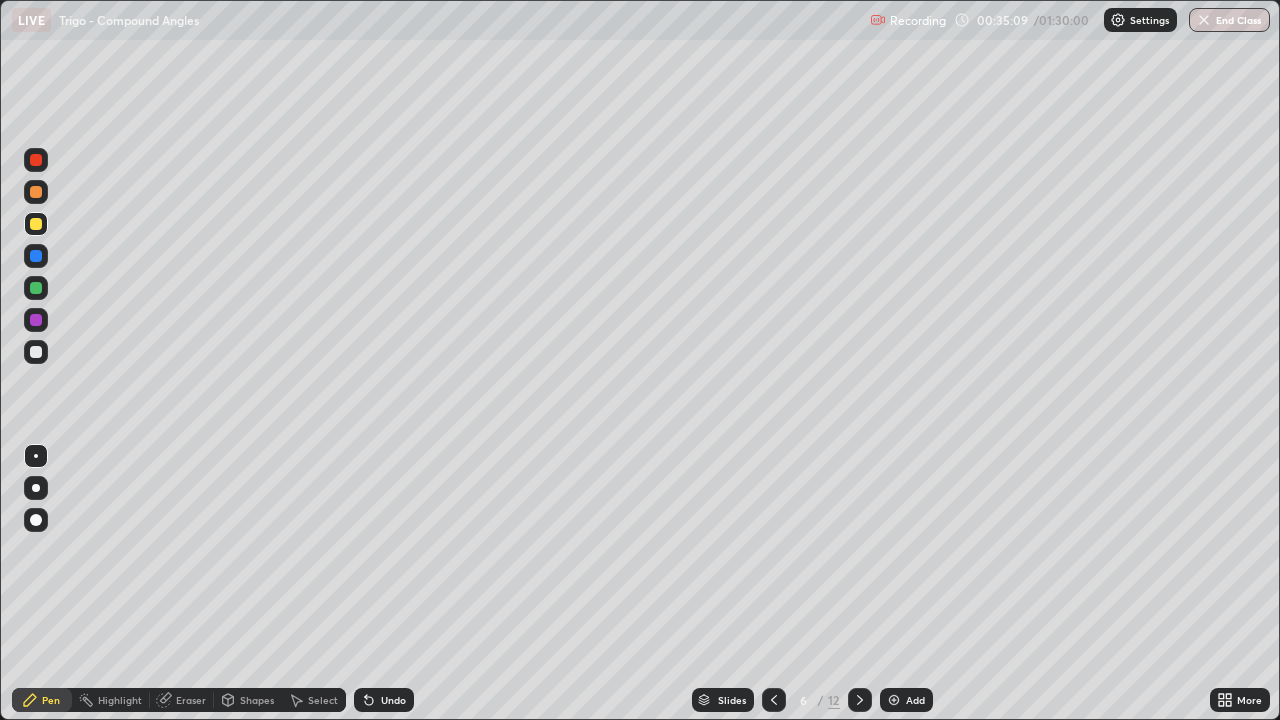 click on "Undo" at bounding box center [384, 700] 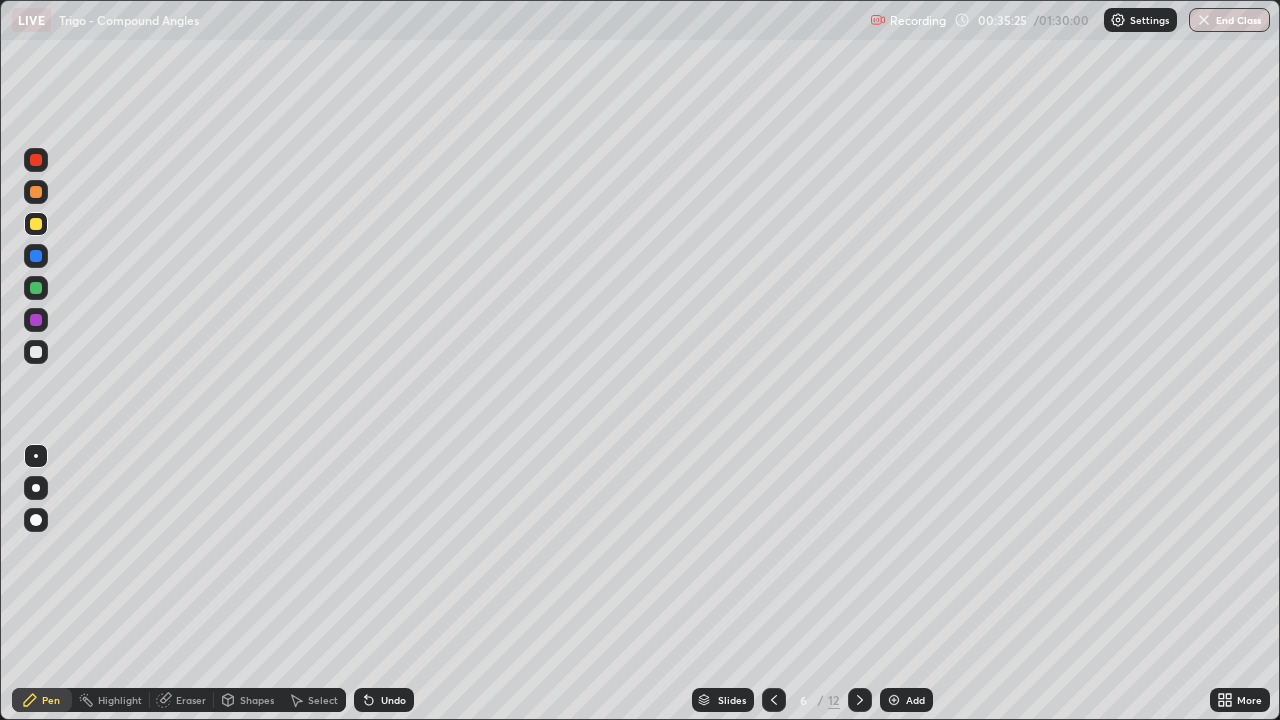 click at bounding box center (36, 288) 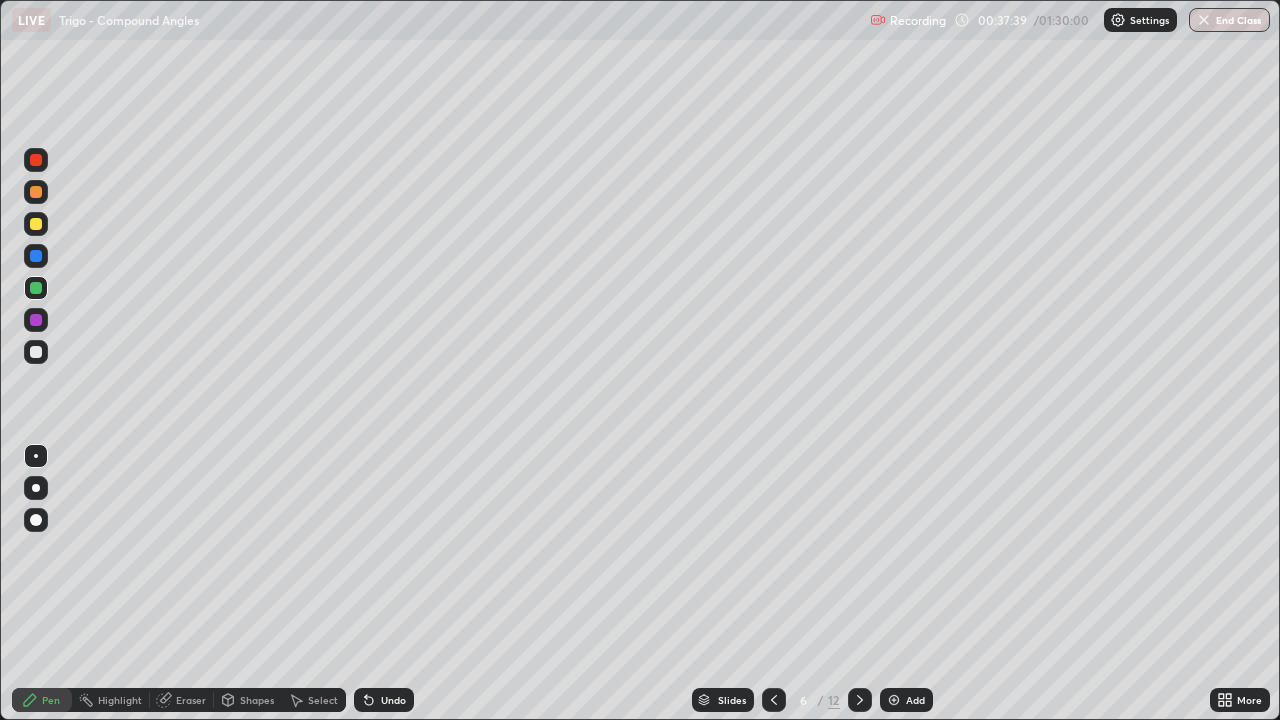 click 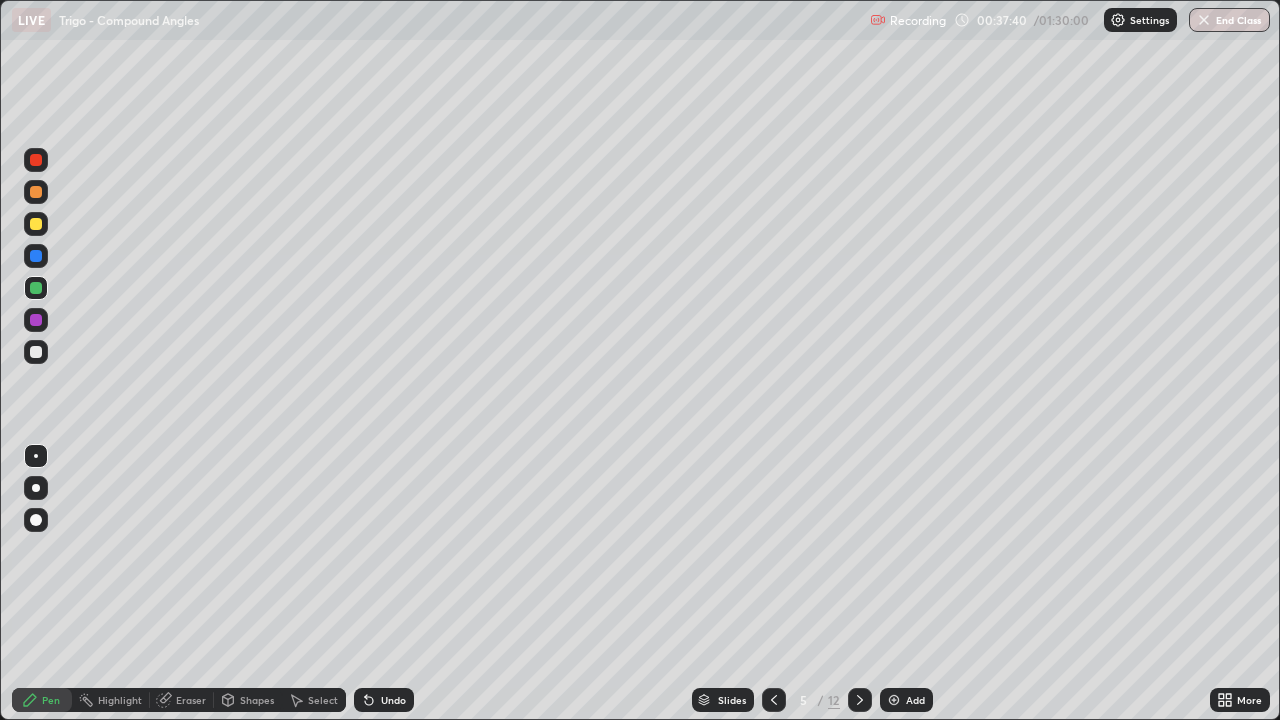 click 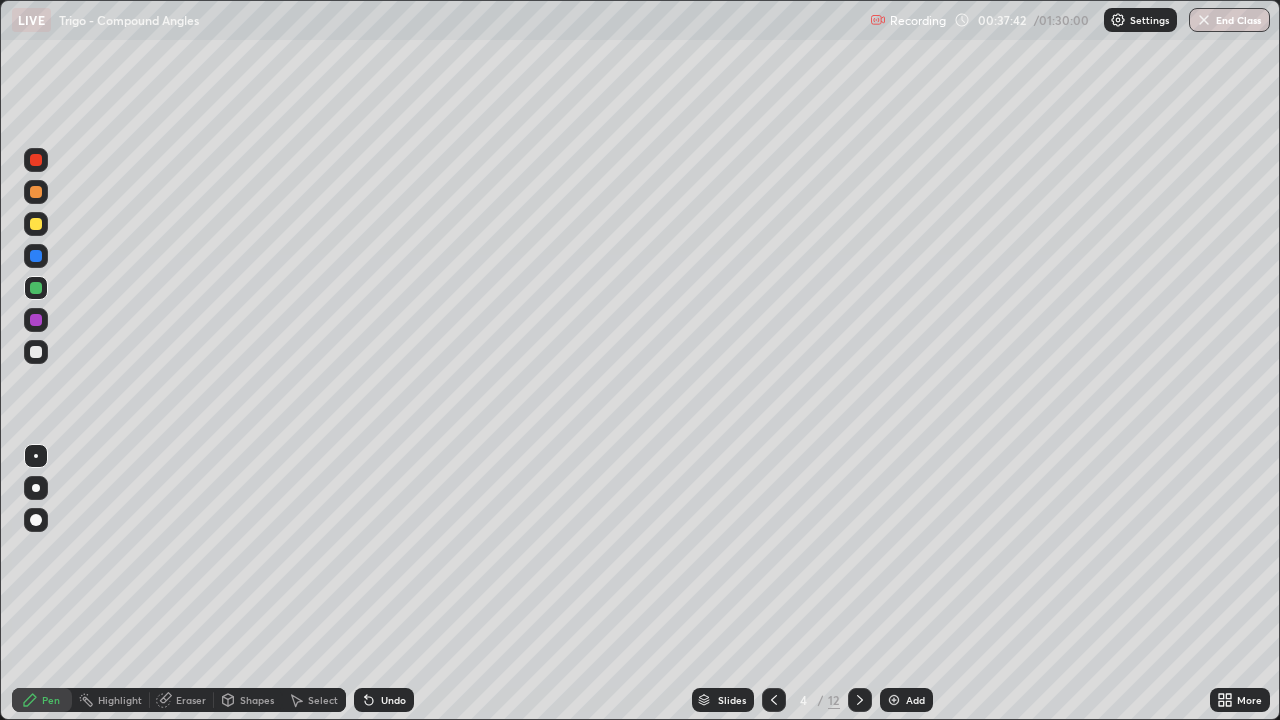 click at bounding box center (36, 224) 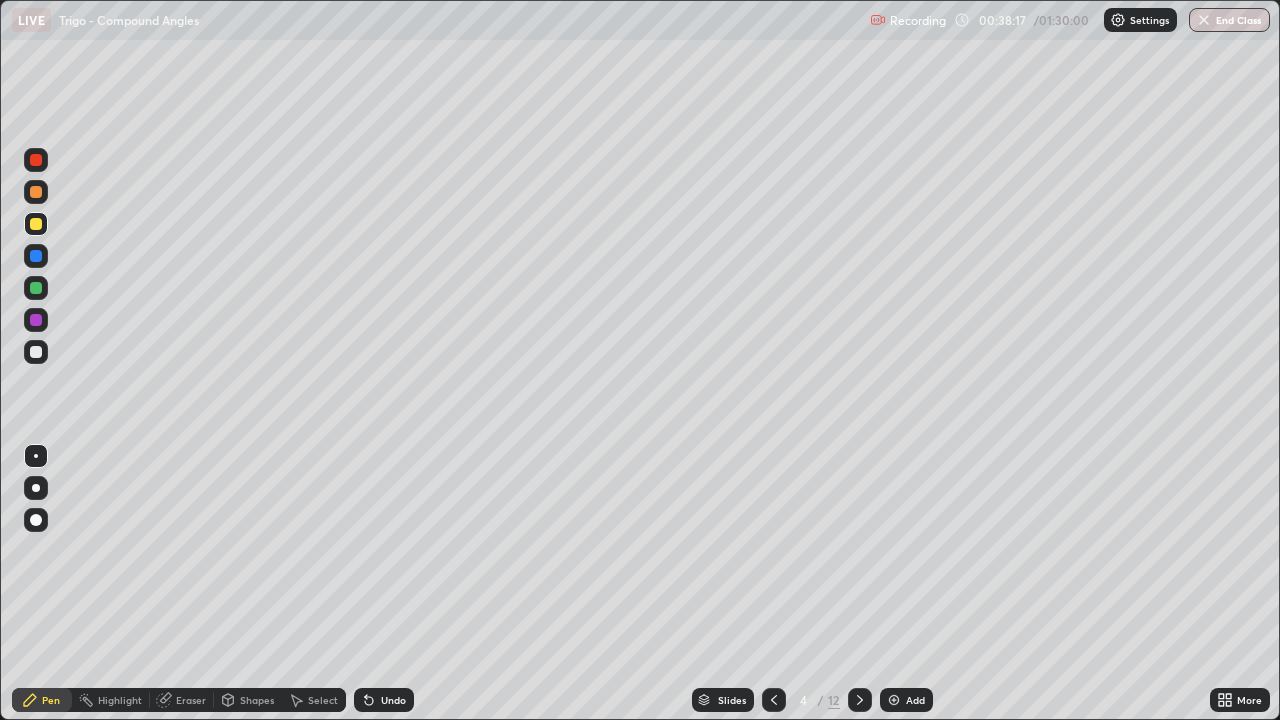 click 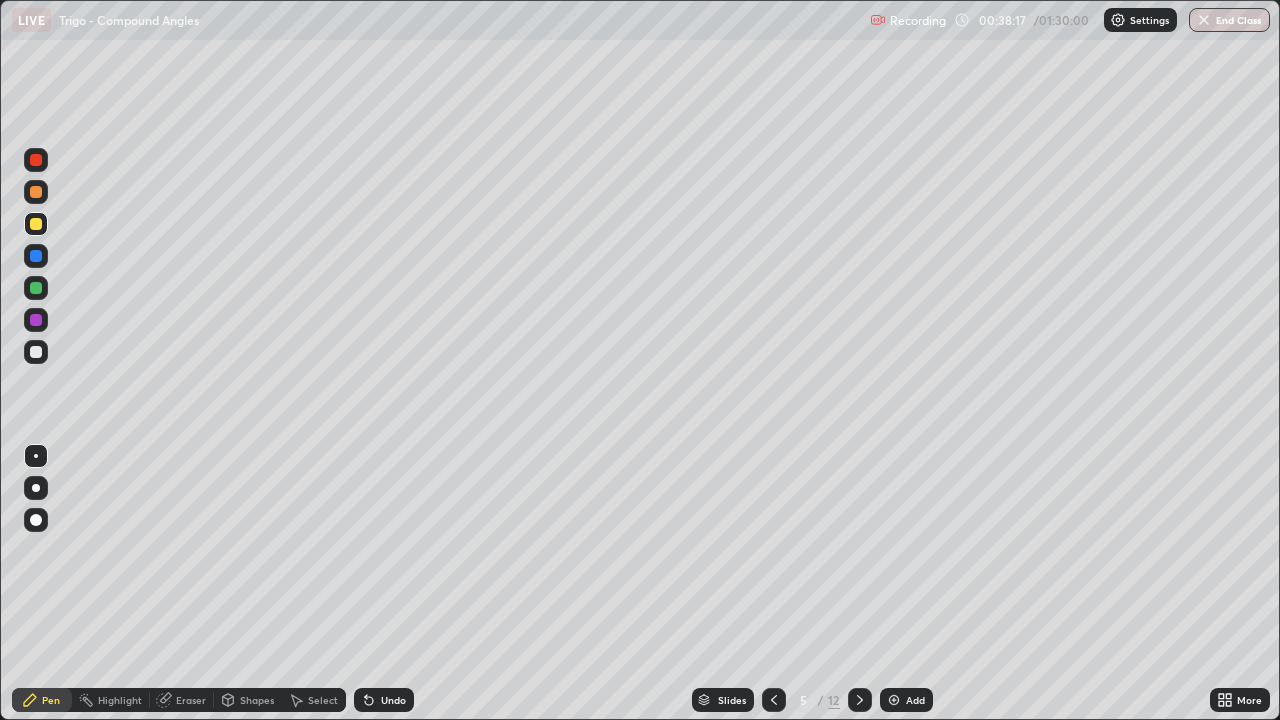 click 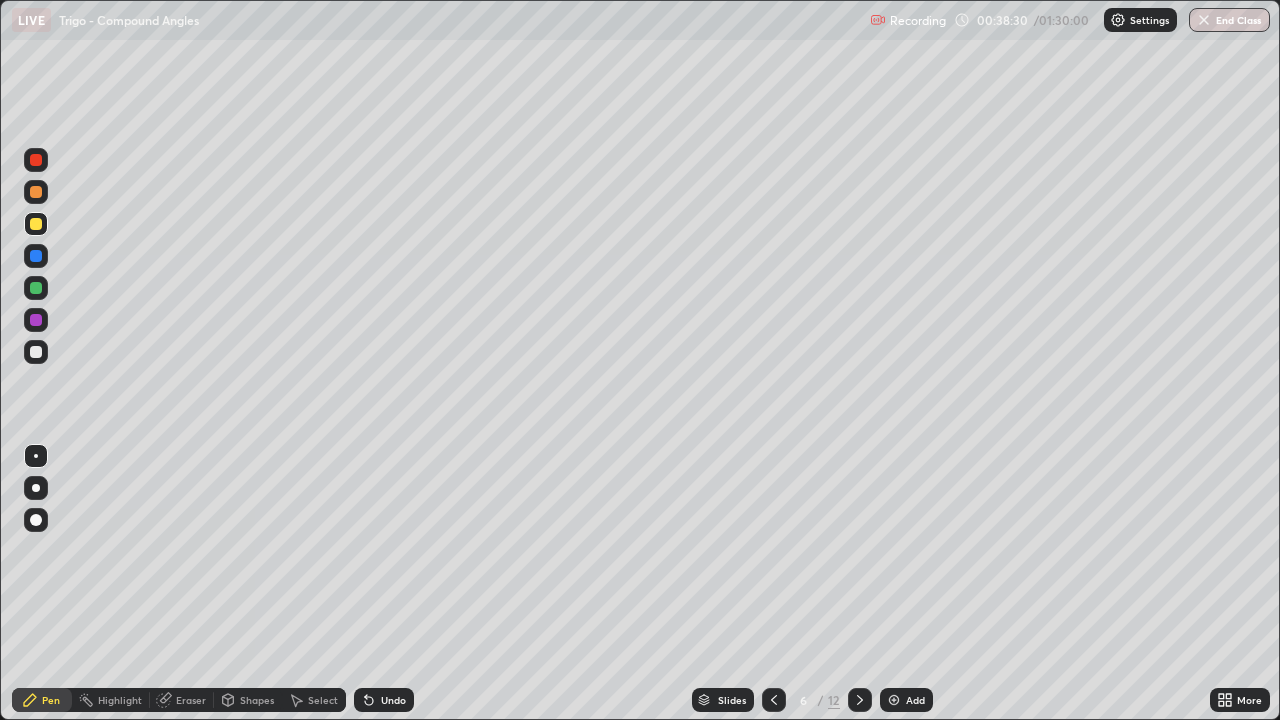 click at bounding box center (774, 700) 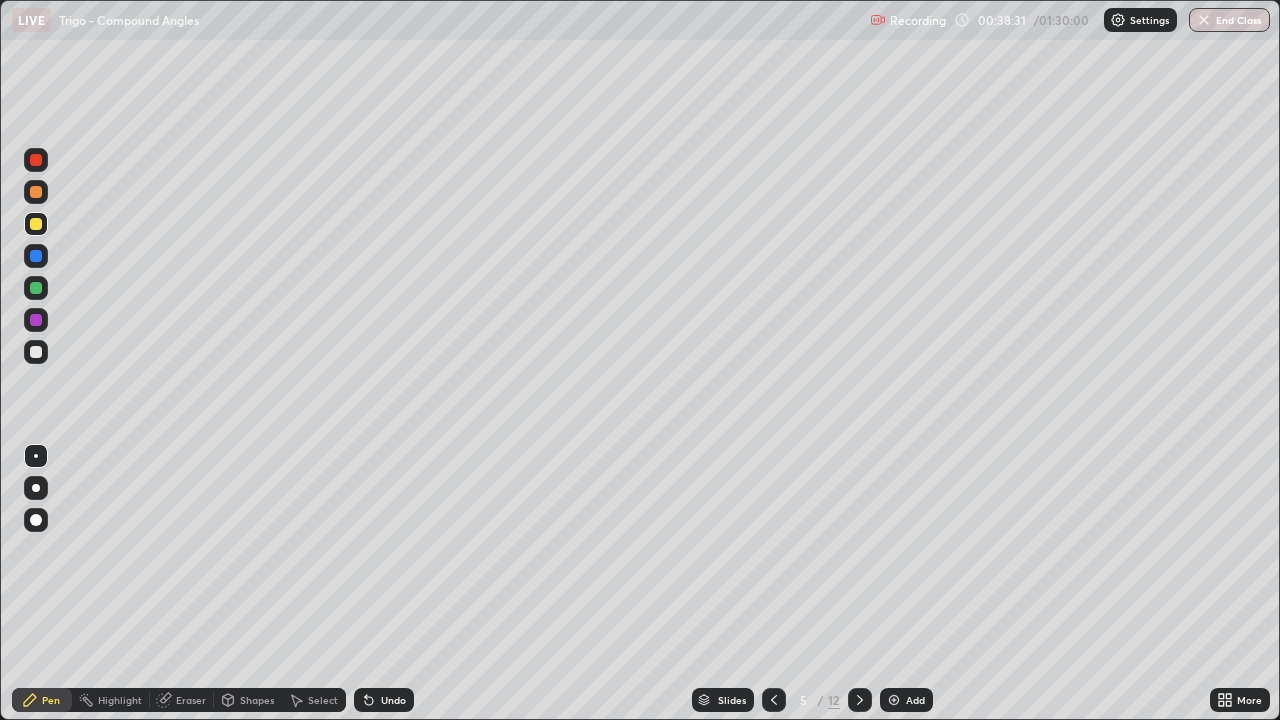 click 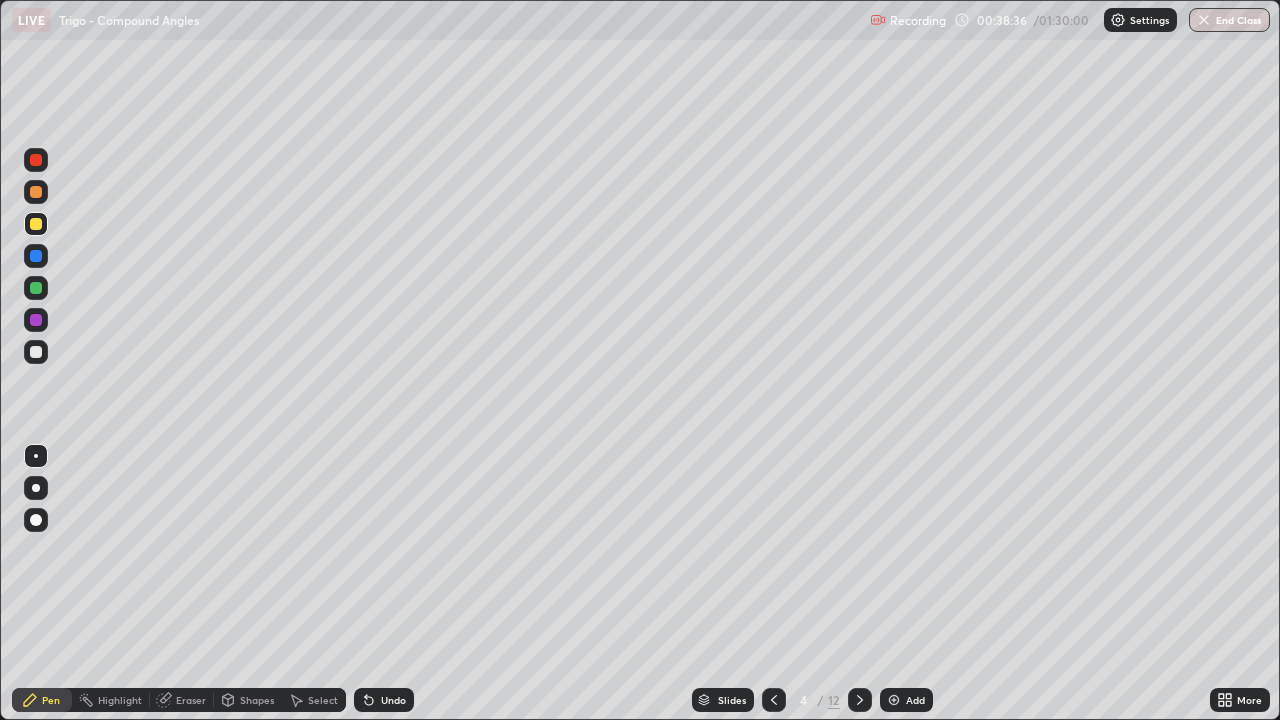 click 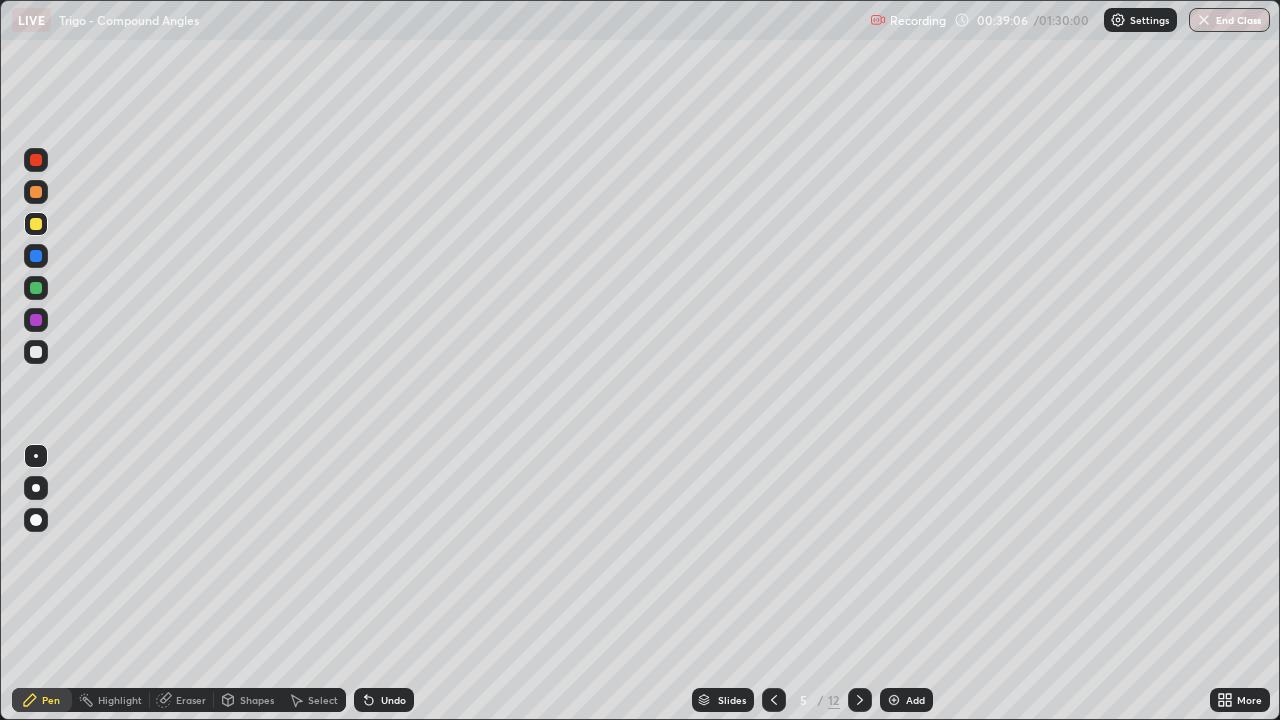 click 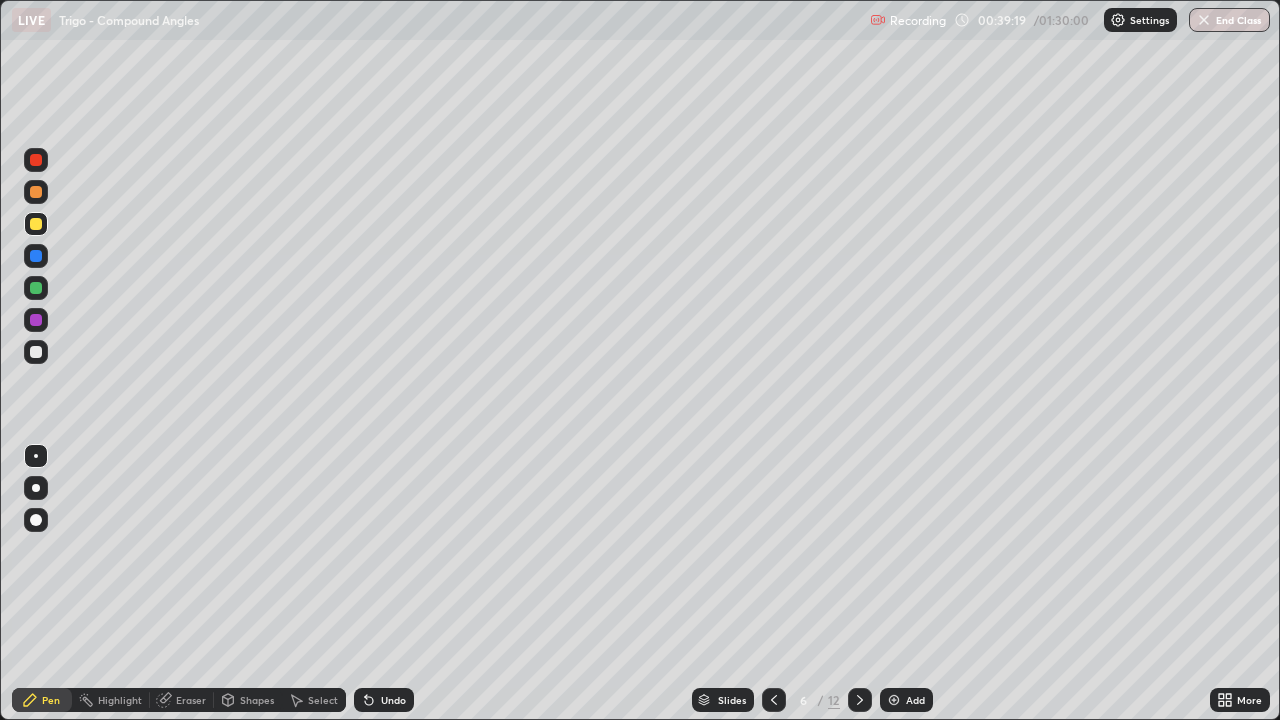 click at bounding box center [36, 224] 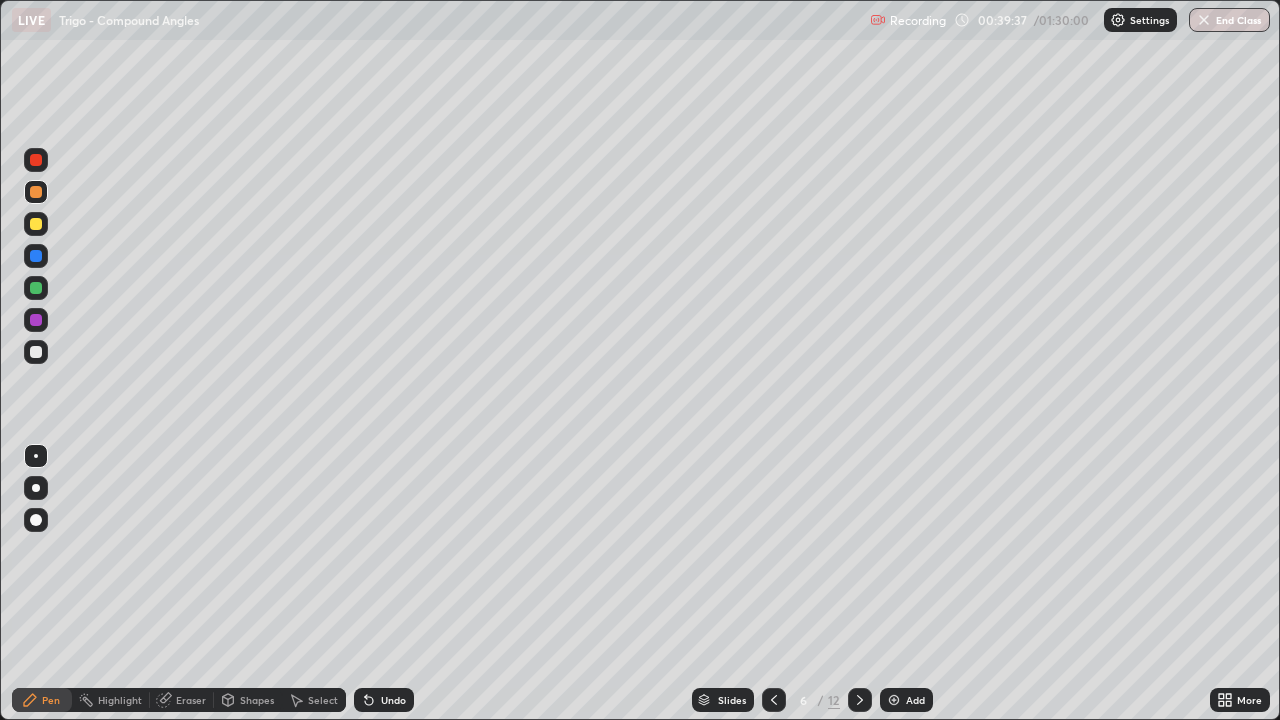 click at bounding box center [36, 224] 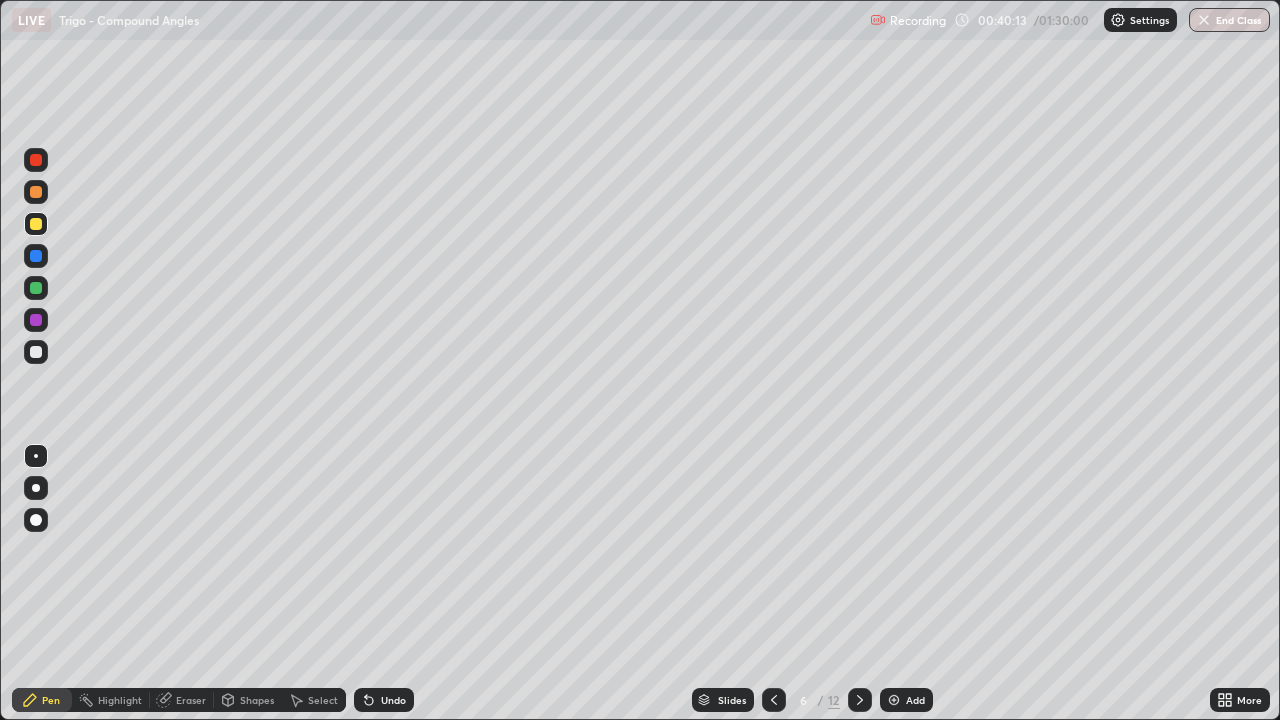 click on "Undo" at bounding box center (384, 700) 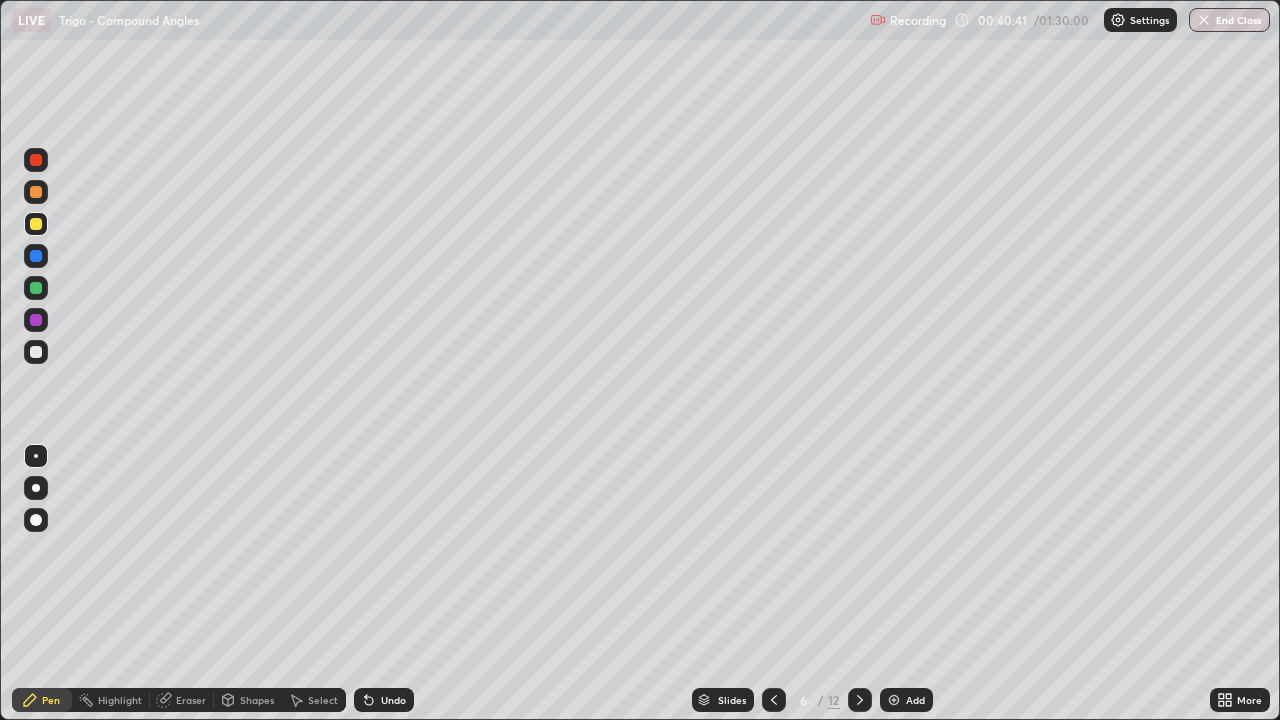 click on "Undo" at bounding box center [393, 700] 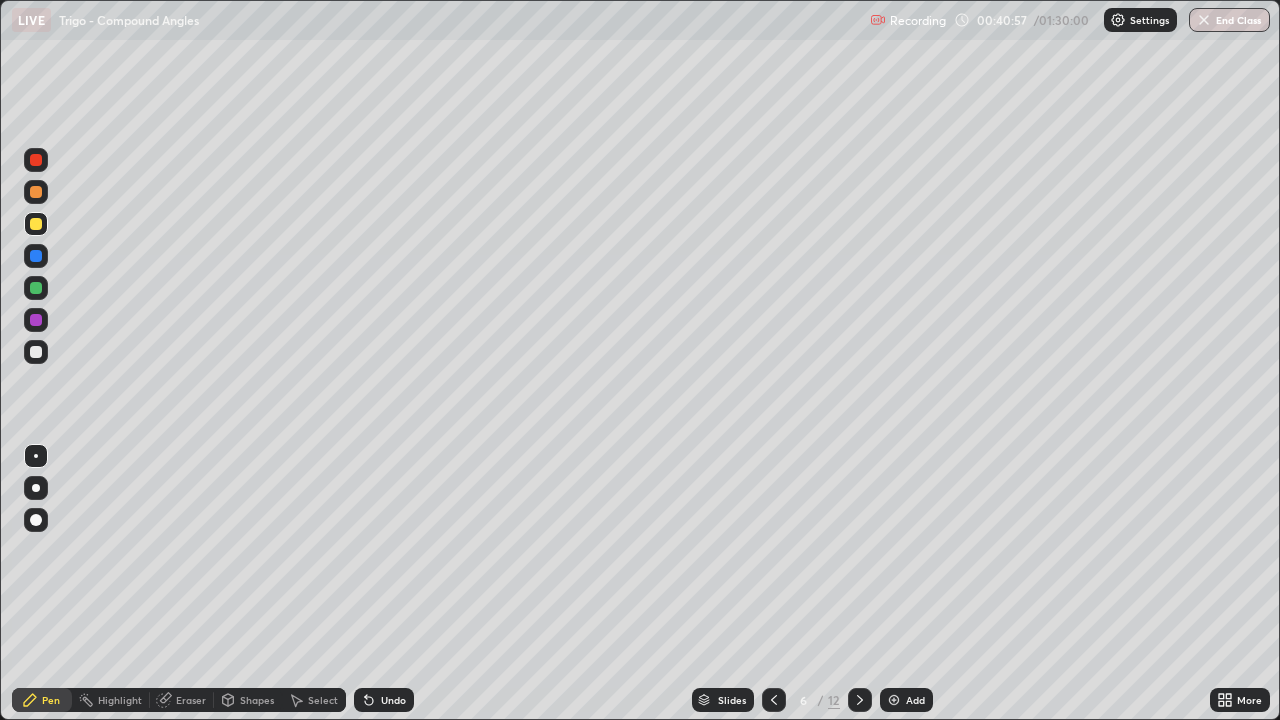 click at bounding box center (36, 192) 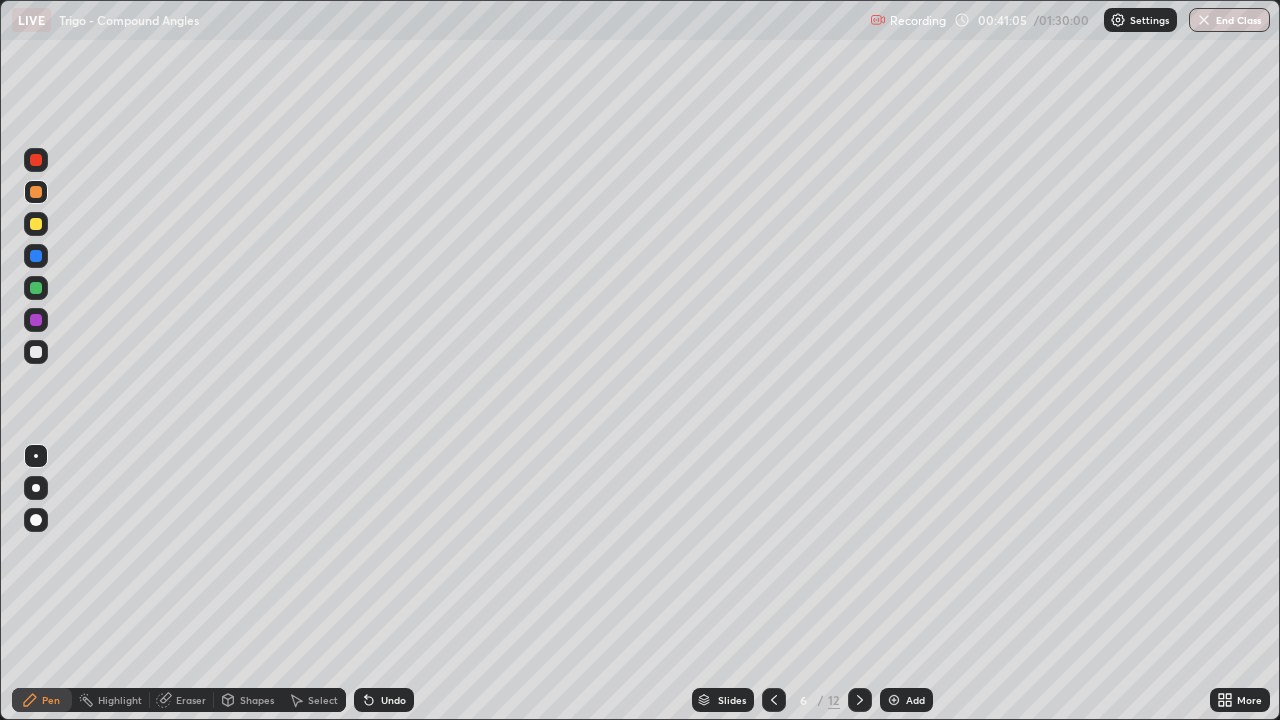 click on "Undo" at bounding box center (393, 700) 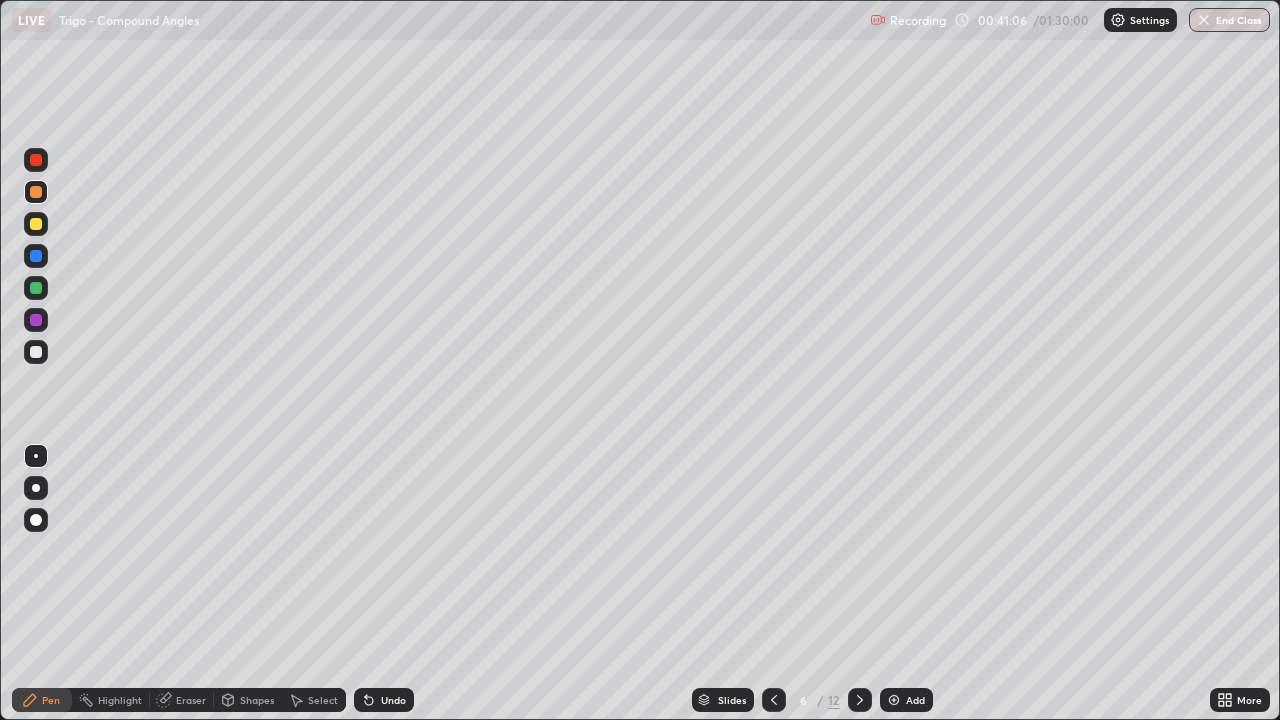 click on "Undo" at bounding box center (393, 700) 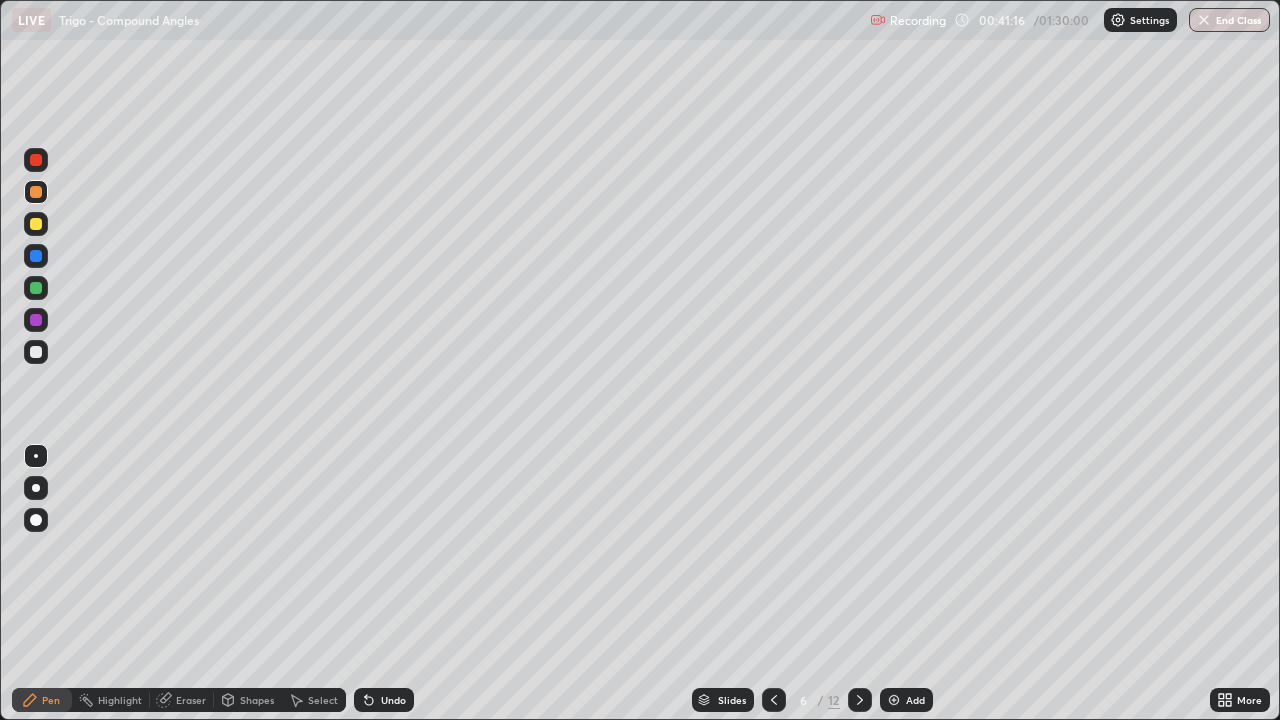 click on "Undo" at bounding box center [393, 700] 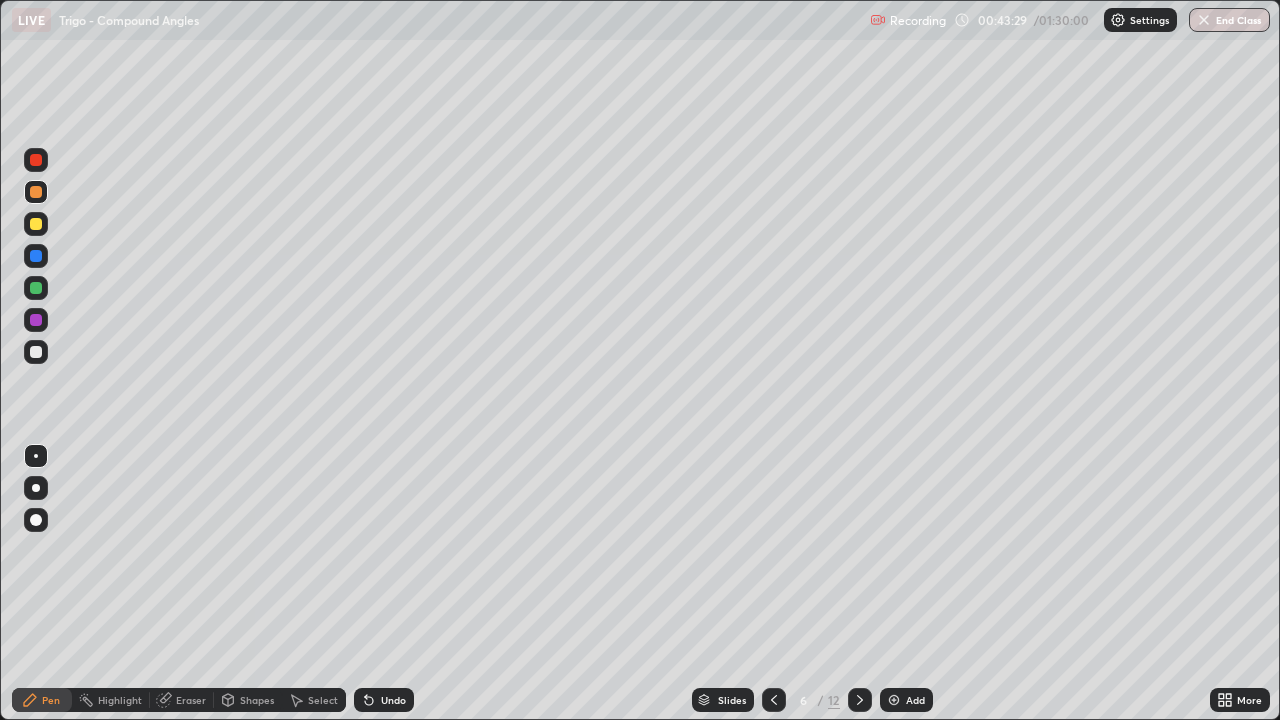click 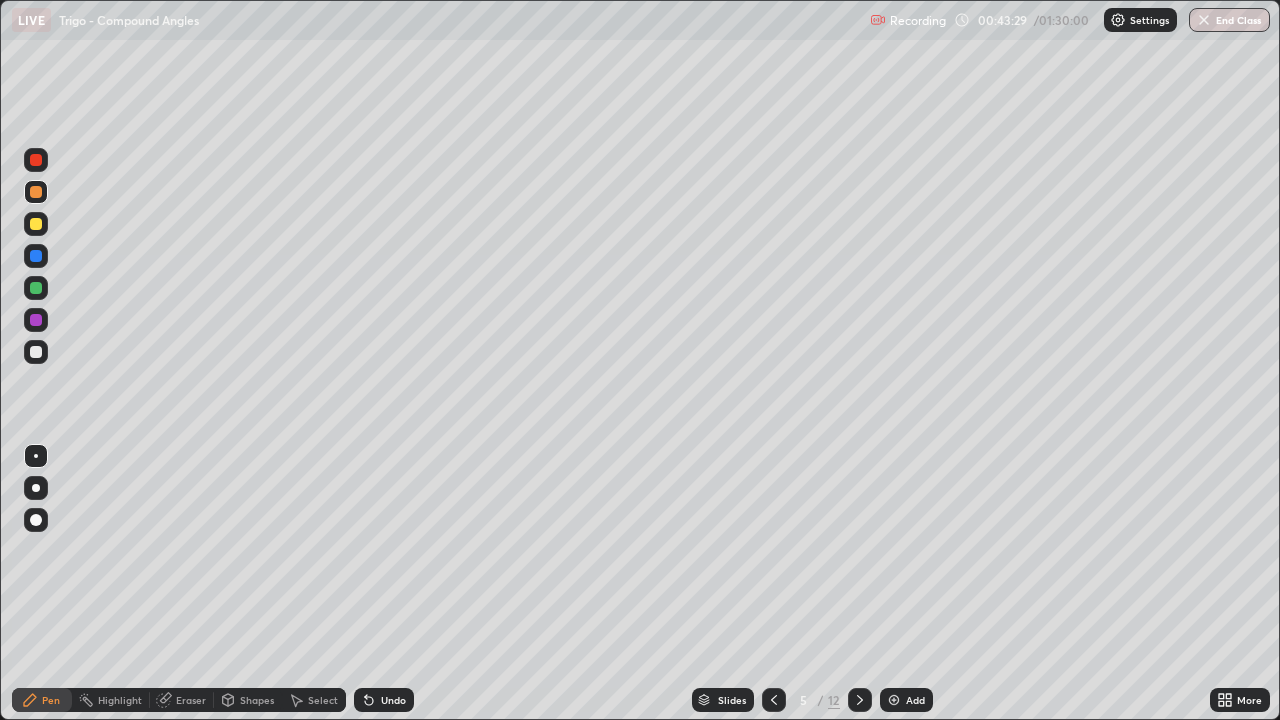 click 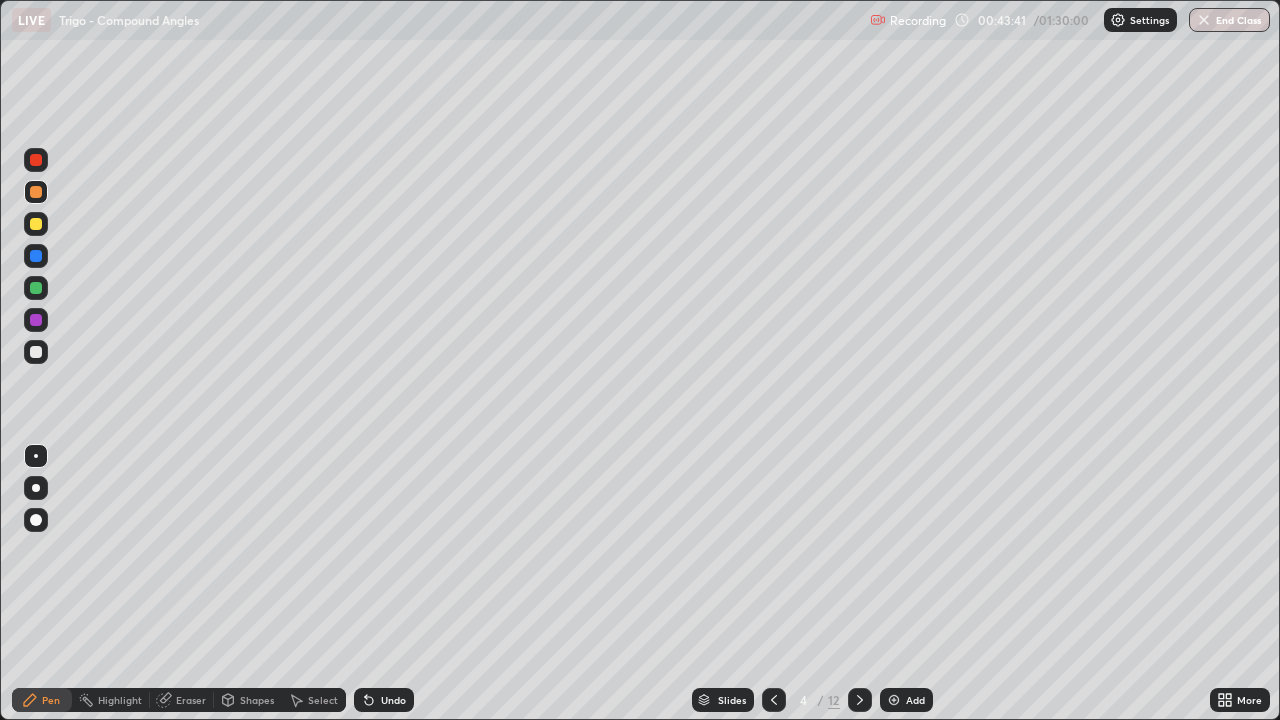 click 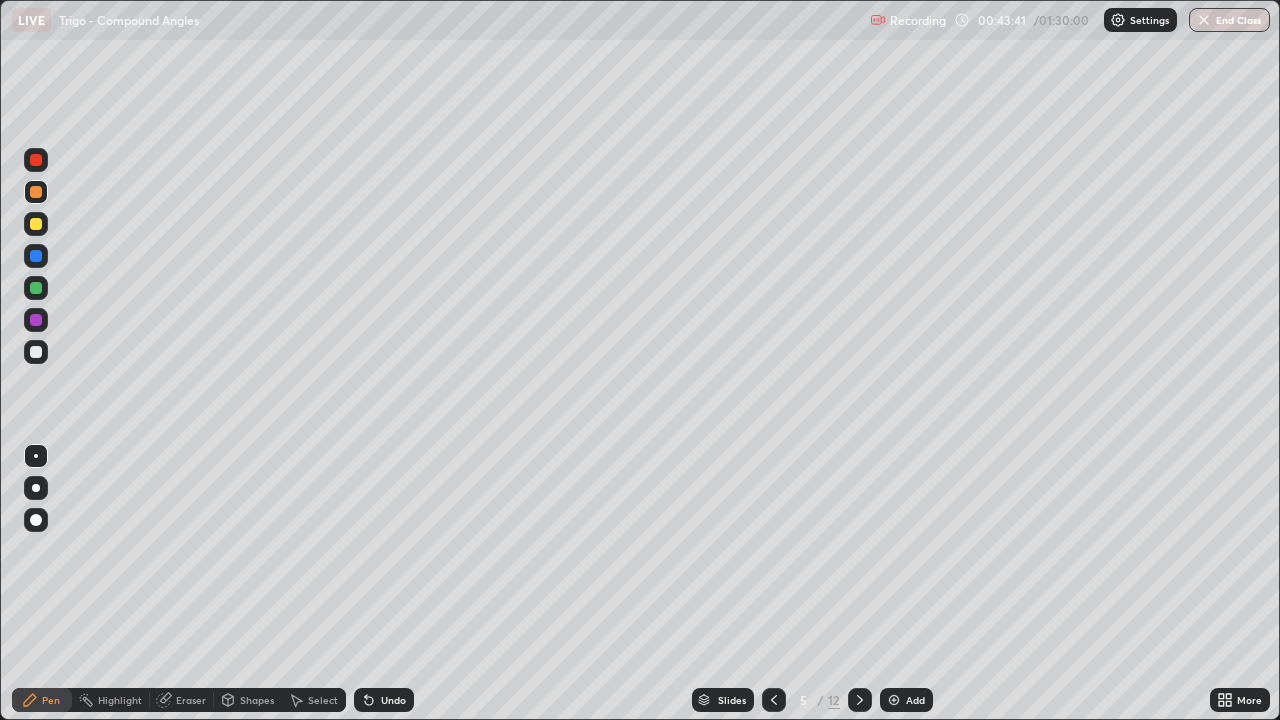 click at bounding box center [860, 700] 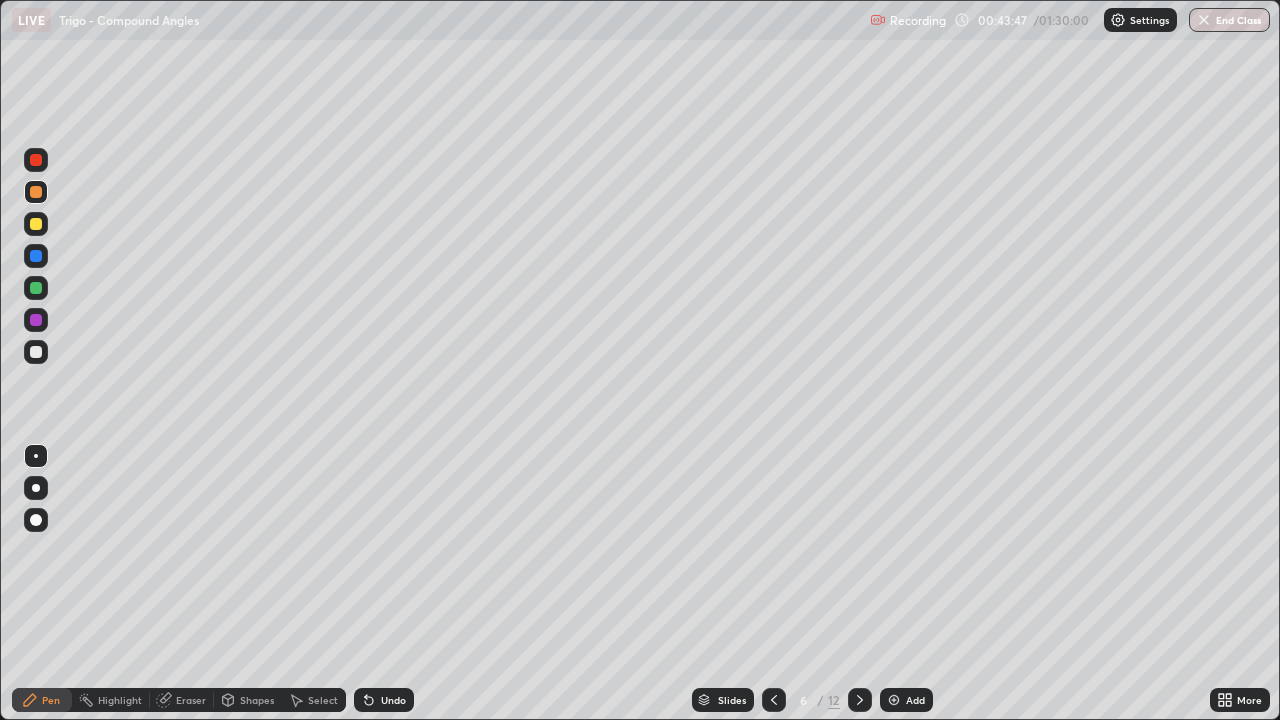 click on "Undo" at bounding box center [393, 700] 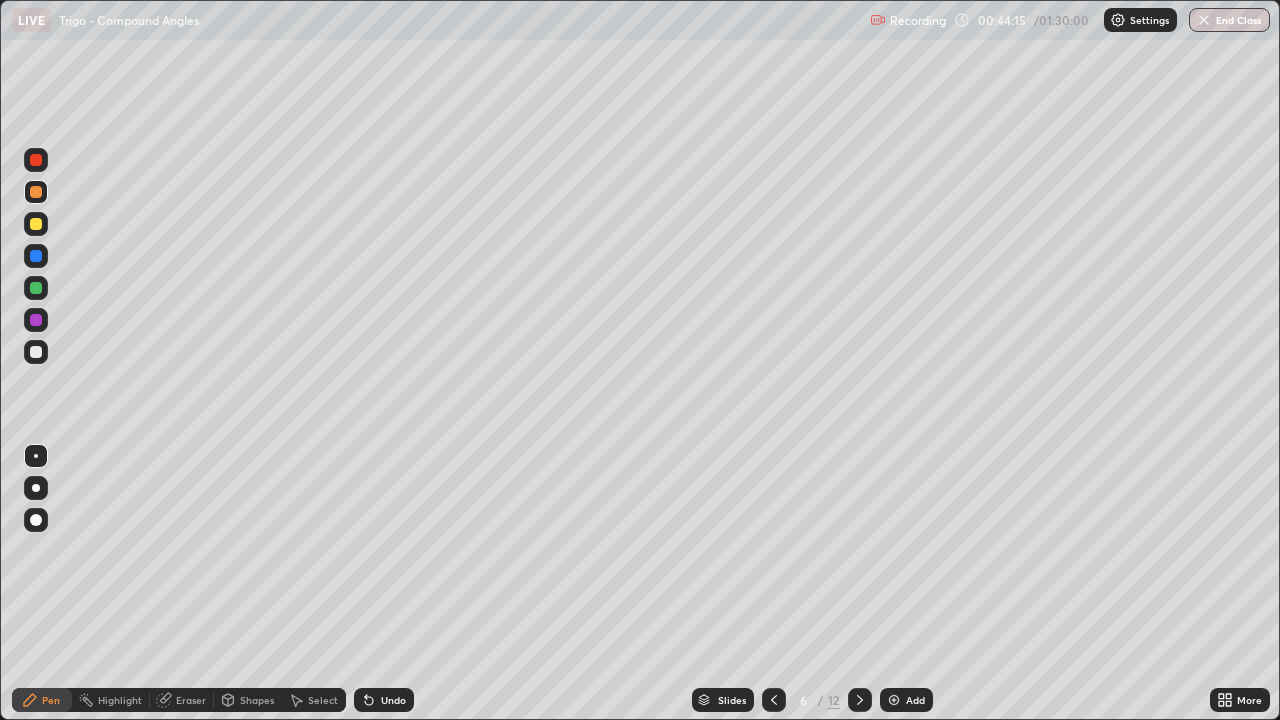 click at bounding box center (36, 224) 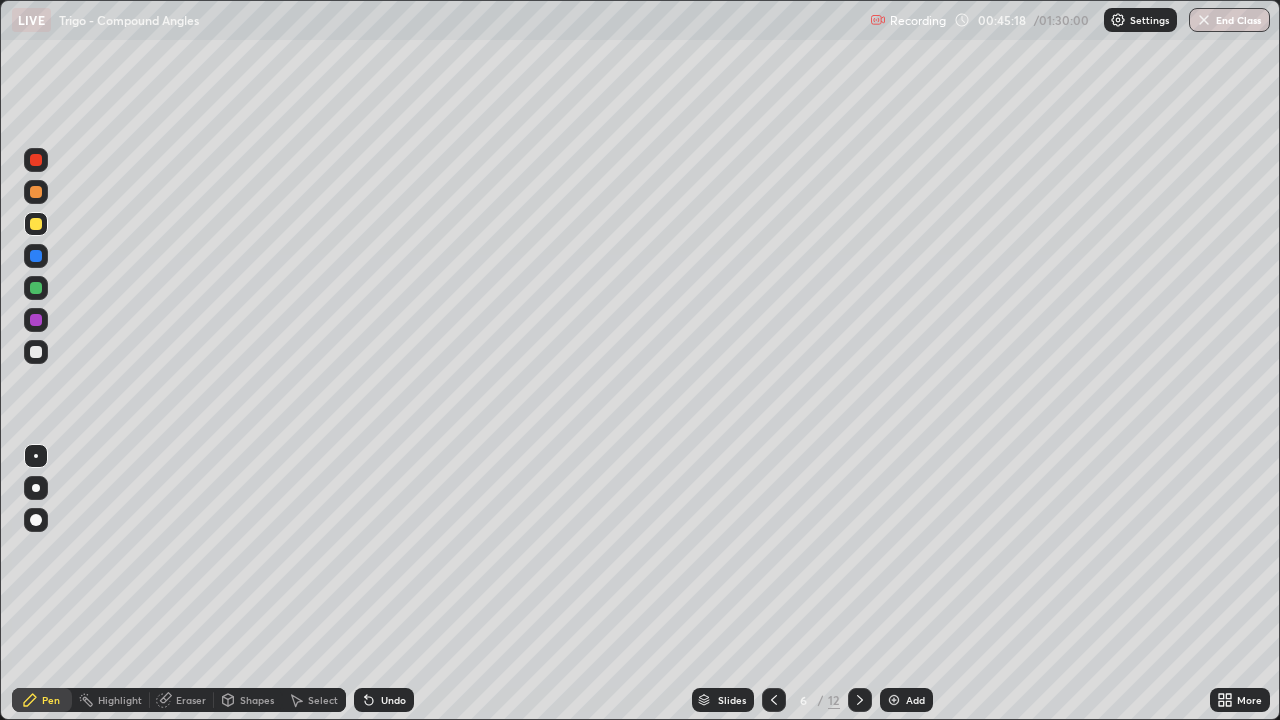 click on "Select" at bounding box center (323, 700) 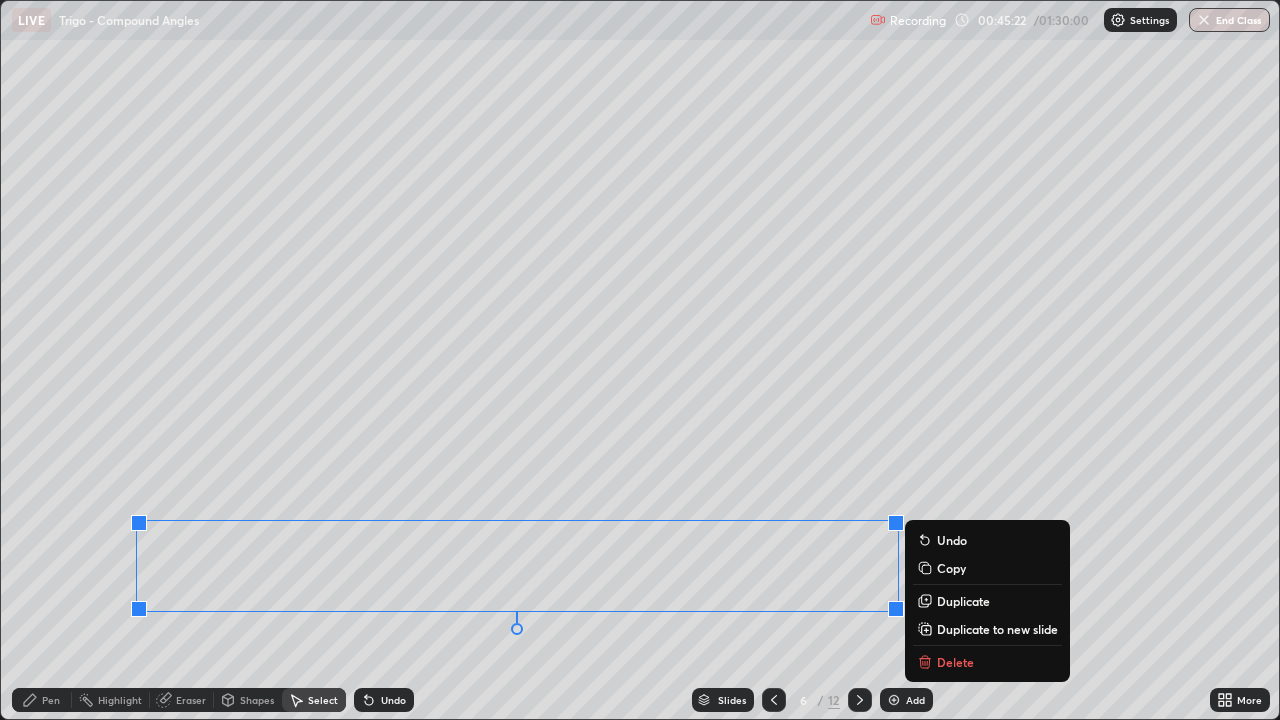 click on "Duplicate to new slide" at bounding box center [997, 629] 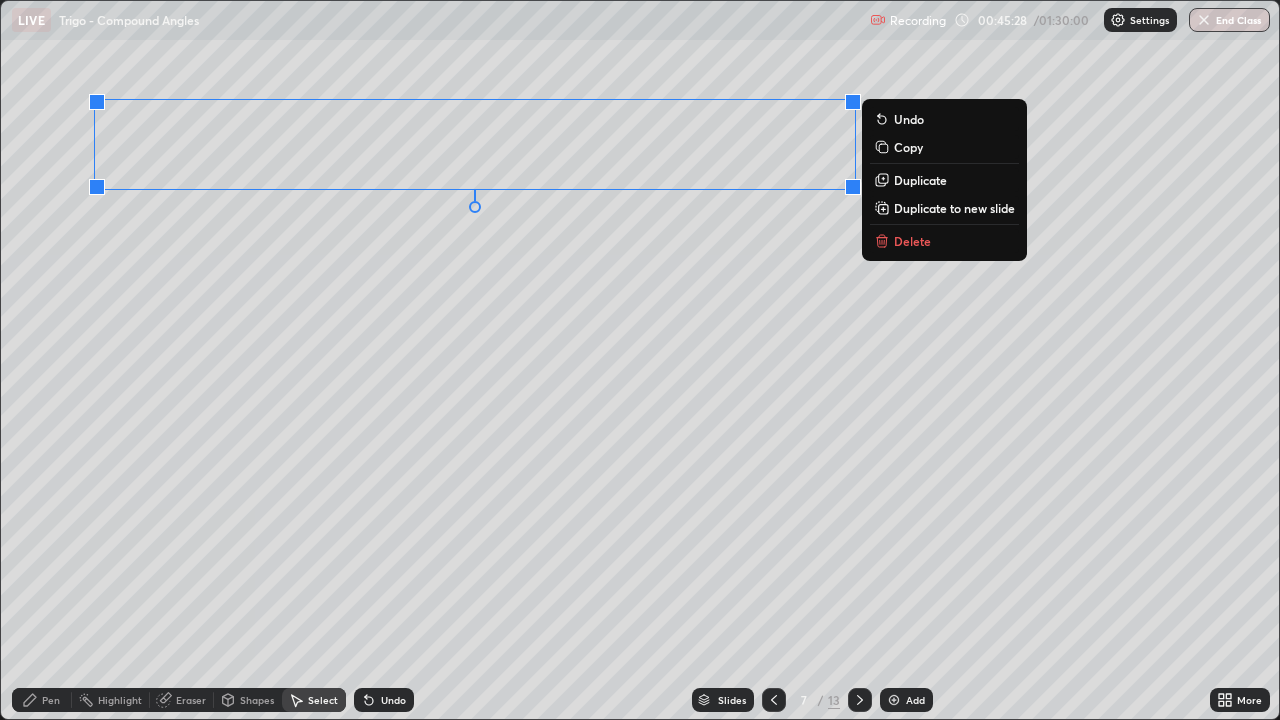 click on "Pen" at bounding box center [51, 700] 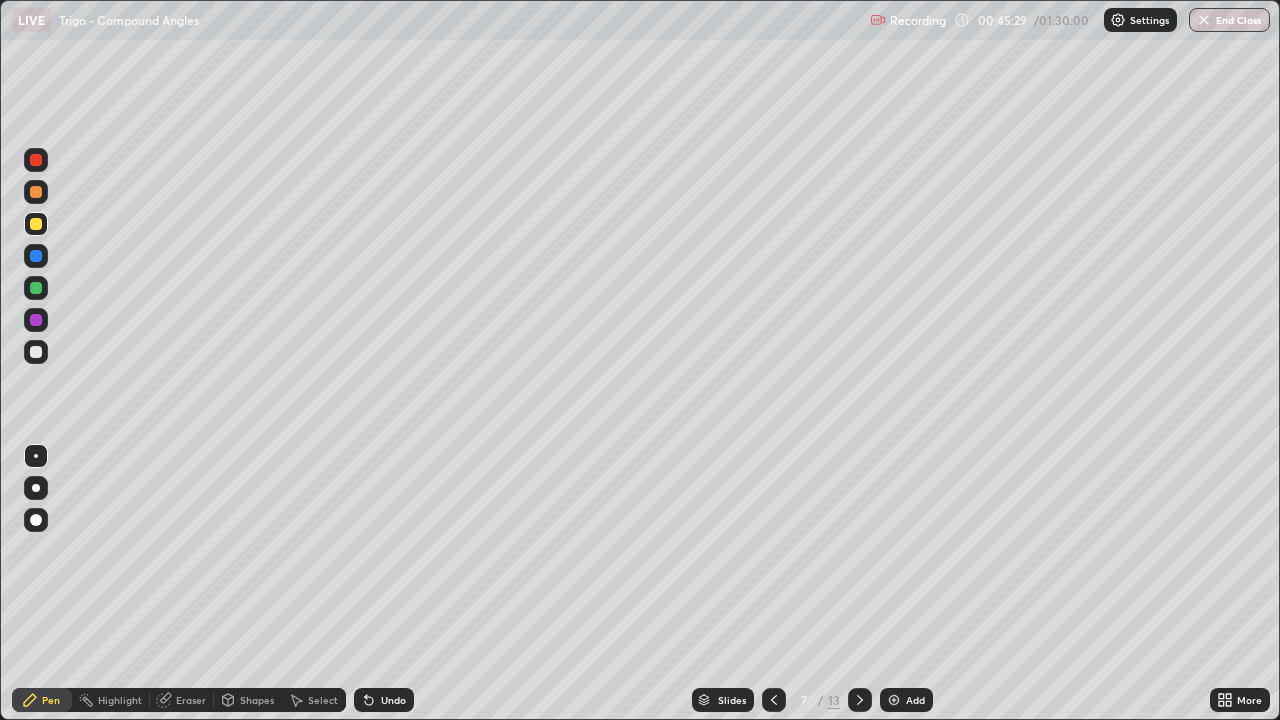 click at bounding box center (36, 192) 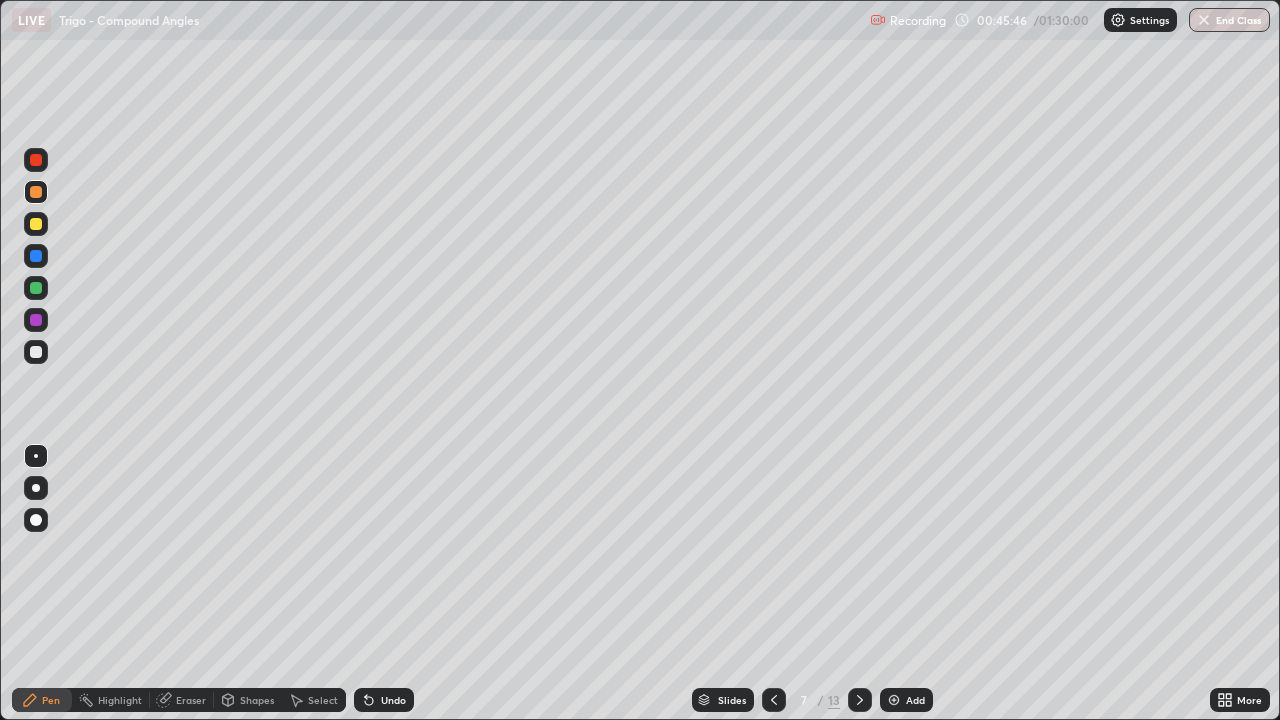 click on "Undo" at bounding box center (393, 700) 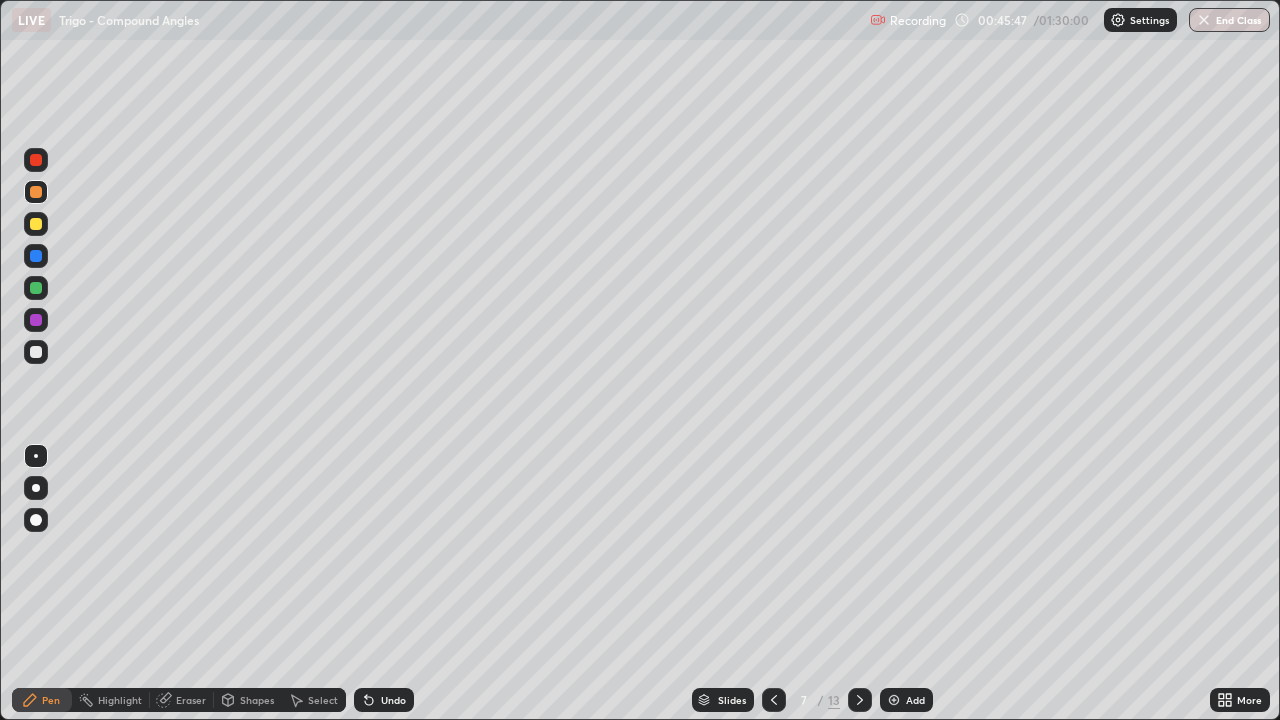 click on "Undo" at bounding box center [384, 700] 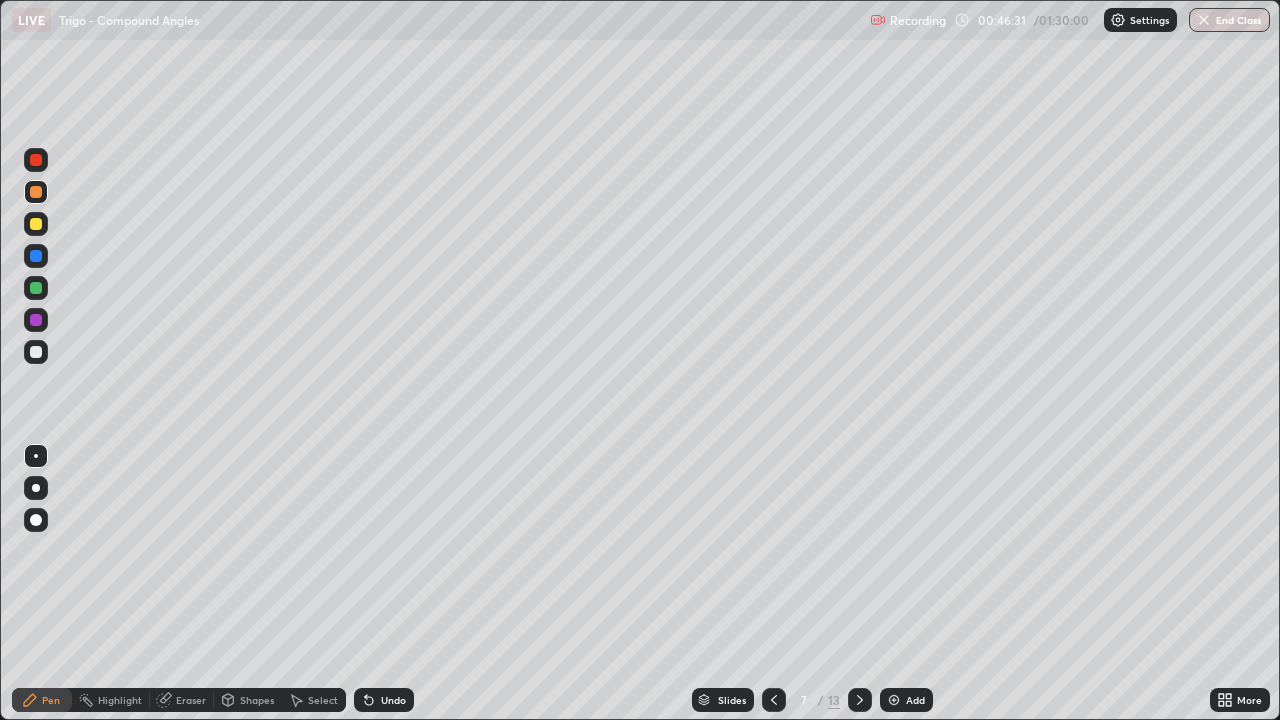 click at bounding box center (36, 288) 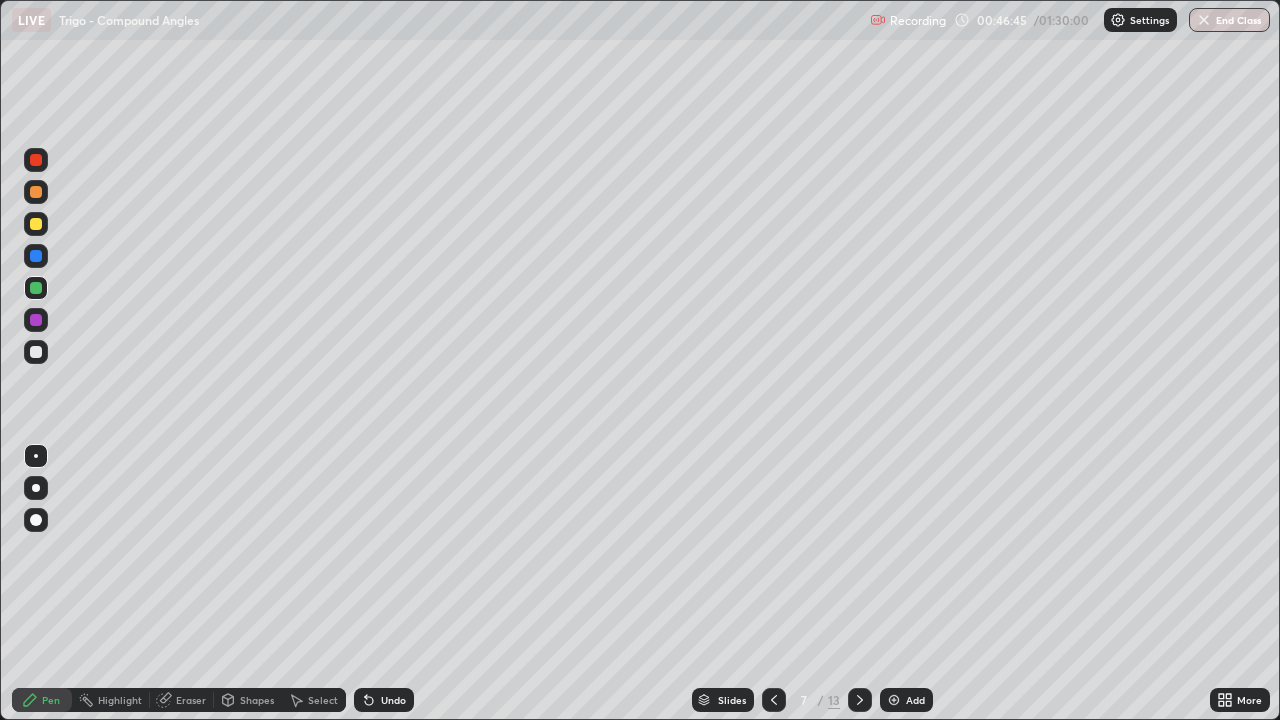 click on "Undo" at bounding box center (393, 700) 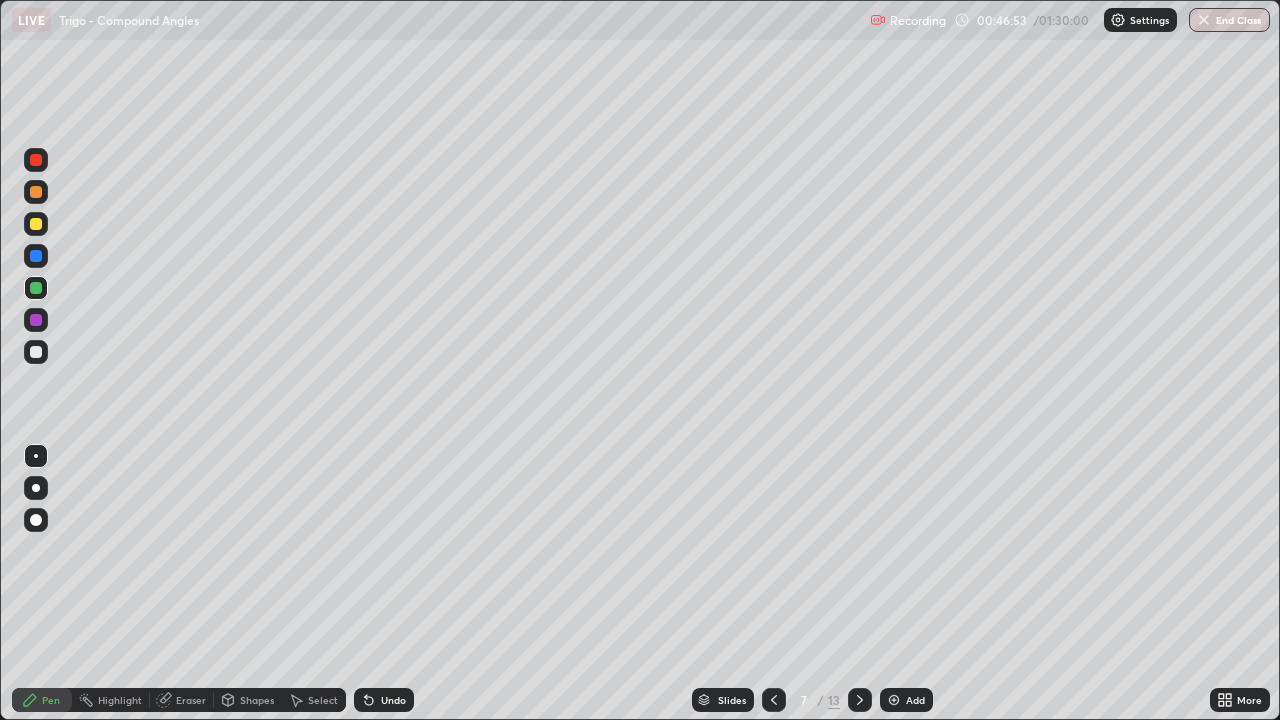 click on "Undo" at bounding box center (393, 700) 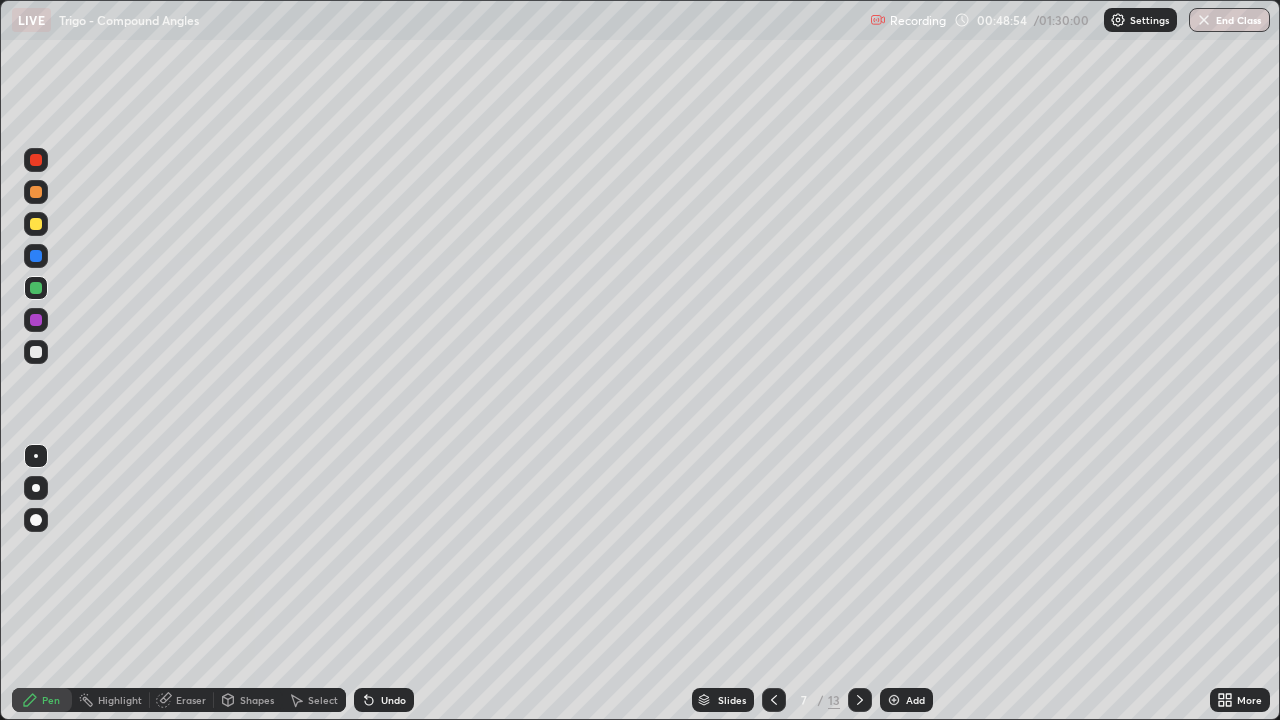 click at bounding box center [36, 352] 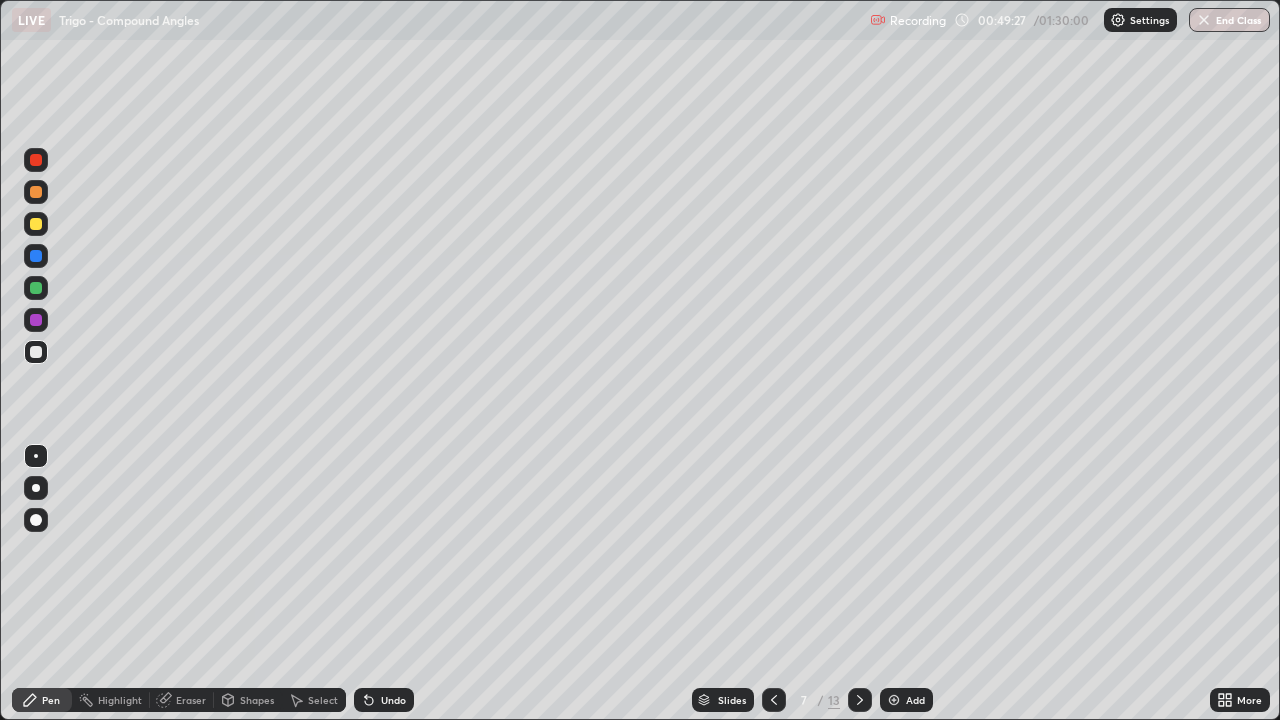 click at bounding box center (36, 352) 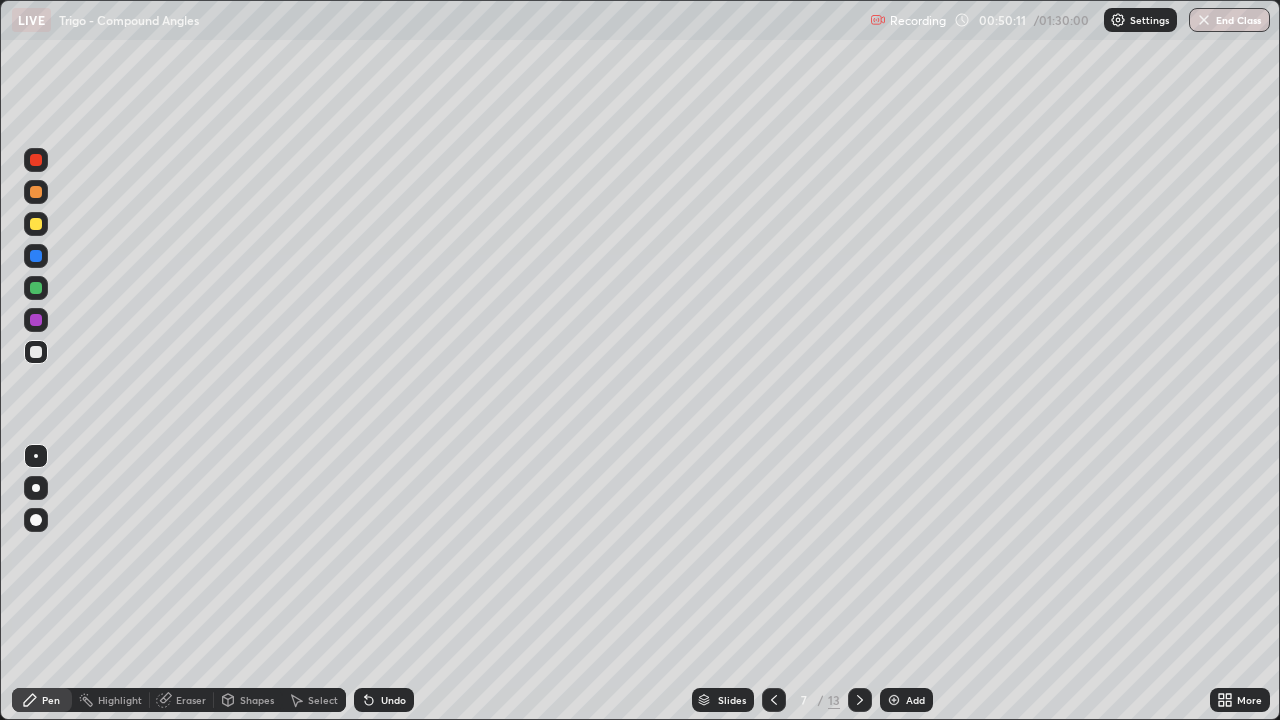 click at bounding box center [36, 352] 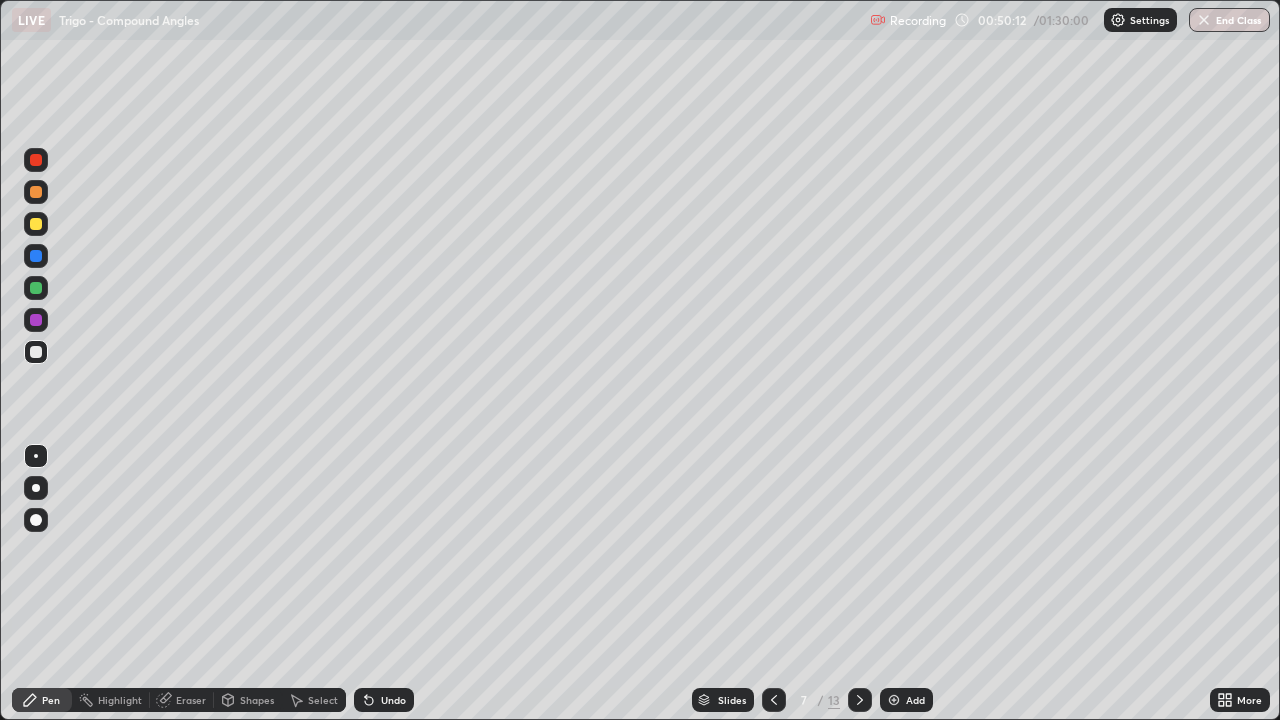 click 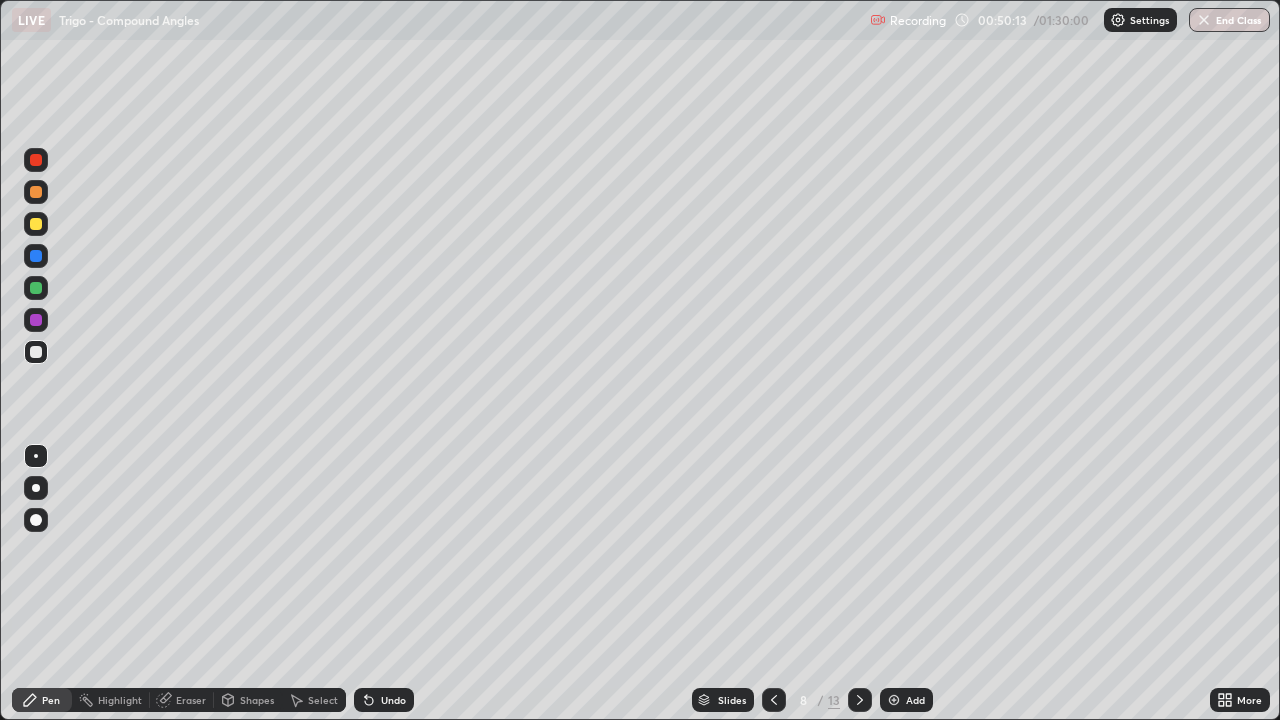 click at bounding box center [36, 352] 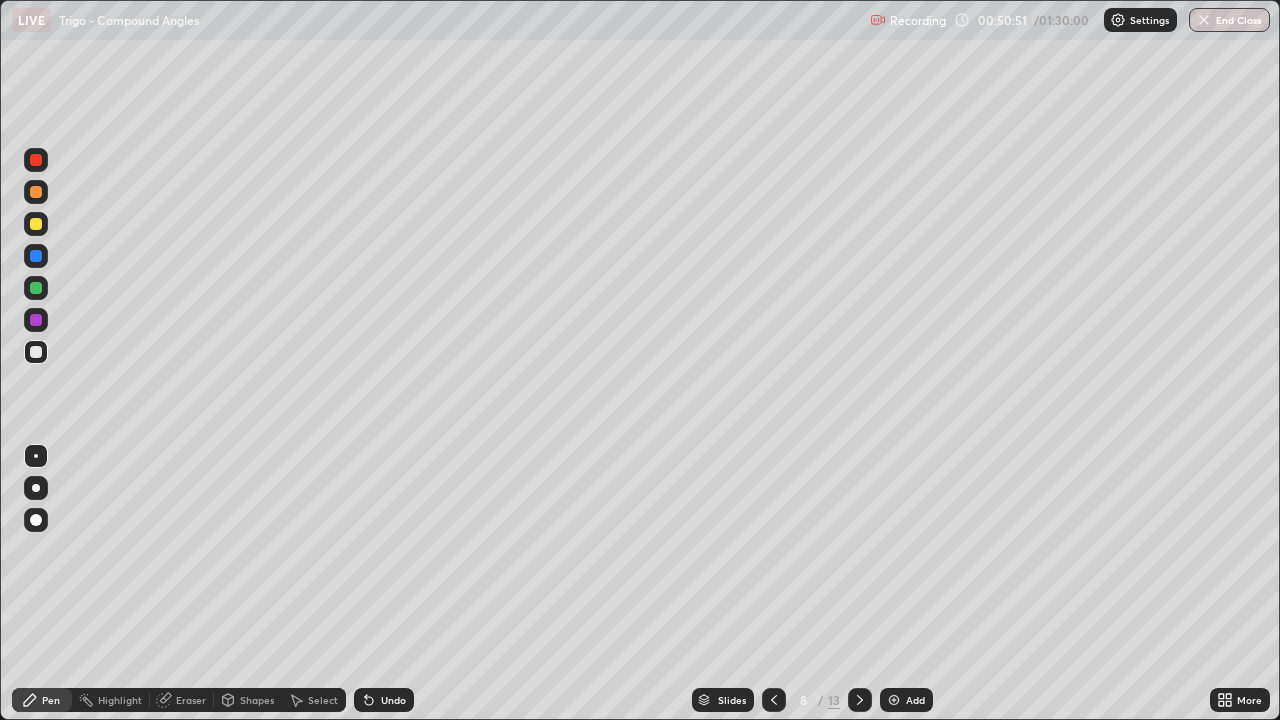 click at bounding box center (36, 224) 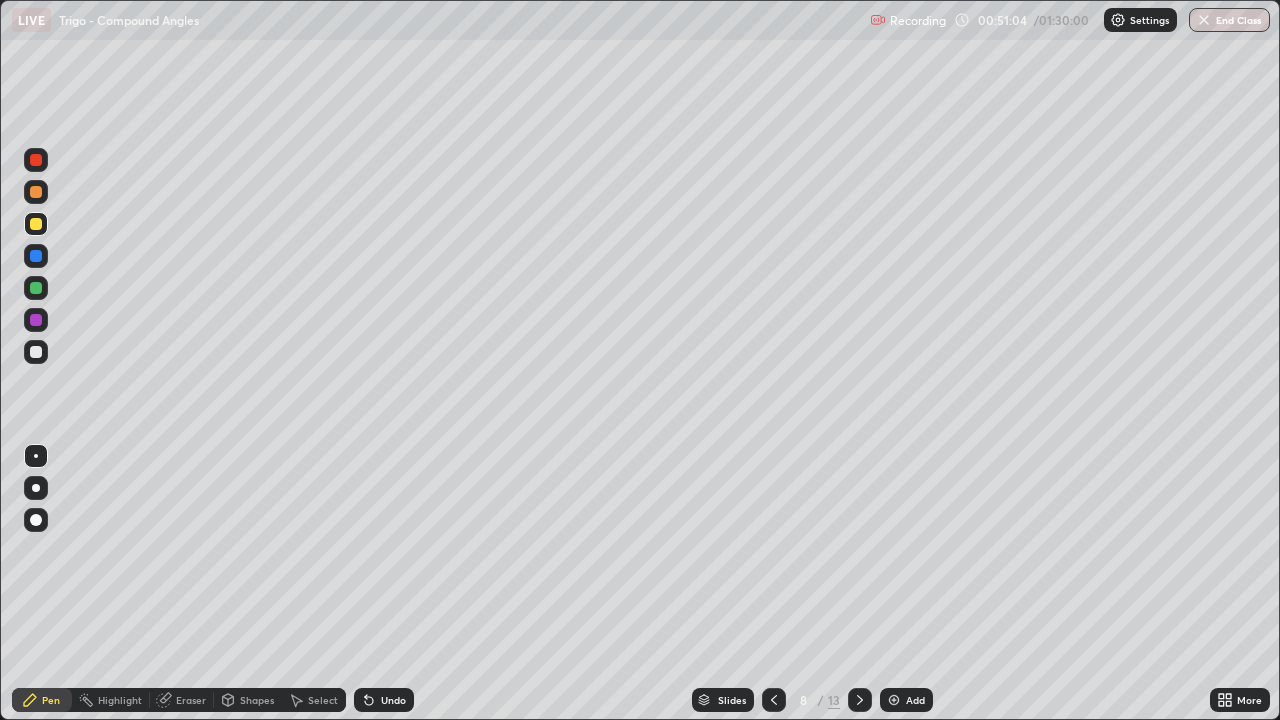 click at bounding box center [36, 352] 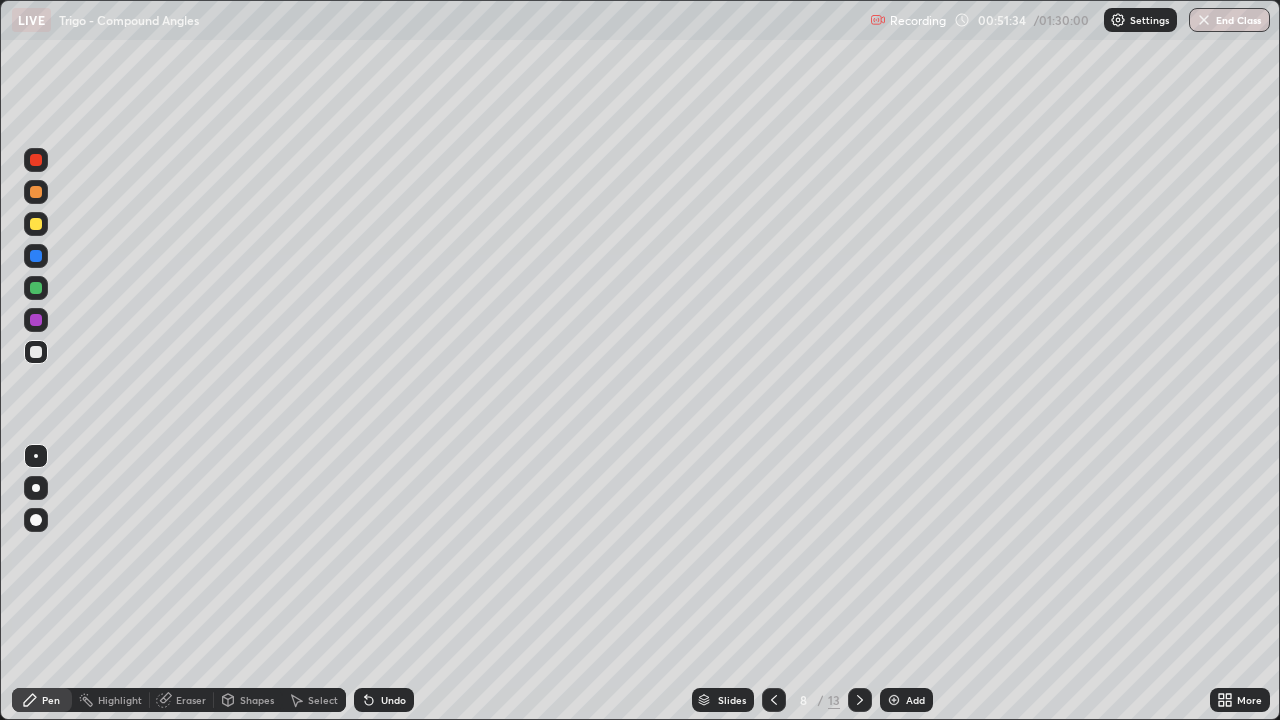 click at bounding box center [36, 352] 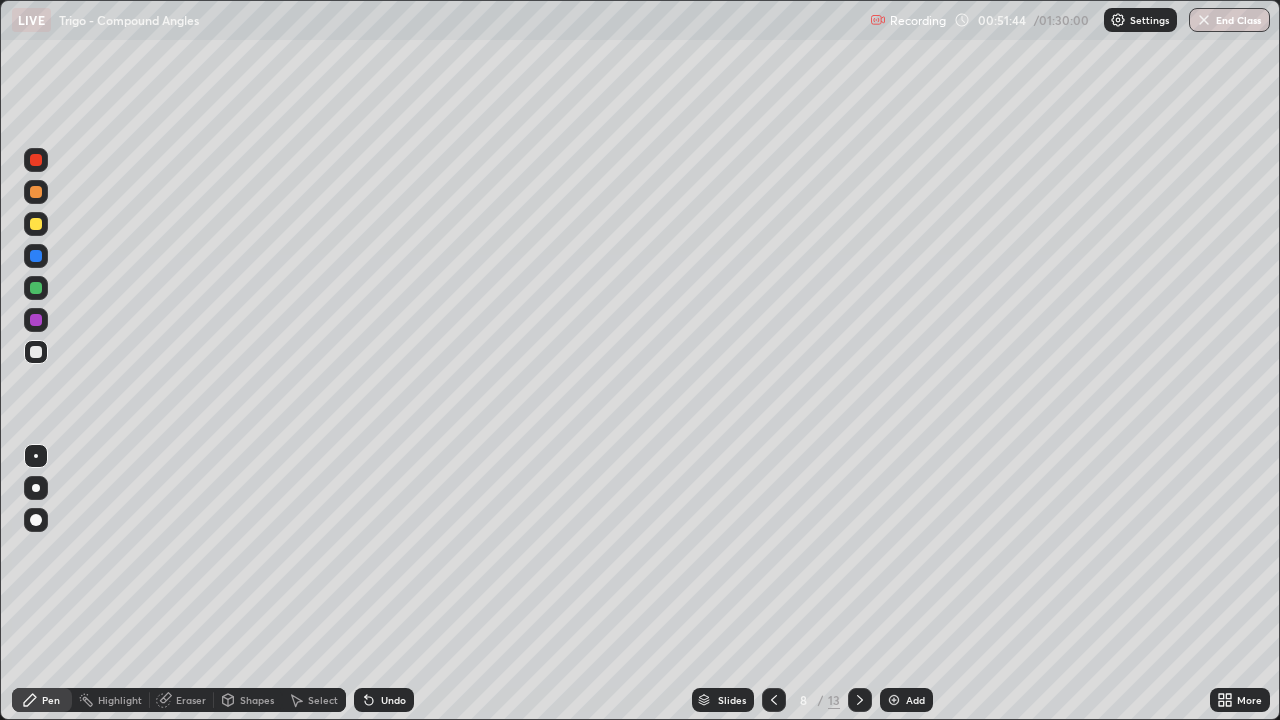 click on "Select" at bounding box center (323, 700) 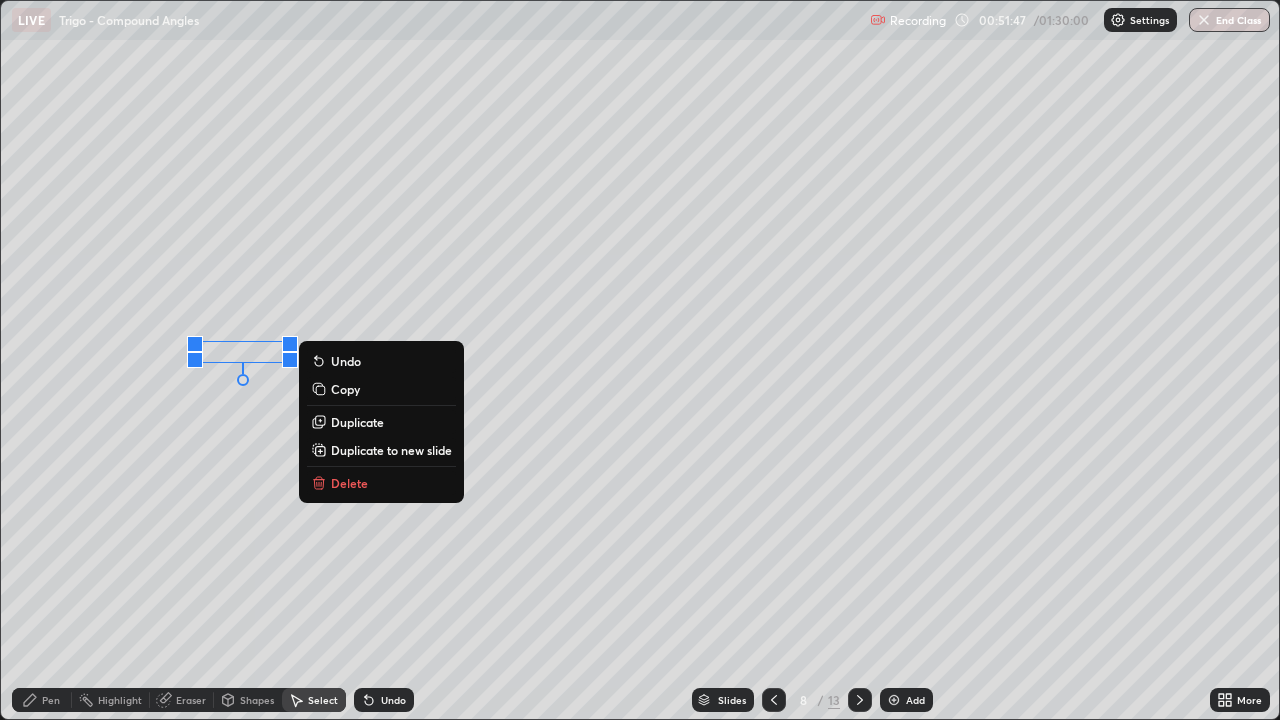 click on "Pen" at bounding box center [51, 700] 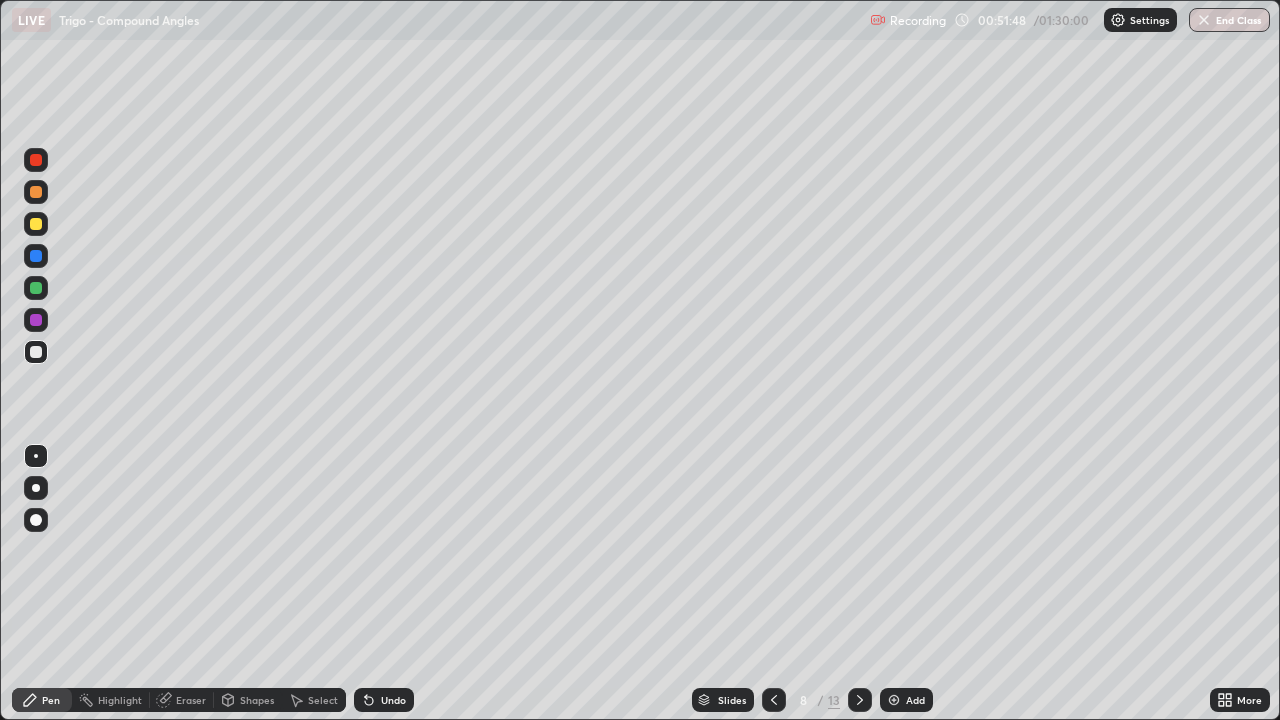 click at bounding box center (36, 224) 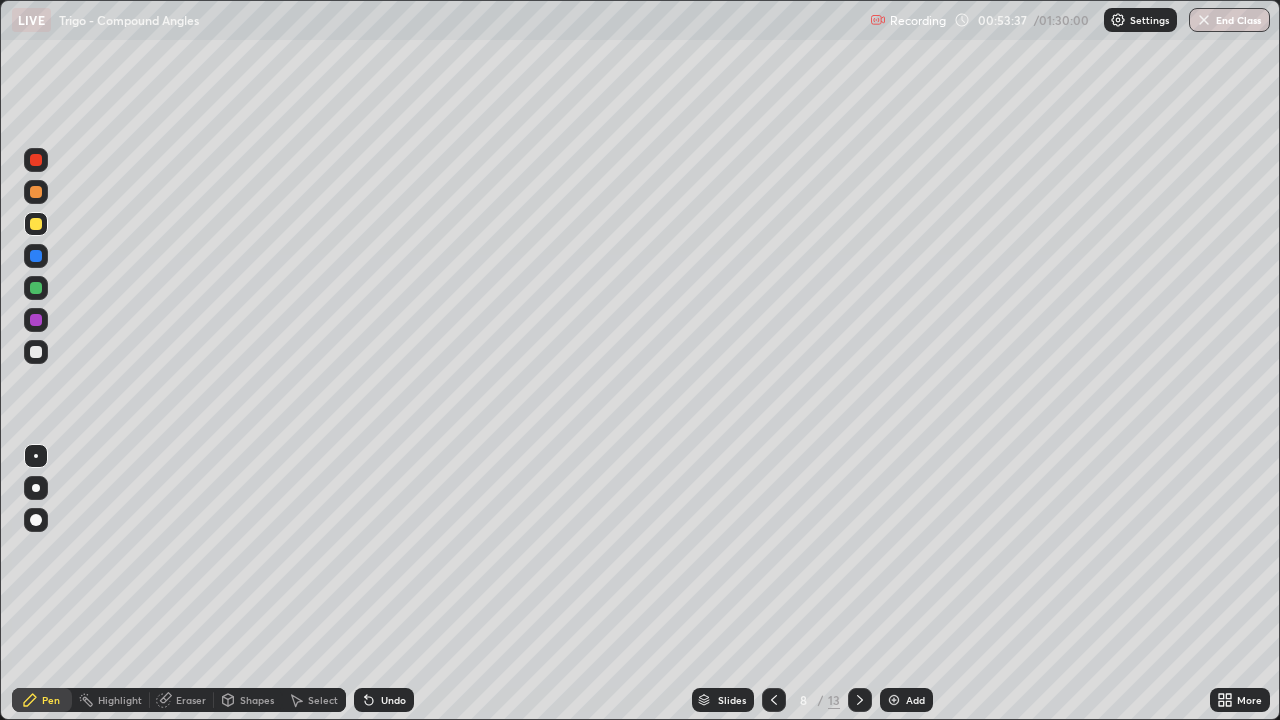 click at bounding box center (36, 288) 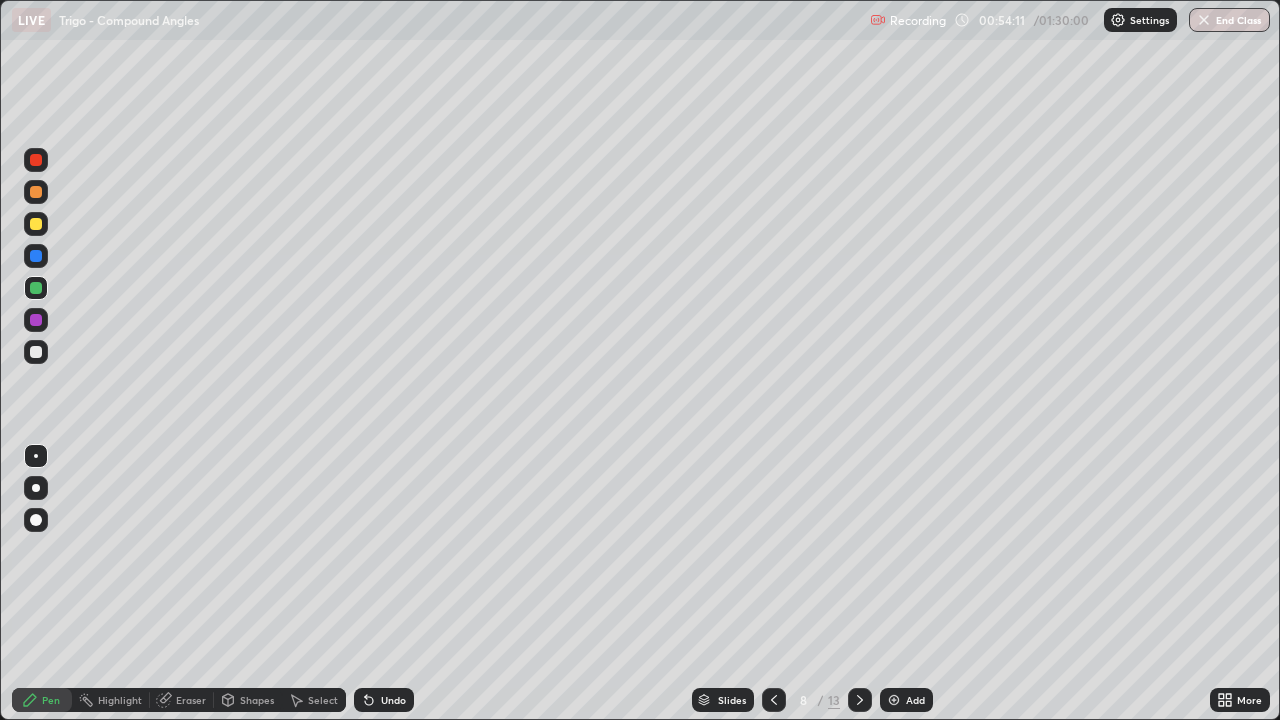 click at bounding box center [36, 192] 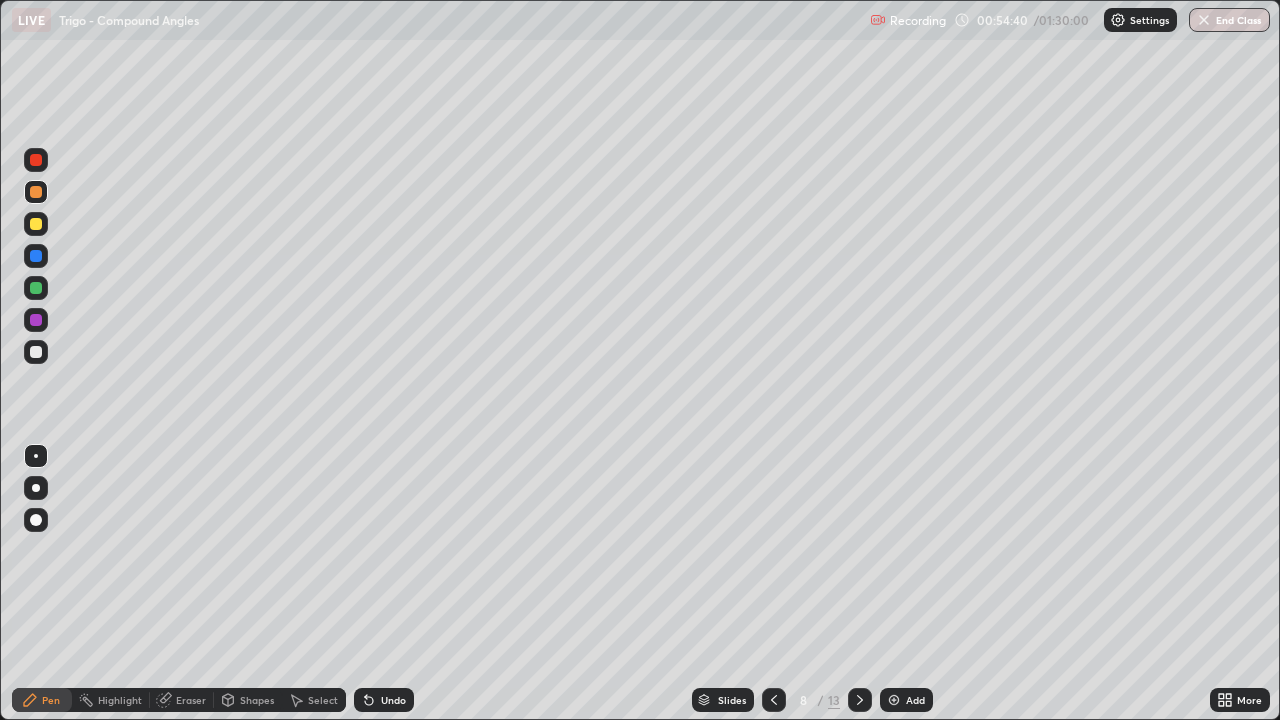click at bounding box center (36, 224) 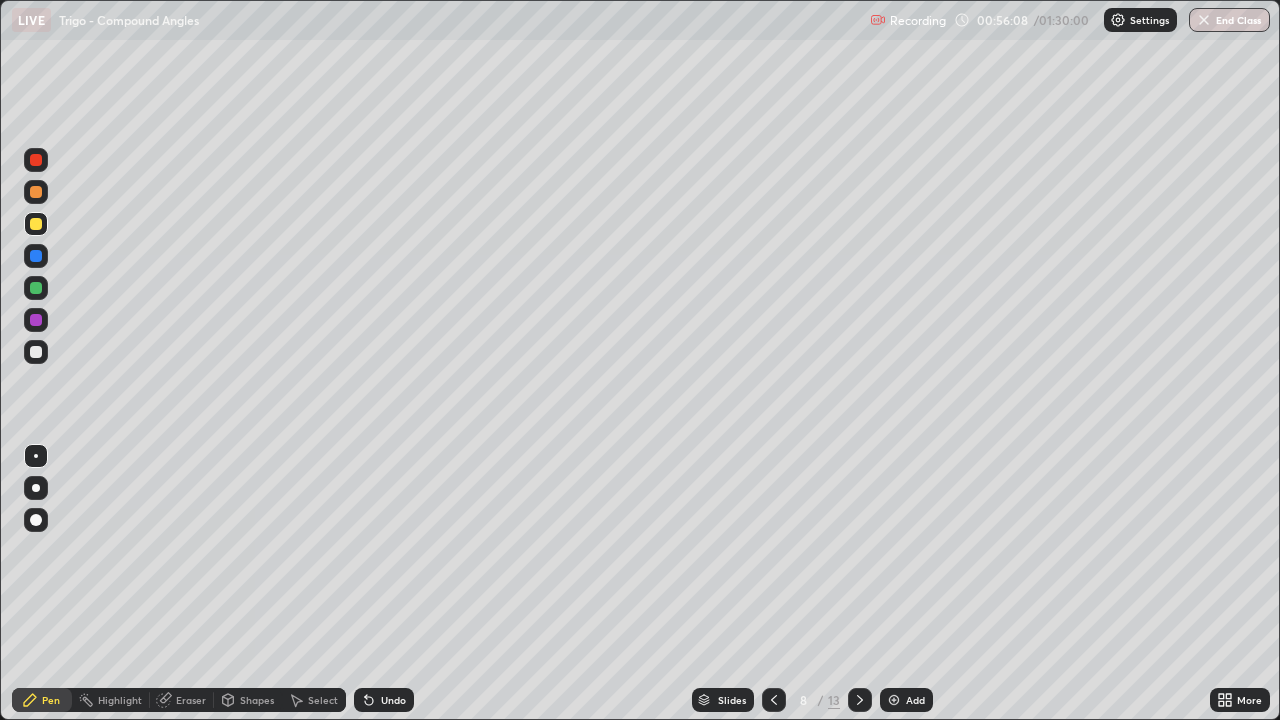click at bounding box center [36, 352] 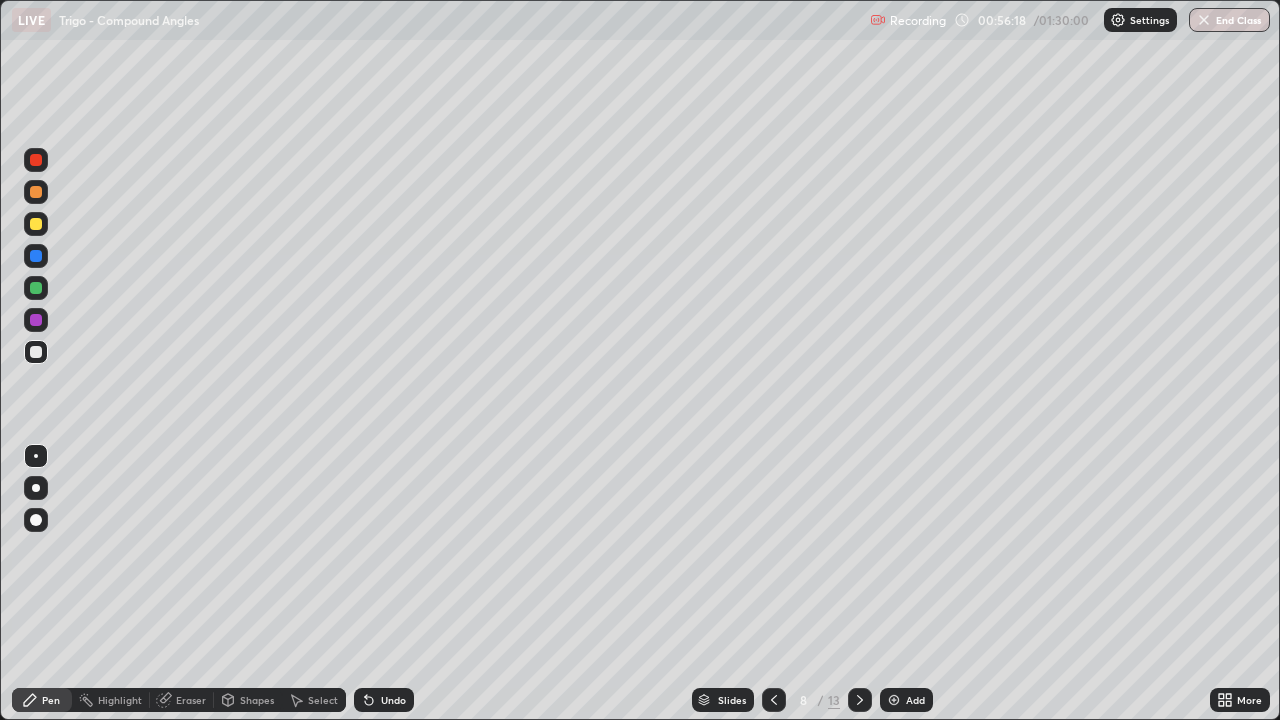 click 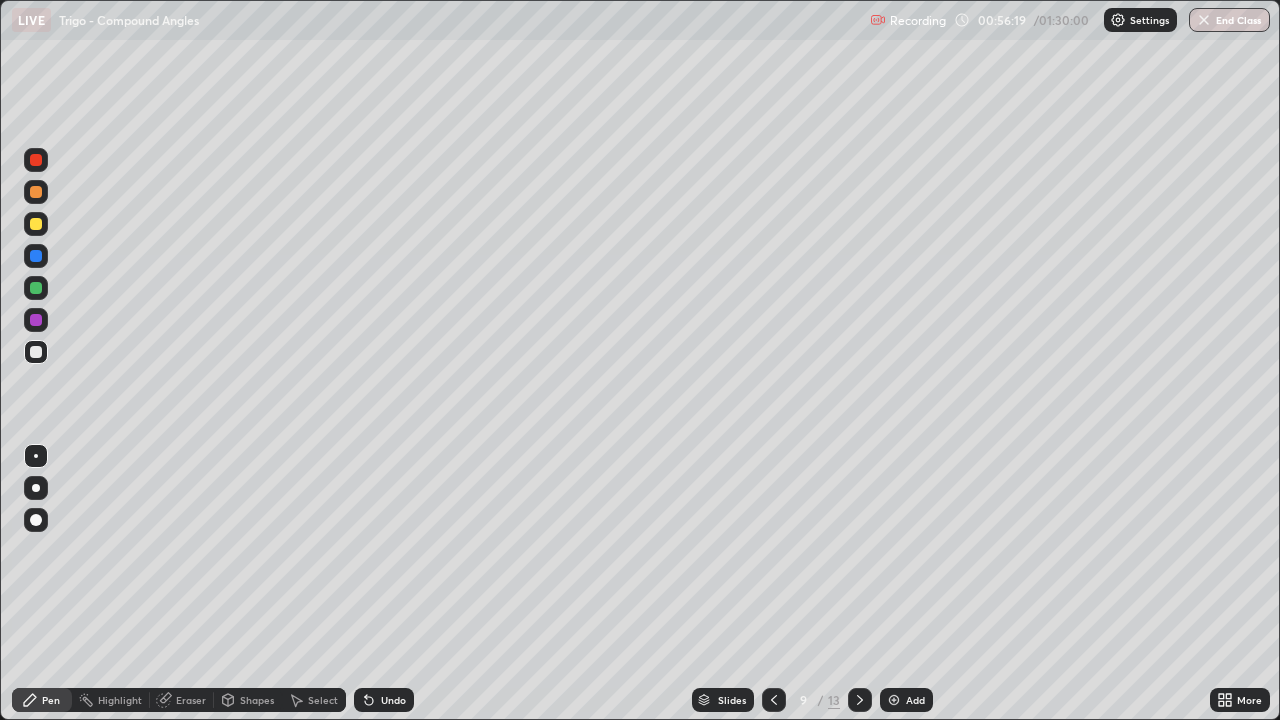 click 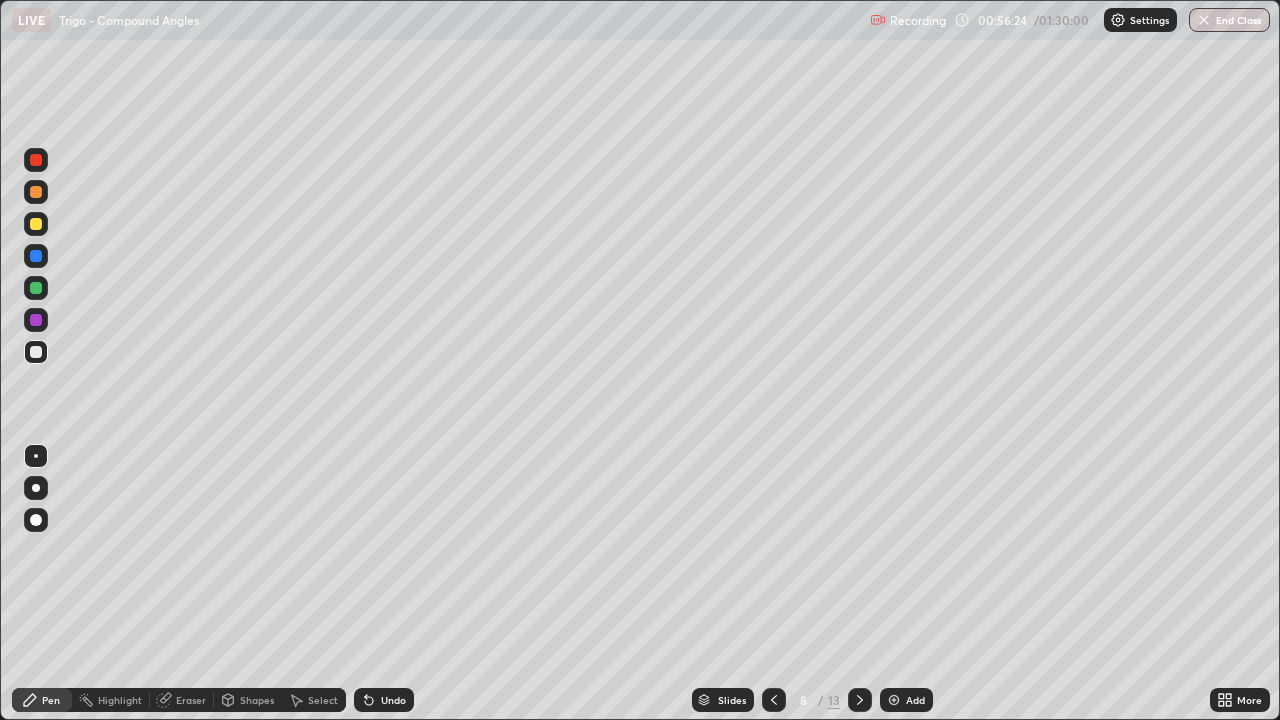 click 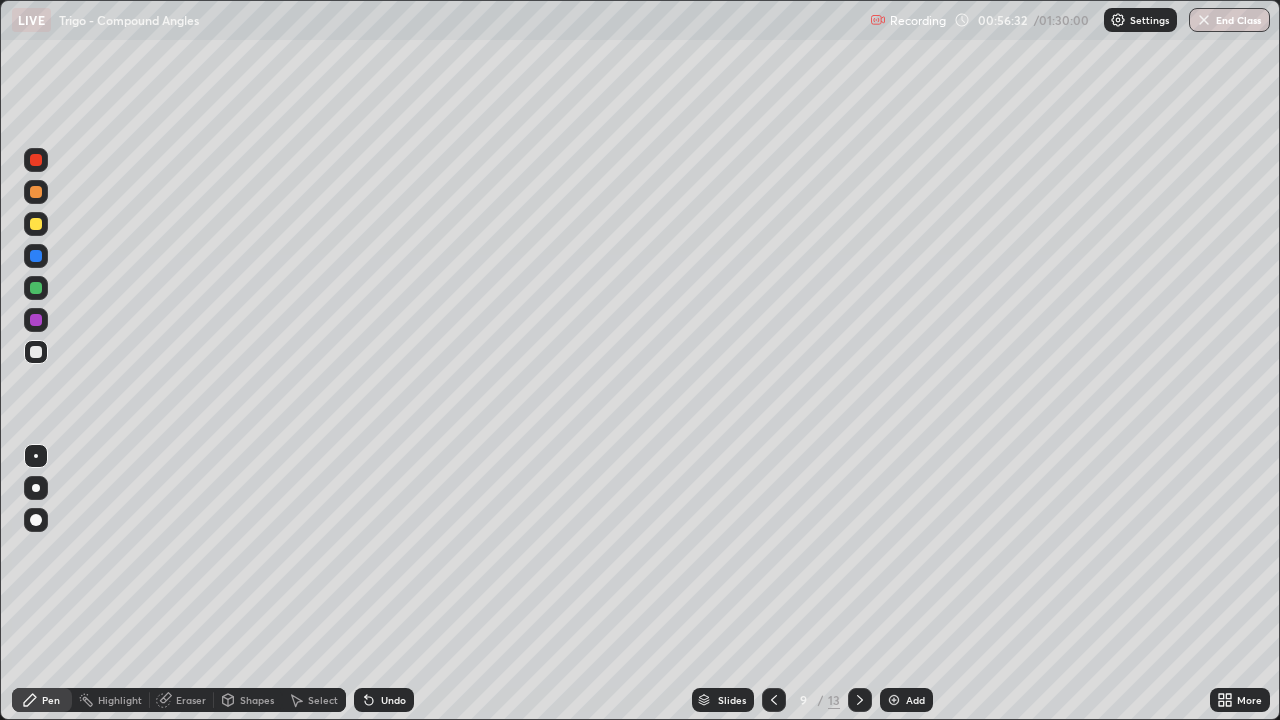 click at bounding box center [36, 224] 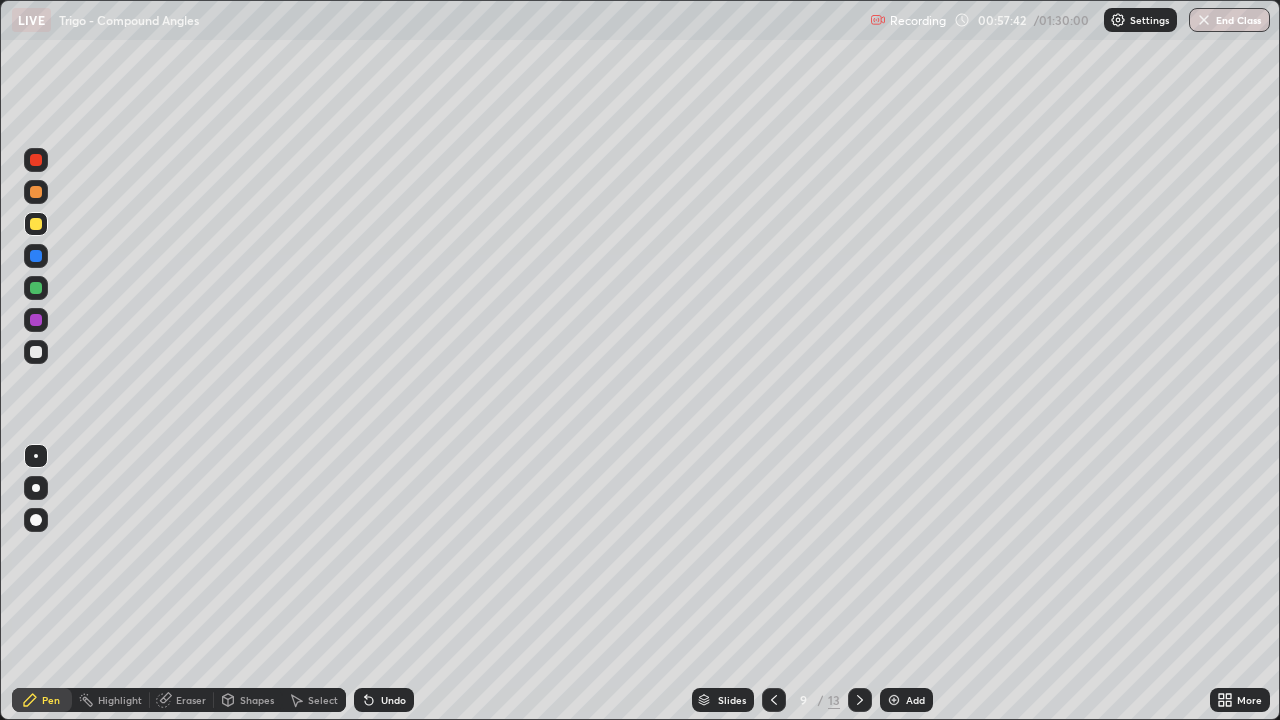 click on "Undo" at bounding box center [384, 700] 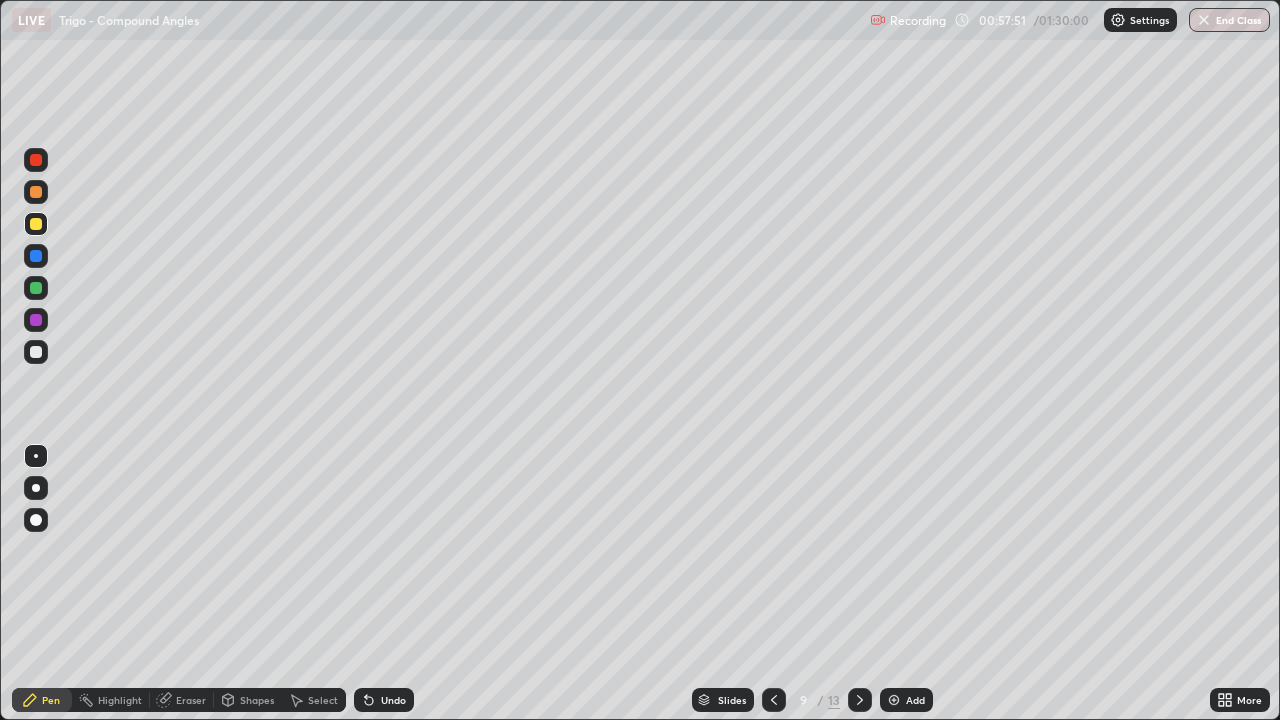 click at bounding box center (36, 288) 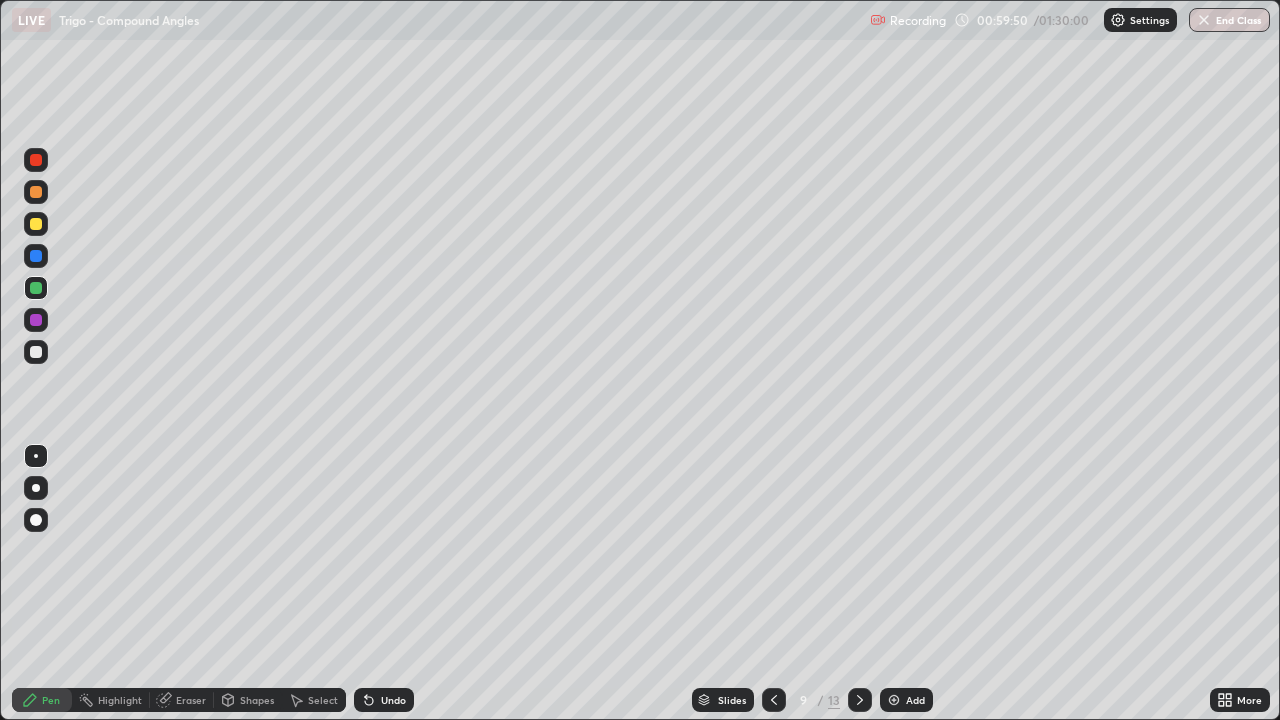 click at bounding box center (36, 192) 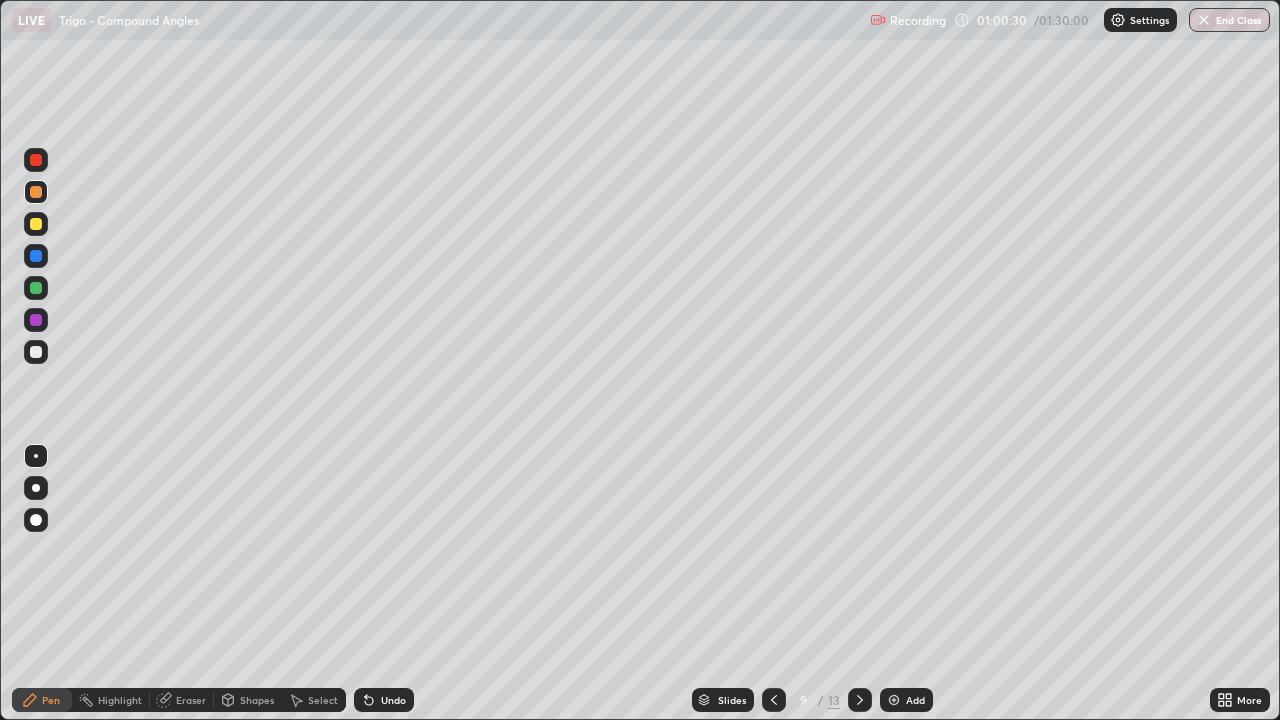 click at bounding box center (36, 192) 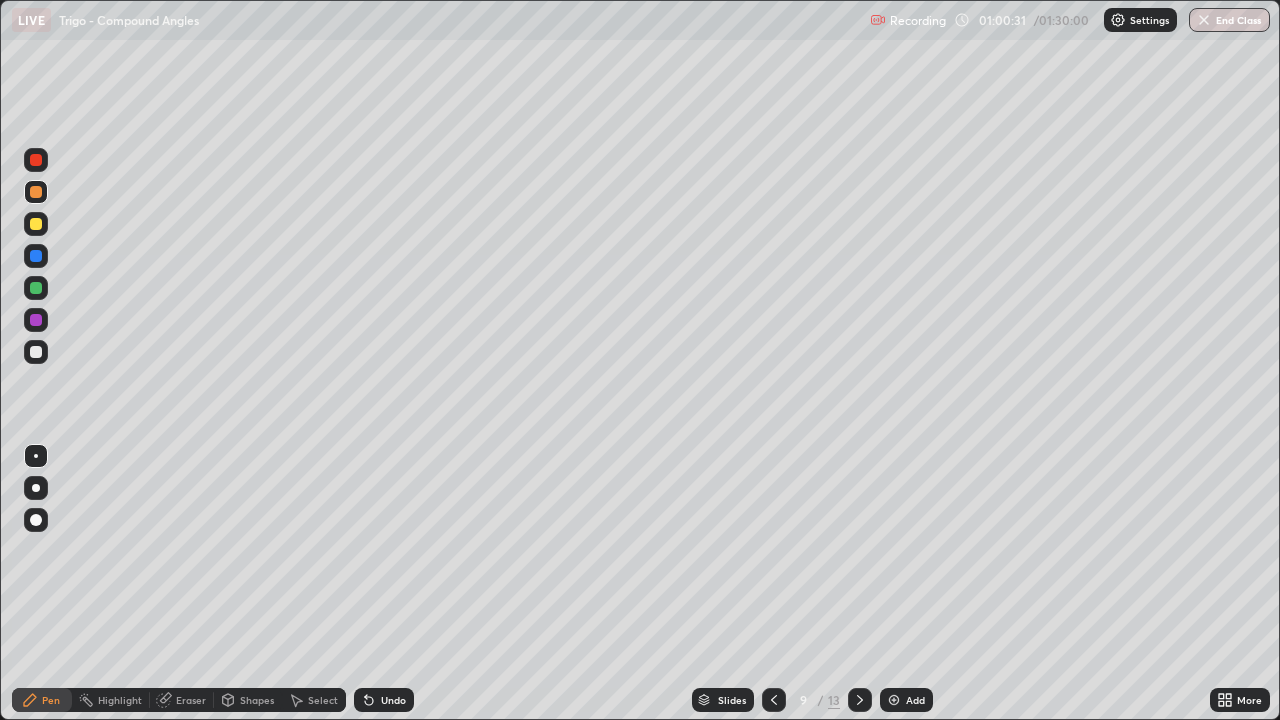 click at bounding box center (36, 288) 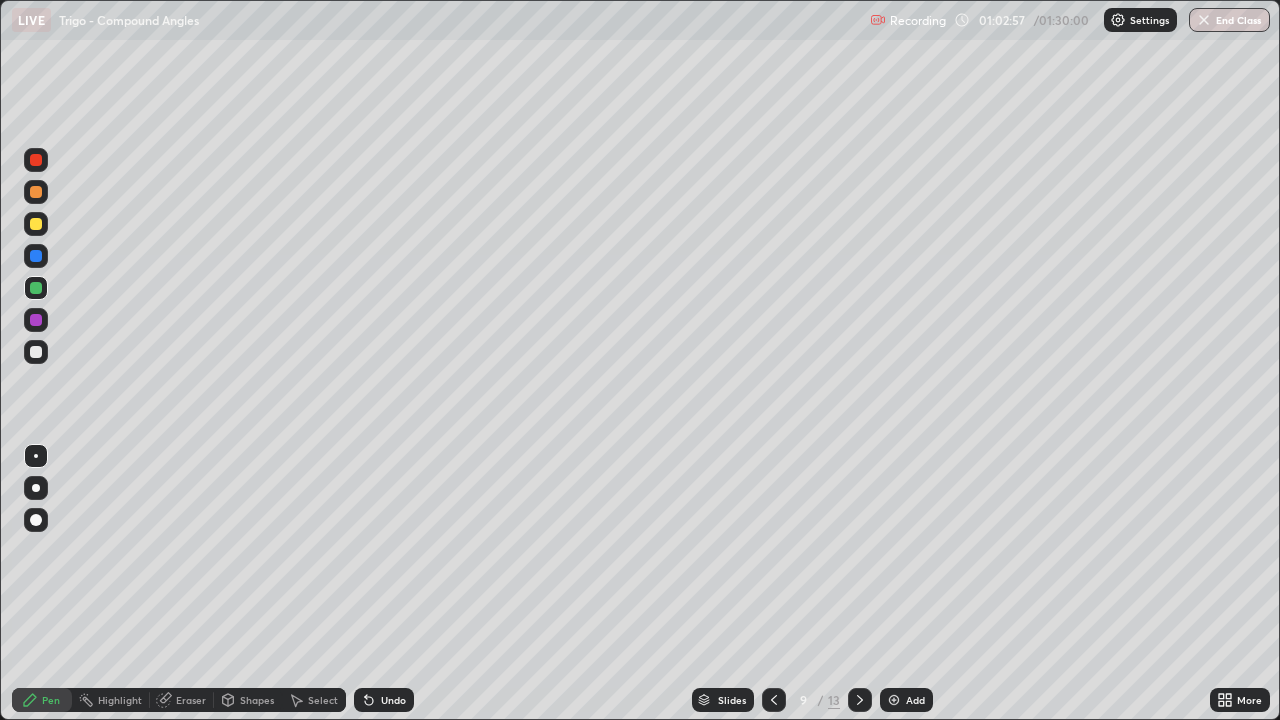 click at bounding box center (36, 352) 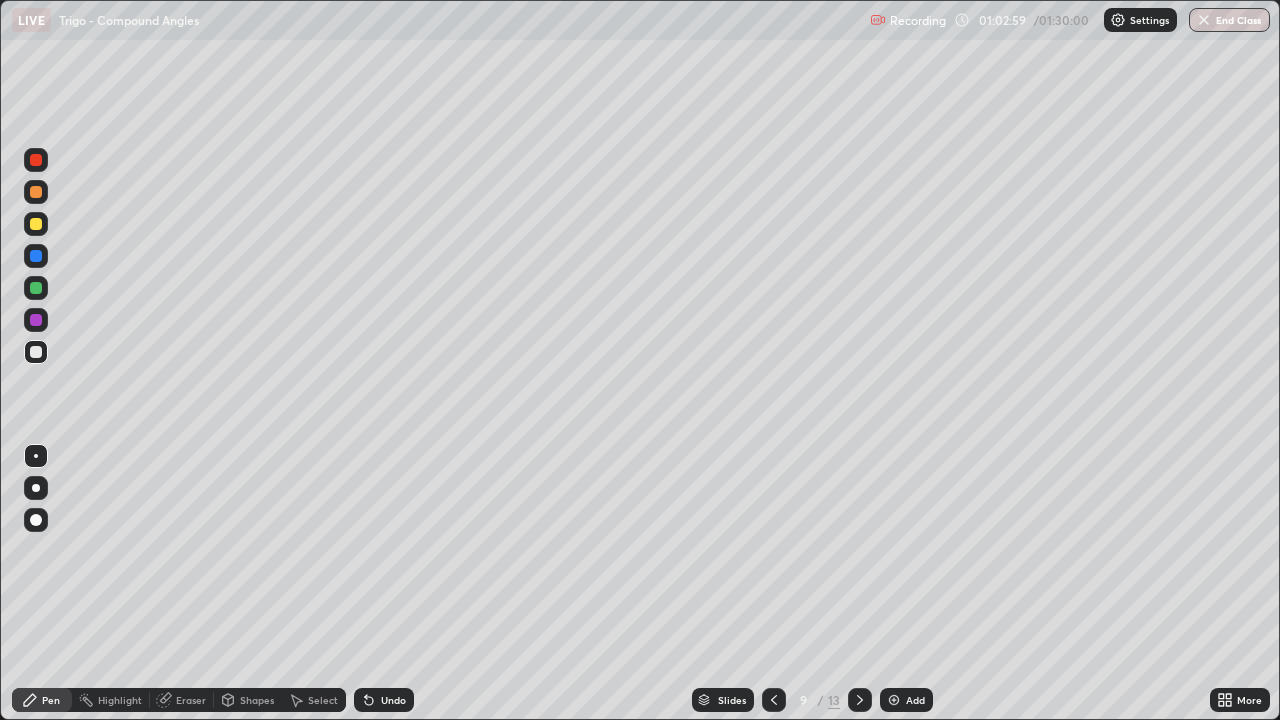 click 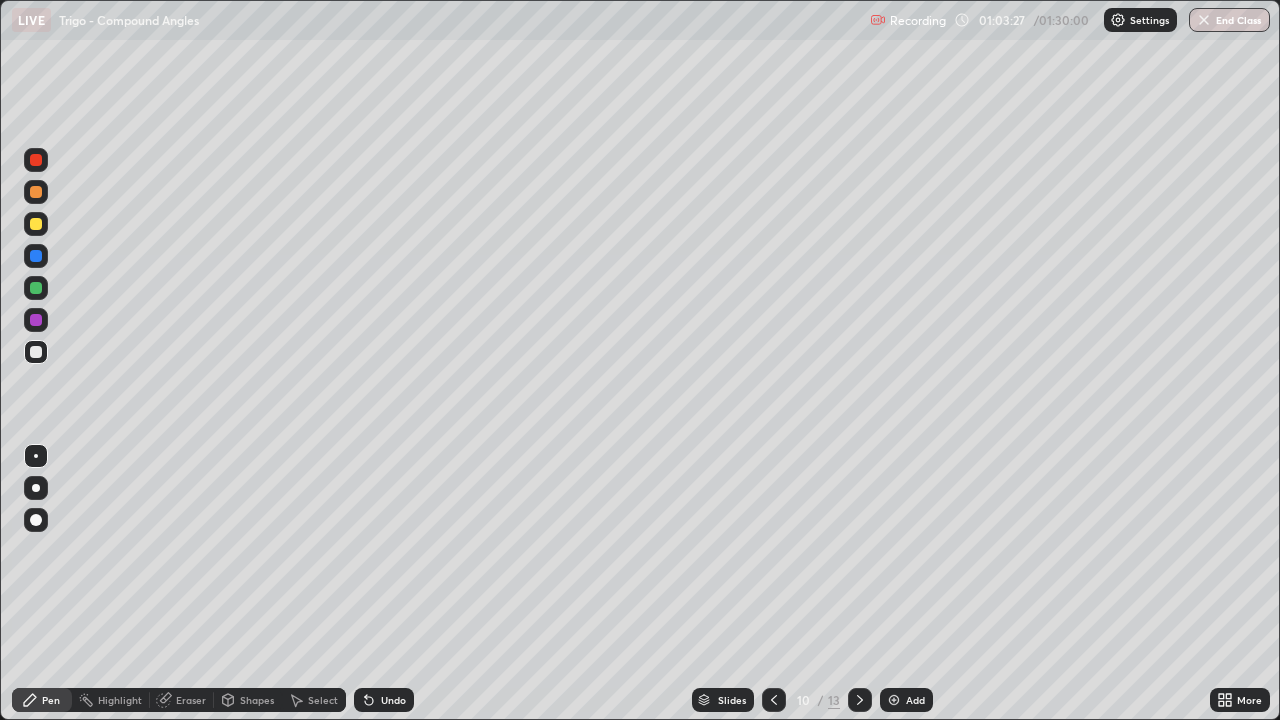 click at bounding box center [36, 224] 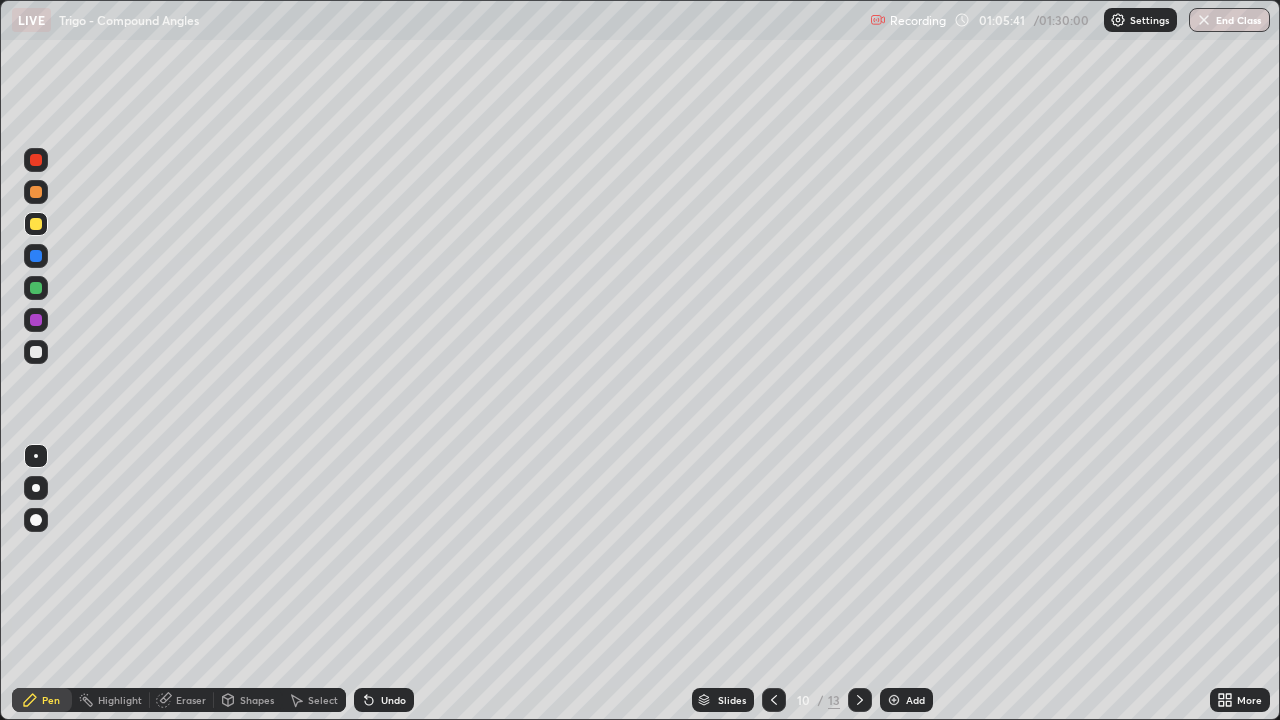 click on "Select" at bounding box center [314, 700] 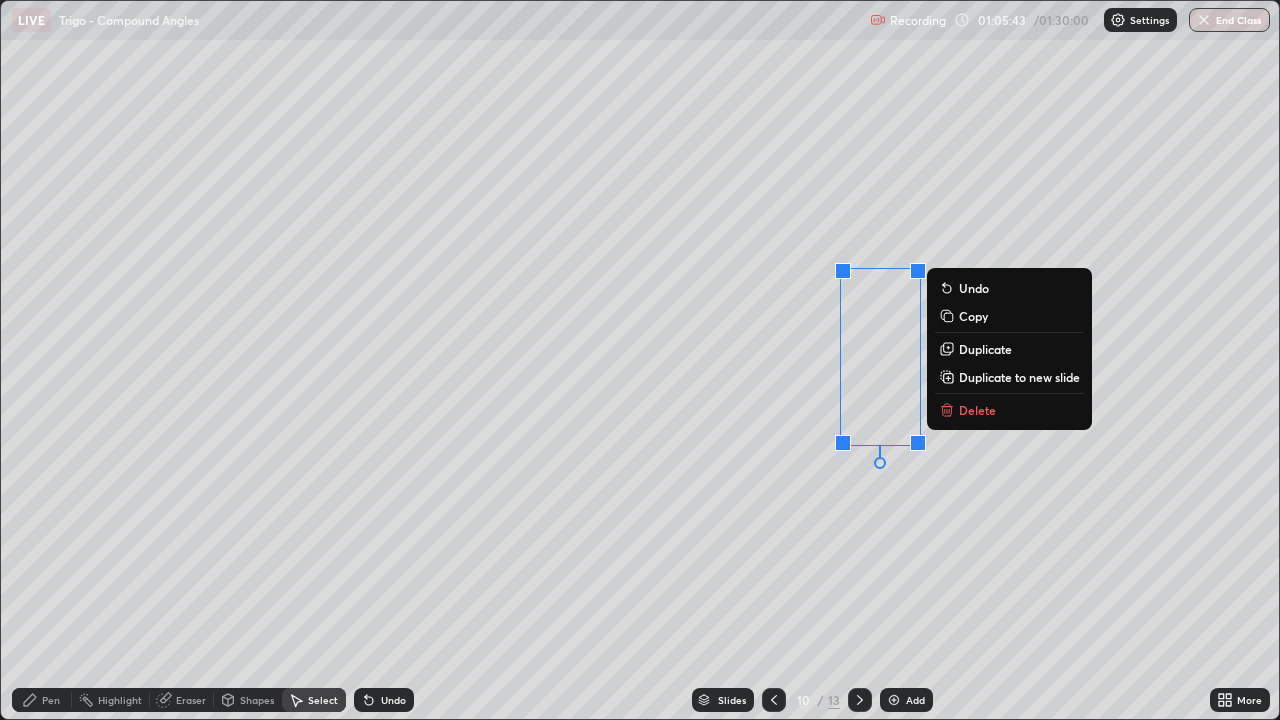 click on "Delete" at bounding box center [977, 410] 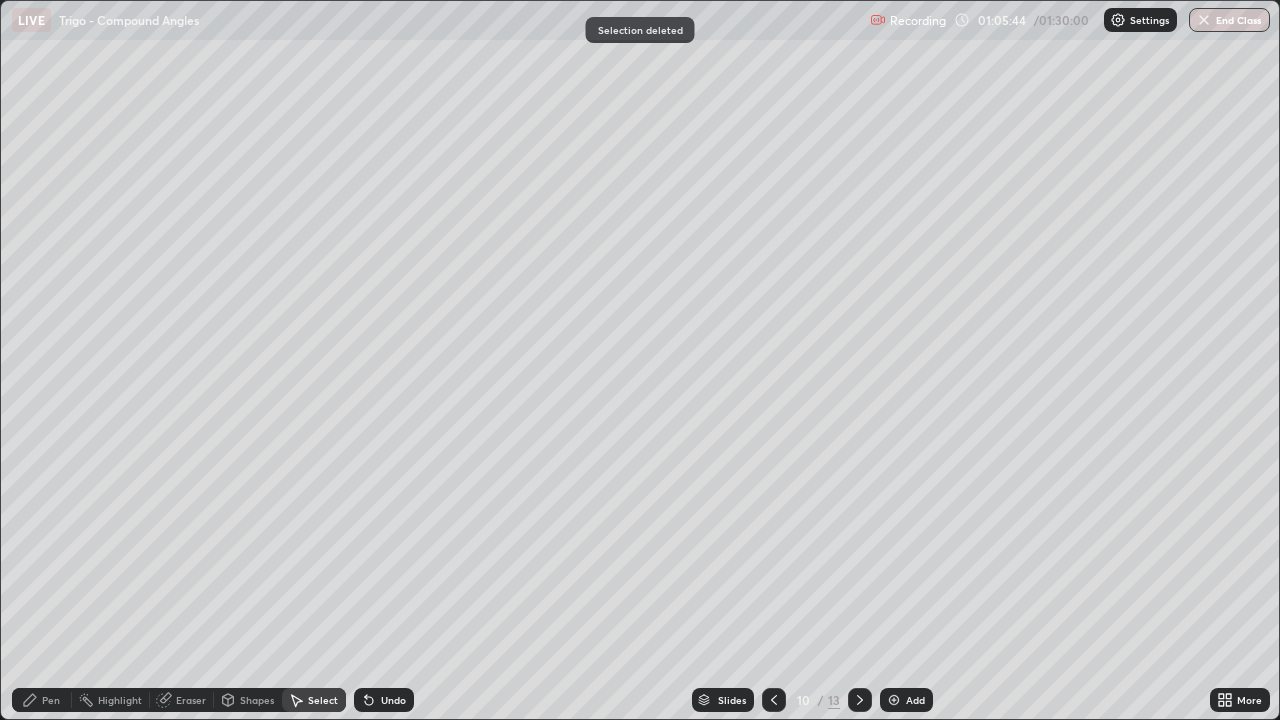click on "Pen" at bounding box center (42, 700) 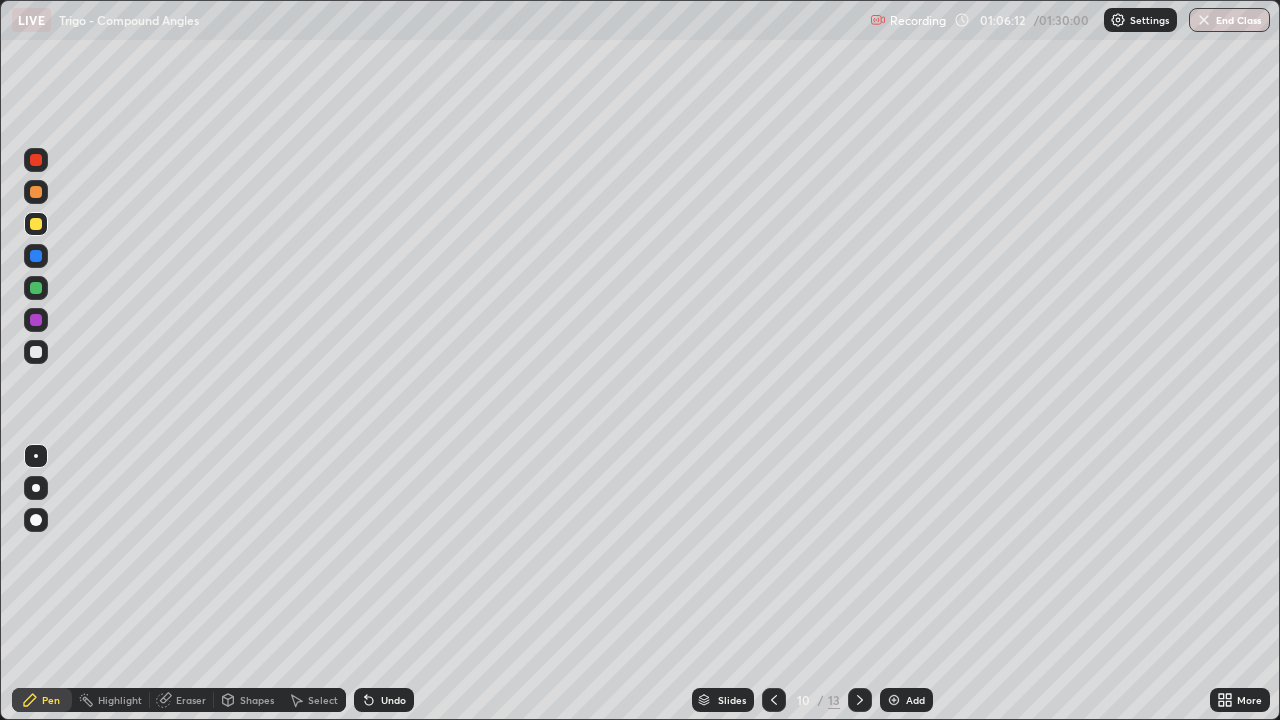 click on "Undo" at bounding box center [393, 700] 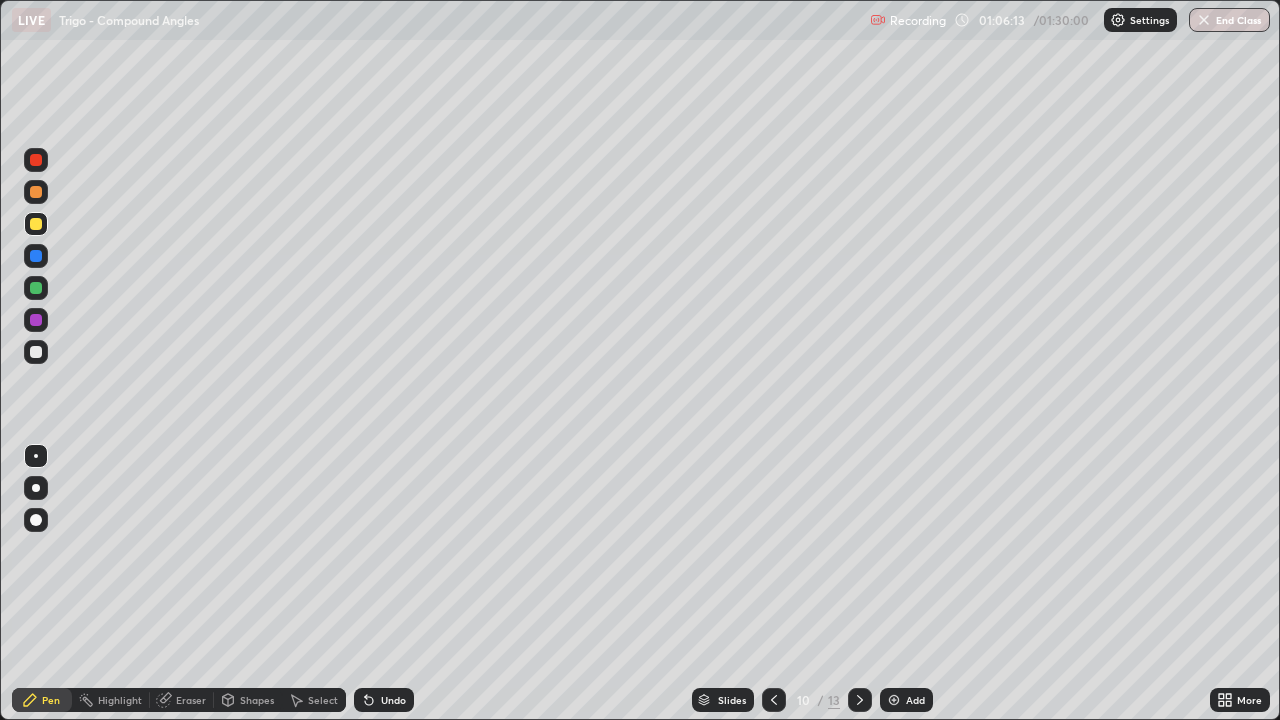 click on "Undo" at bounding box center [393, 700] 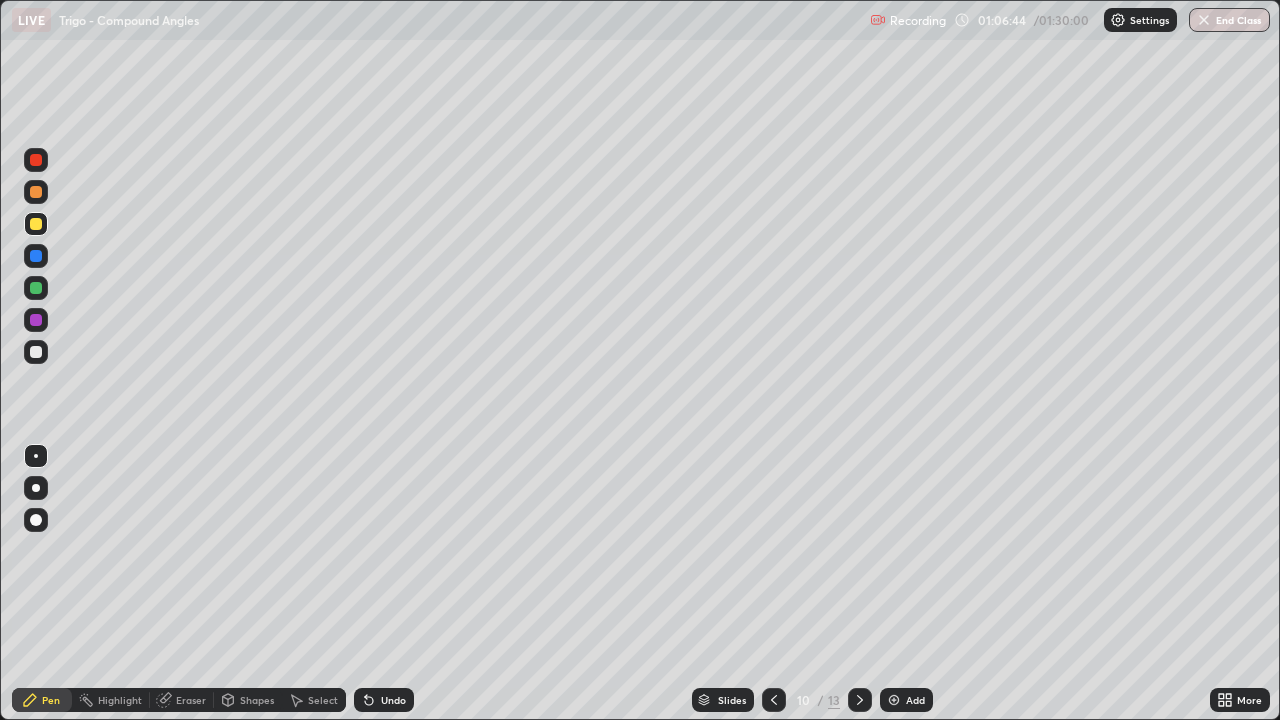click at bounding box center [36, 192] 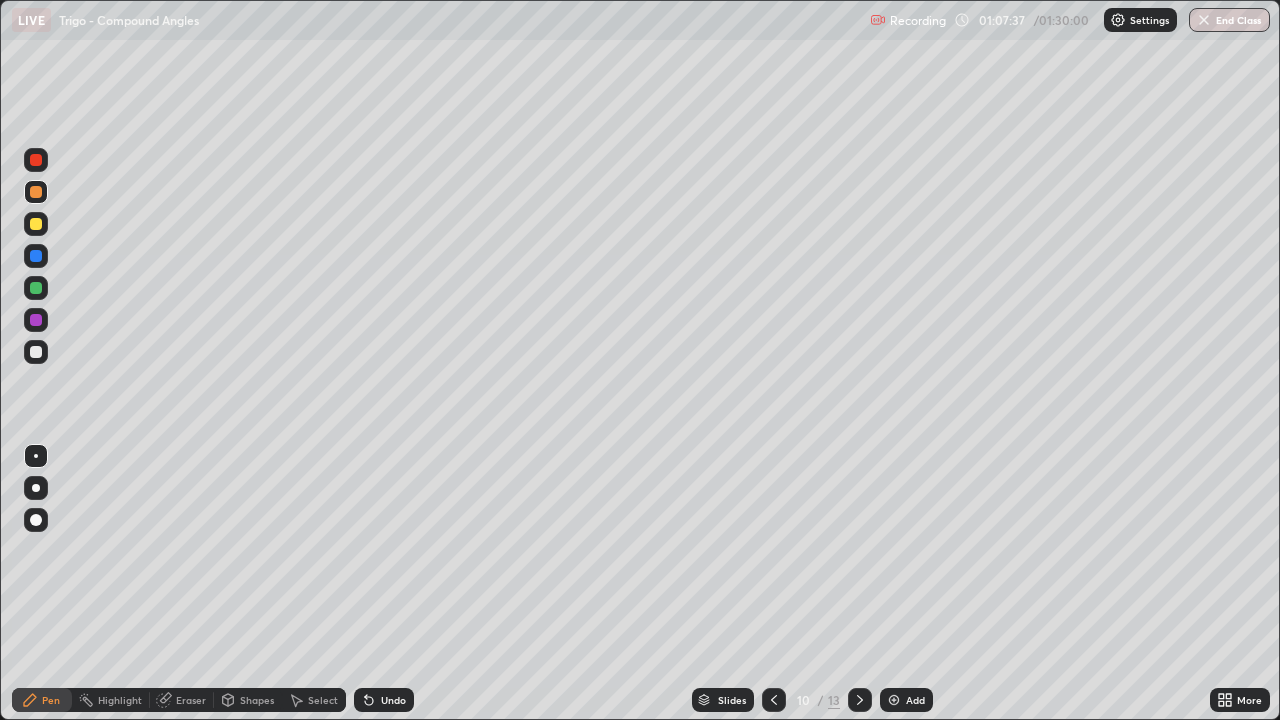 click on "Undo" at bounding box center [393, 700] 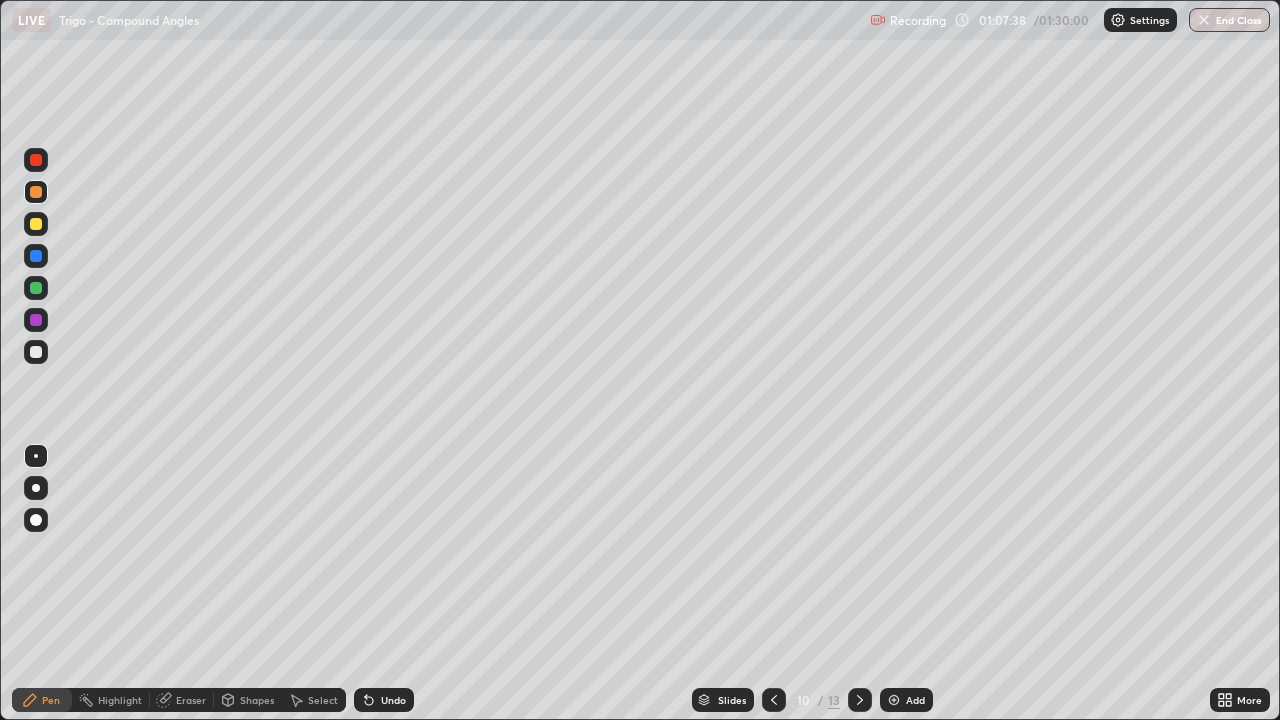 click on "Undo" at bounding box center (393, 700) 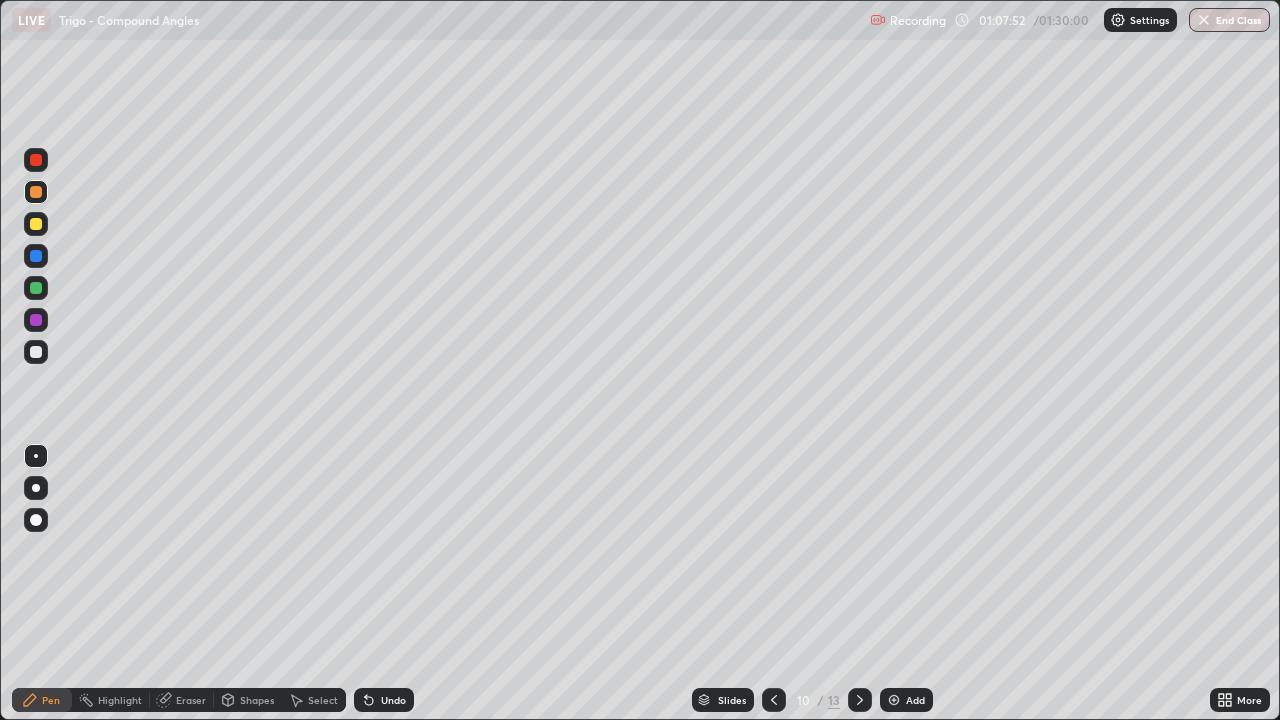 click at bounding box center [36, 224] 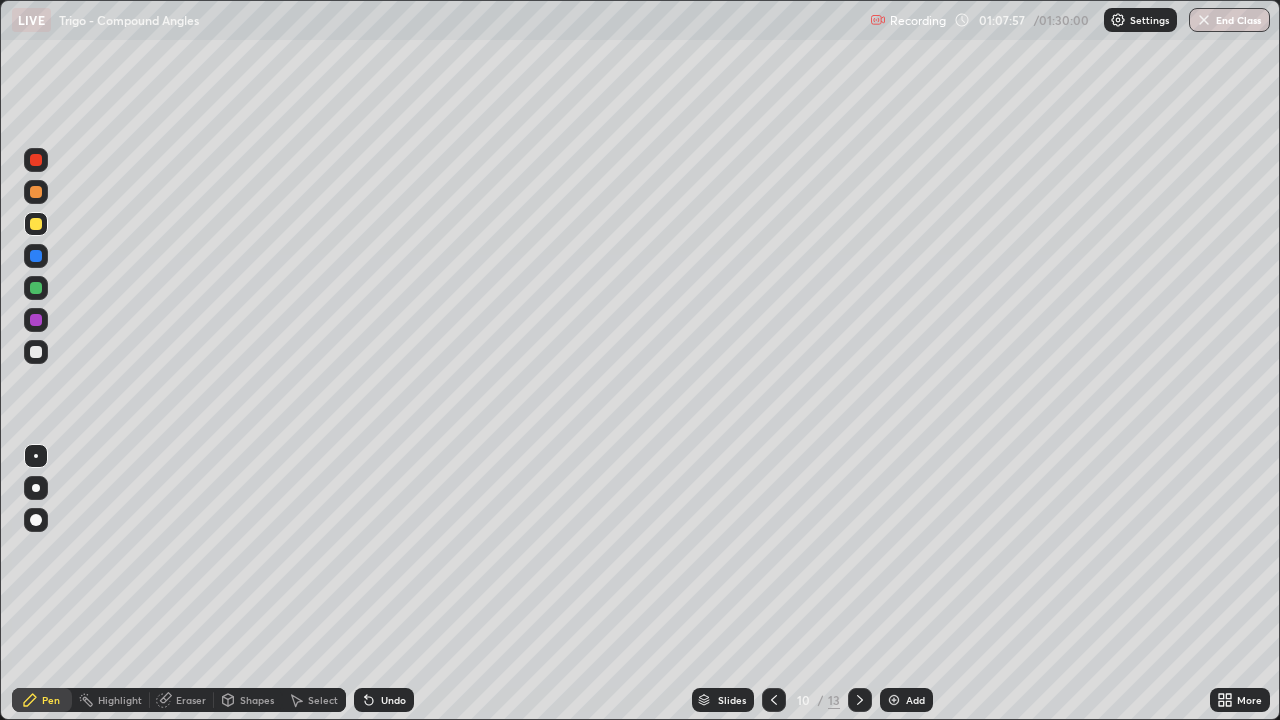 click at bounding box center [36, 288] 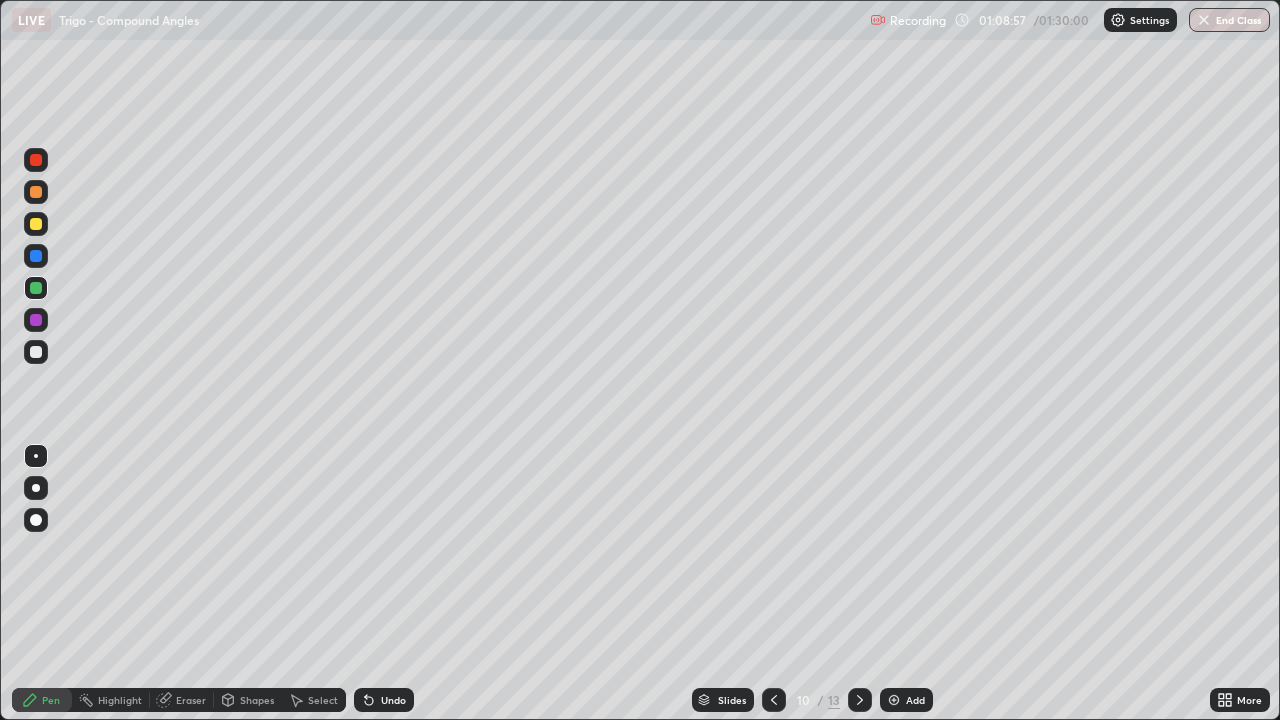 click at bounding box center [36, 224] 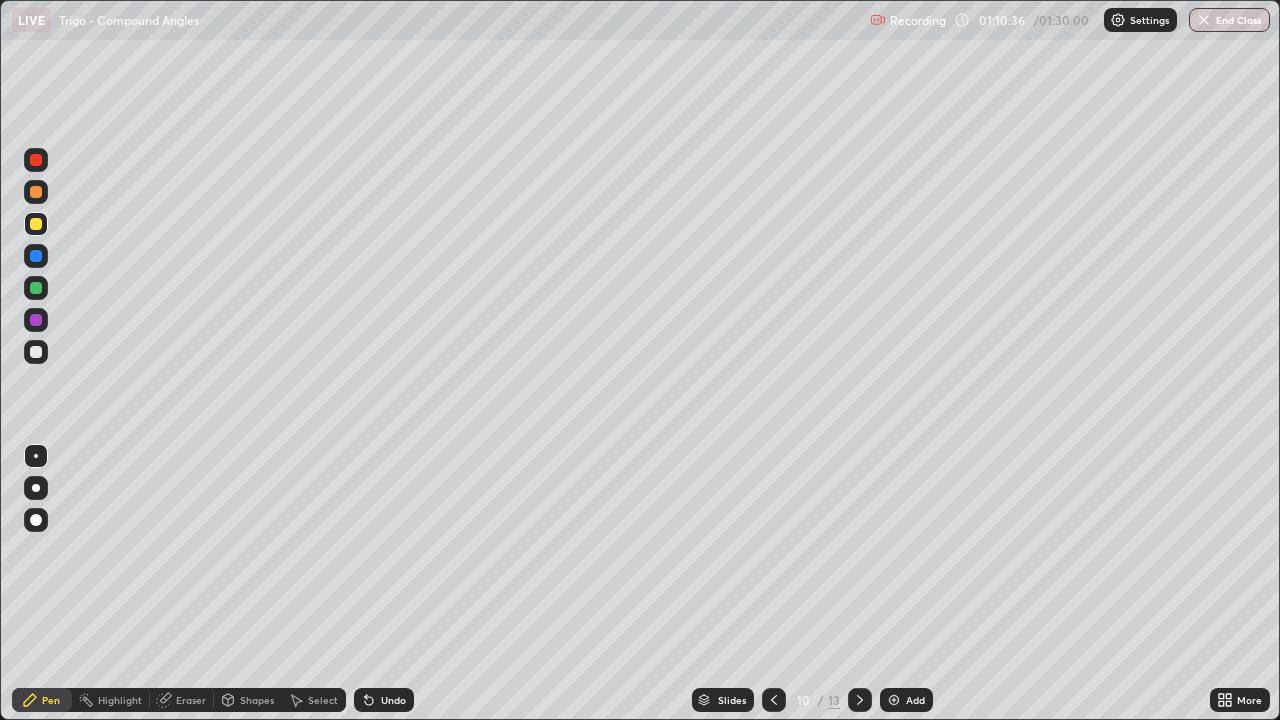 click at bounding box center (36, 192) 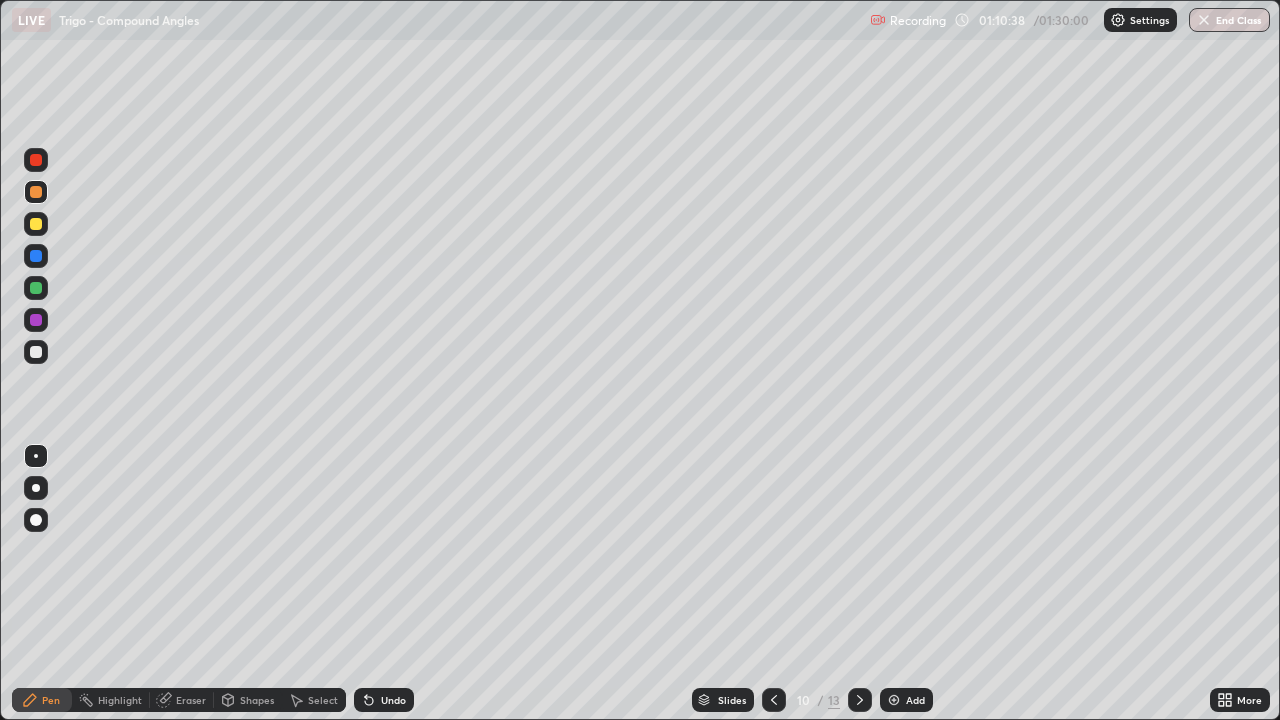 click at bounding box center [36, 288] 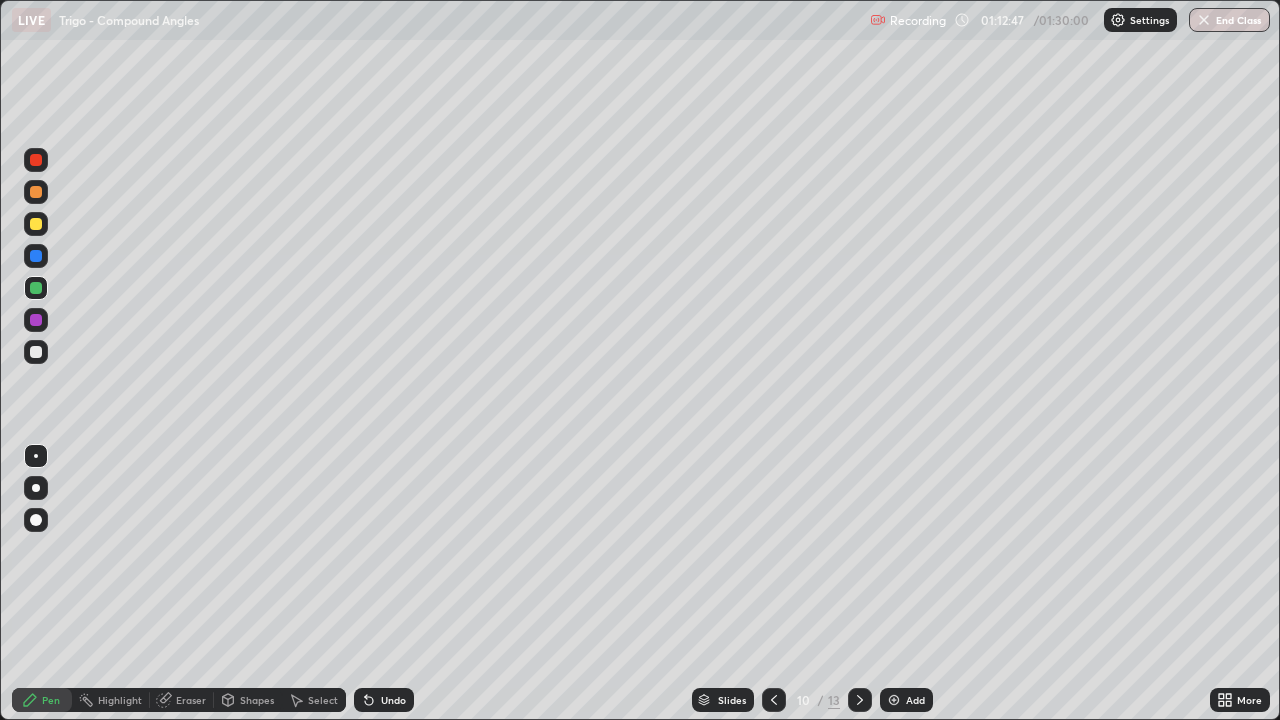 click at bounding box center (36, 352) 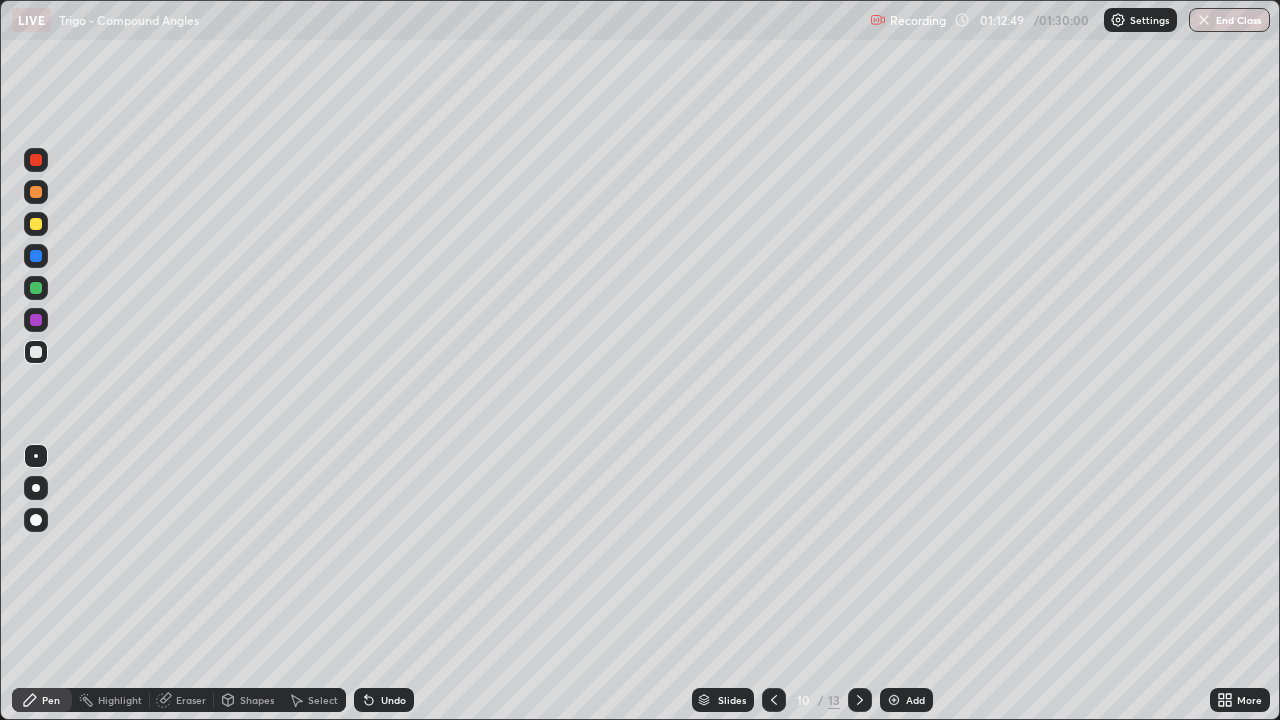 click at bounding box center (36, 192) 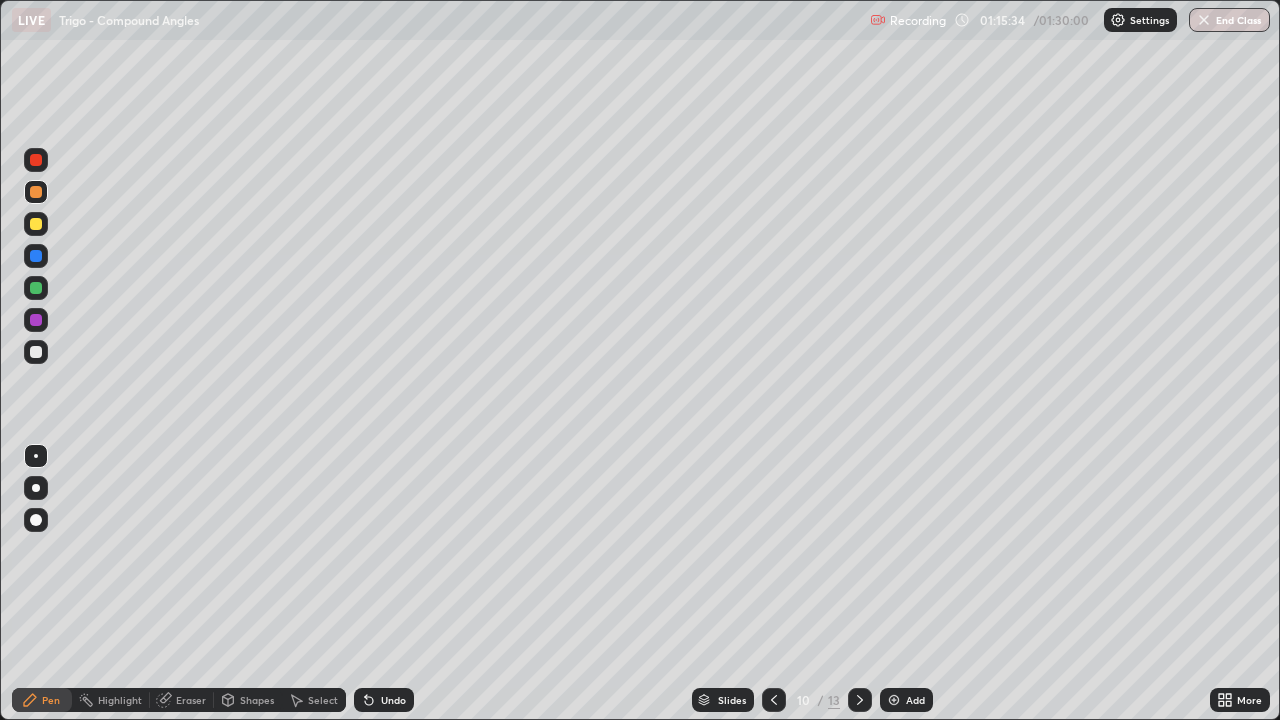 click at bounding box center (36, 352) 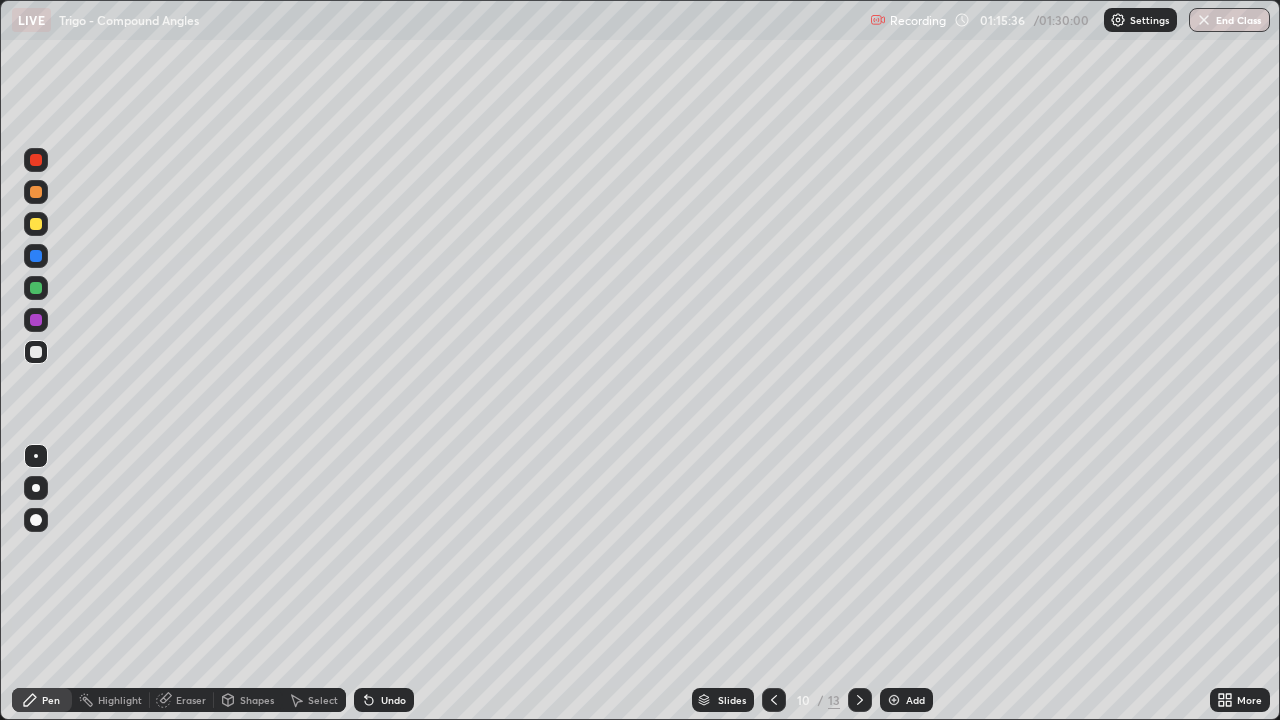 click 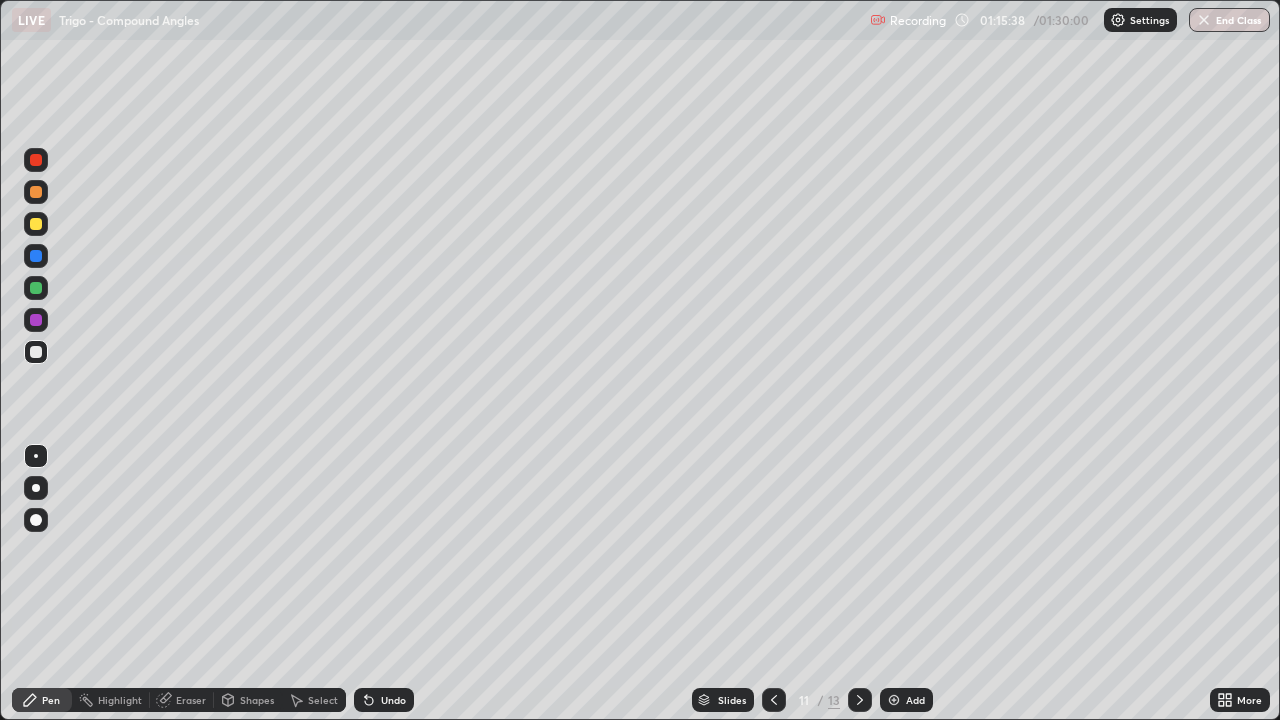 click at bounding box center (36, 352) 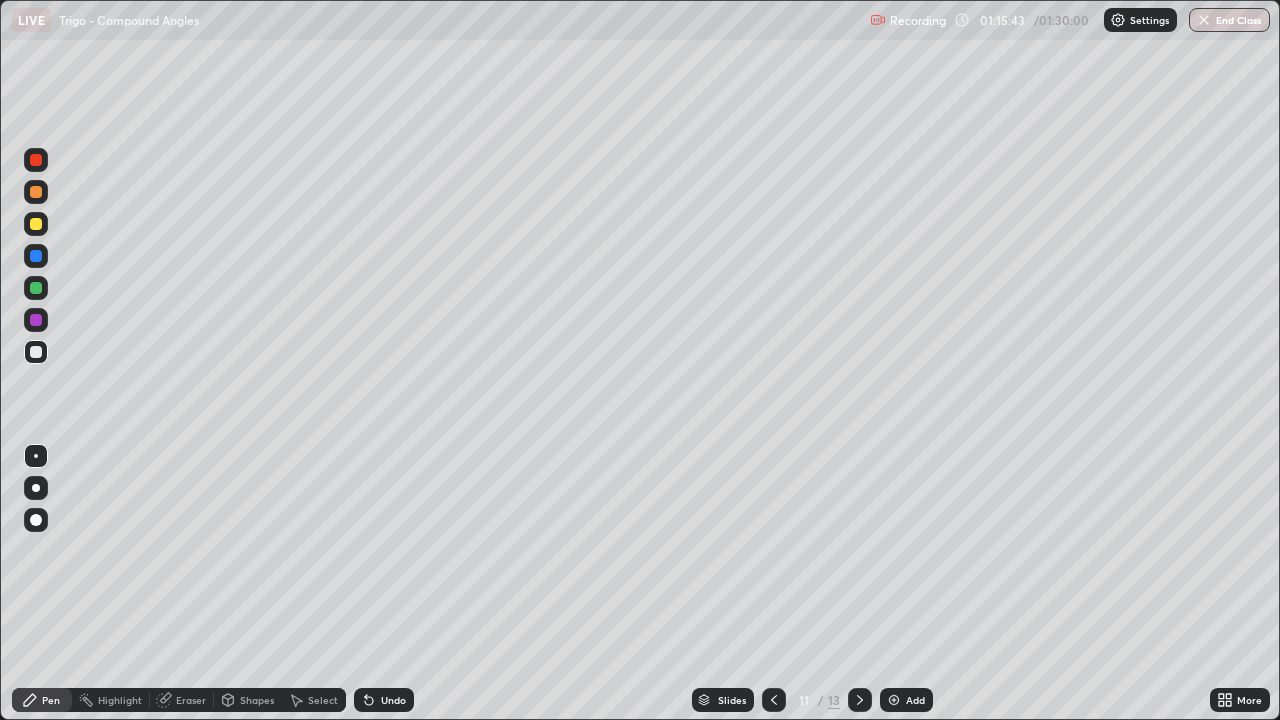 click on "Undo" at bounding box center [393, 700] 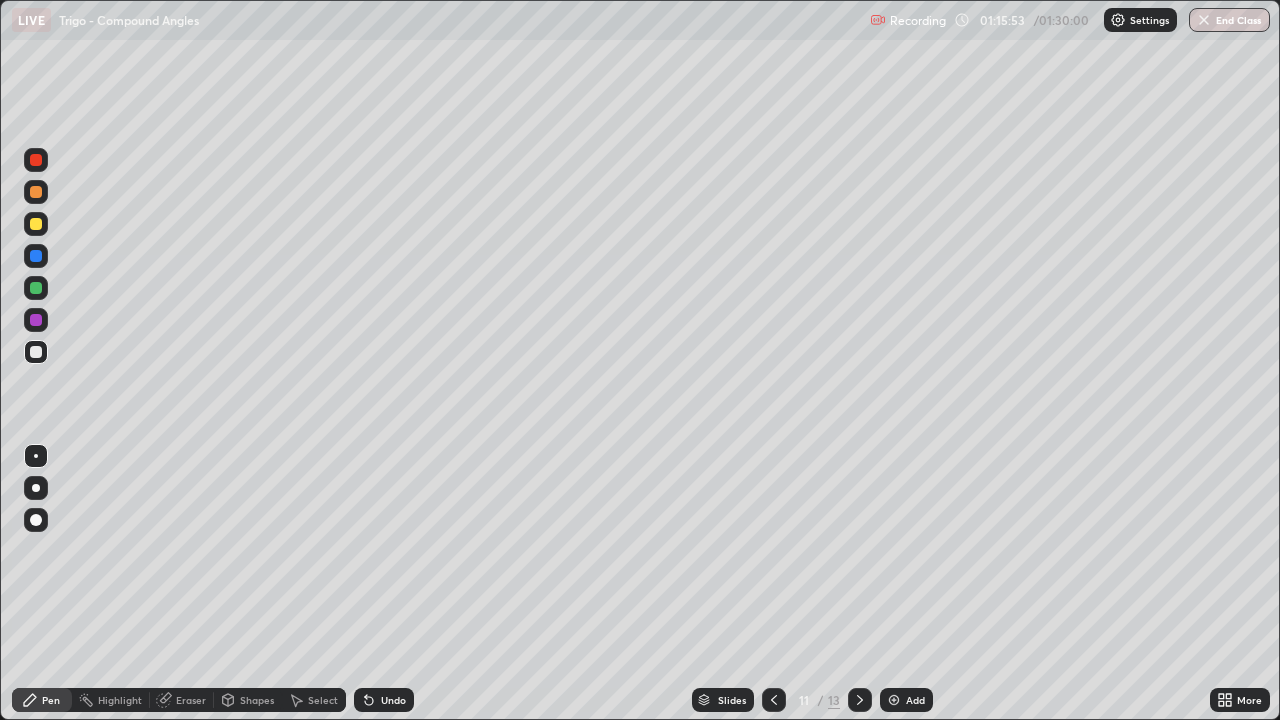 click on "Select" at bounding box center [323, 700] 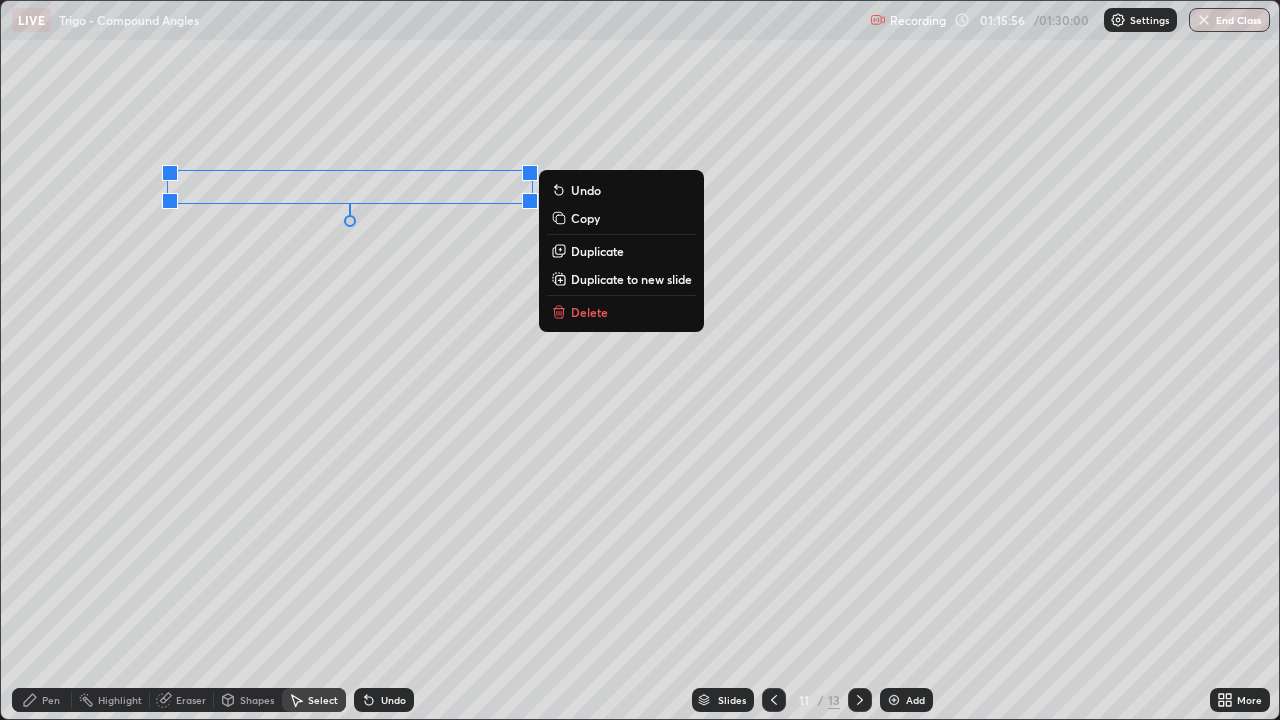click on "0 ° Undo Copy Duplicate Duplicate to new slide Delete" at bounding box center [640, 360] 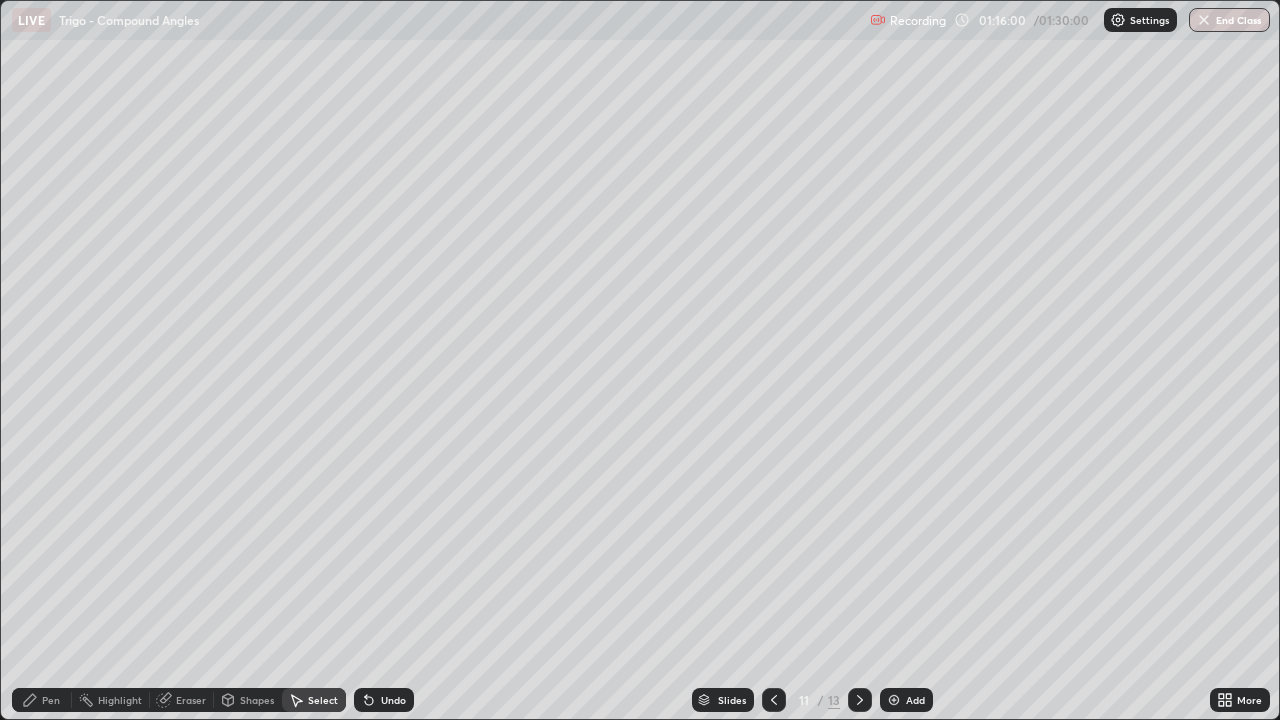 click on "Pen" at bounding box center [42, 700] 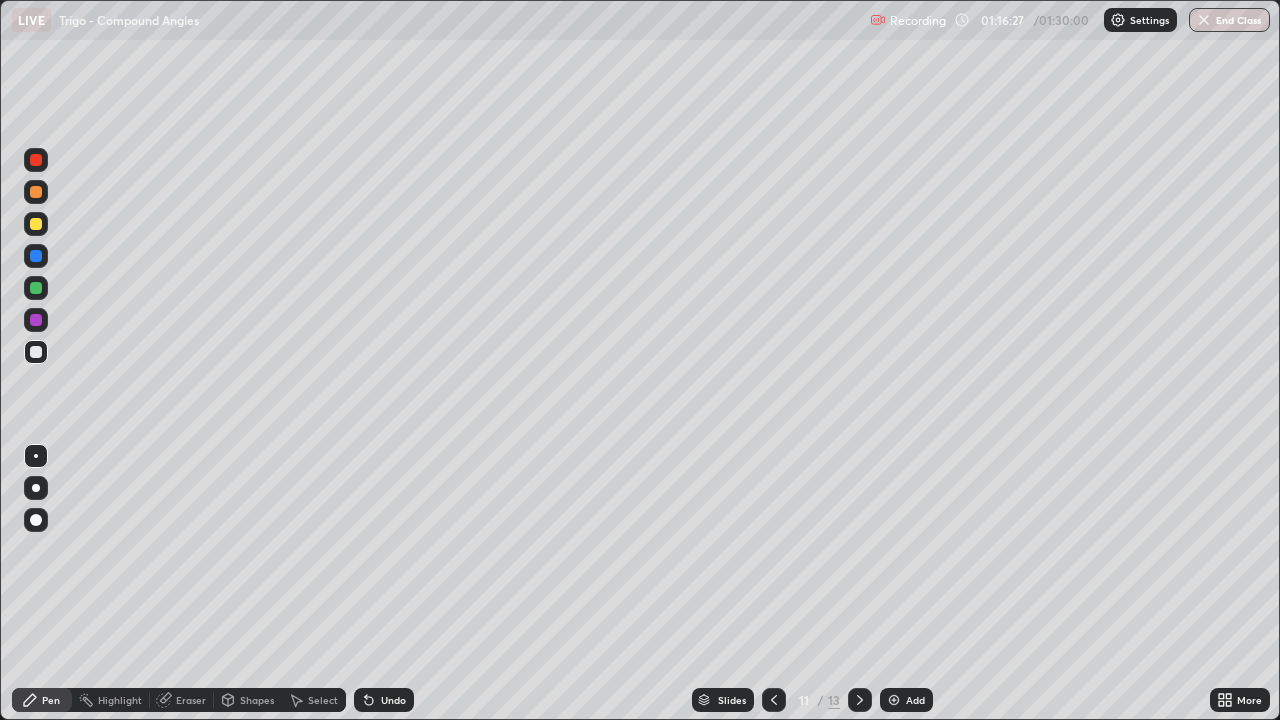 click on "Eraser" at bounding box center [191, 700] 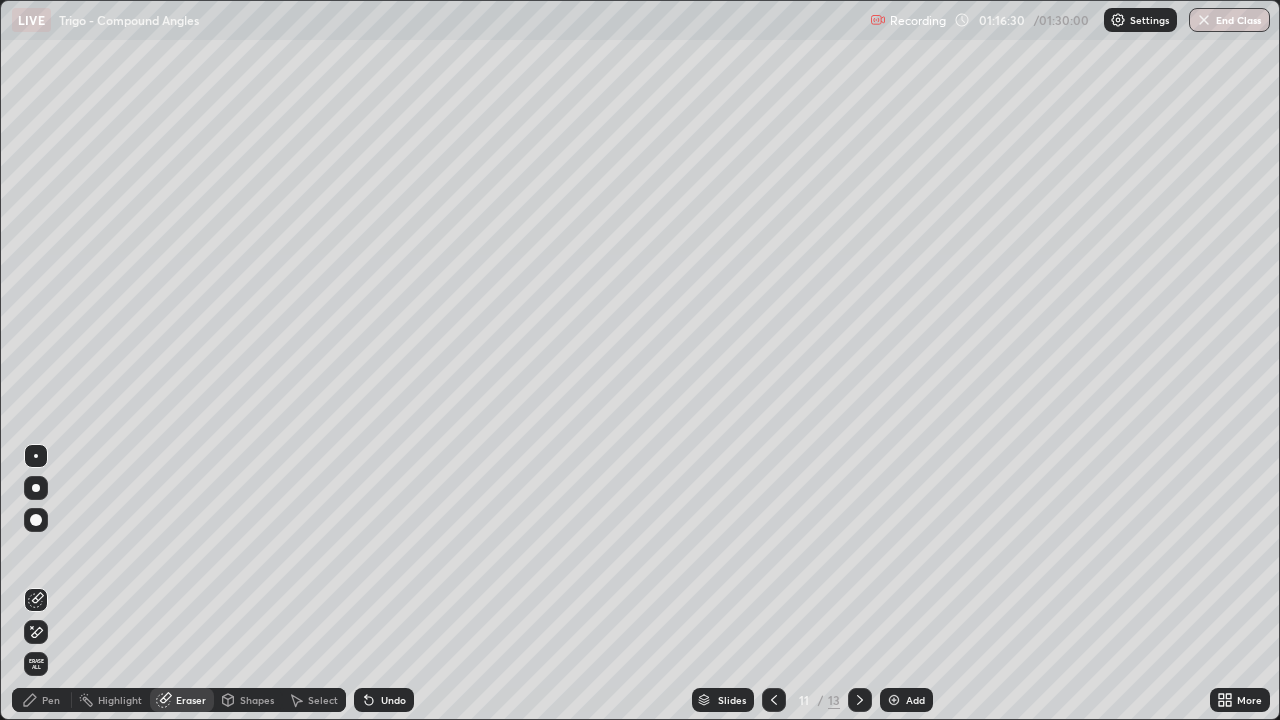 click on "Pen" at bounding box center (51, 700) 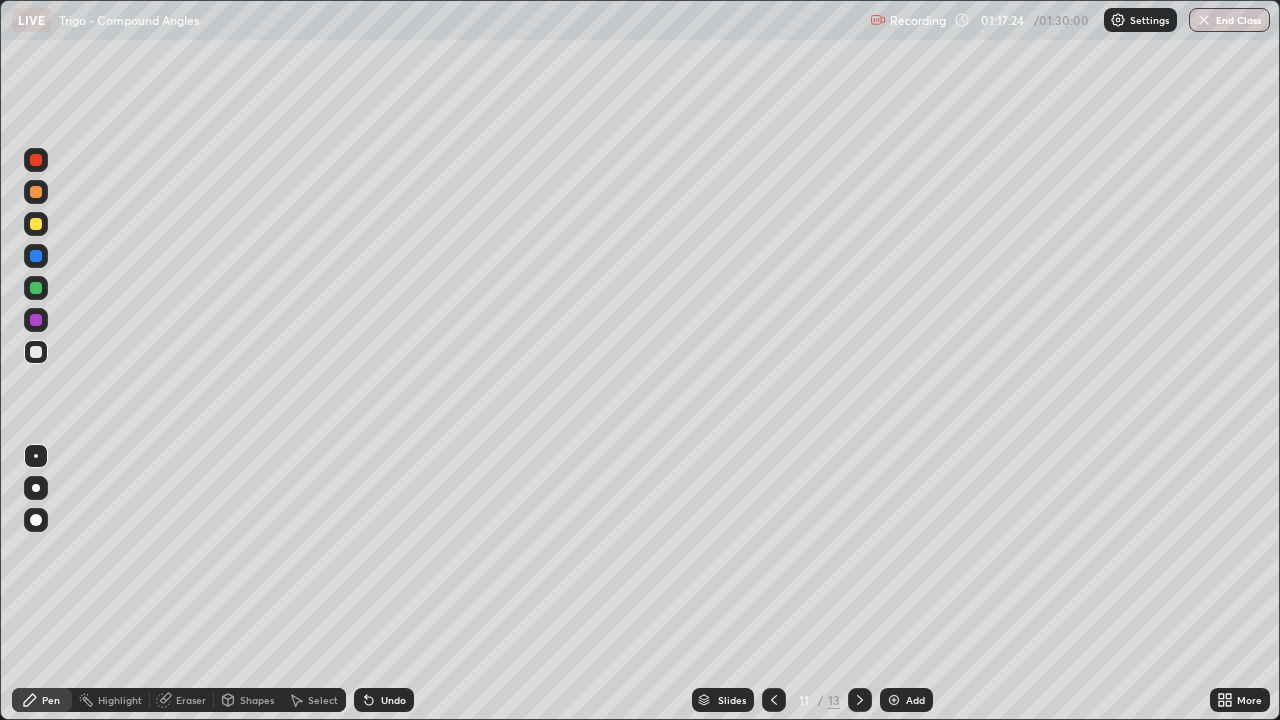 click at bounding box center (36, 192) 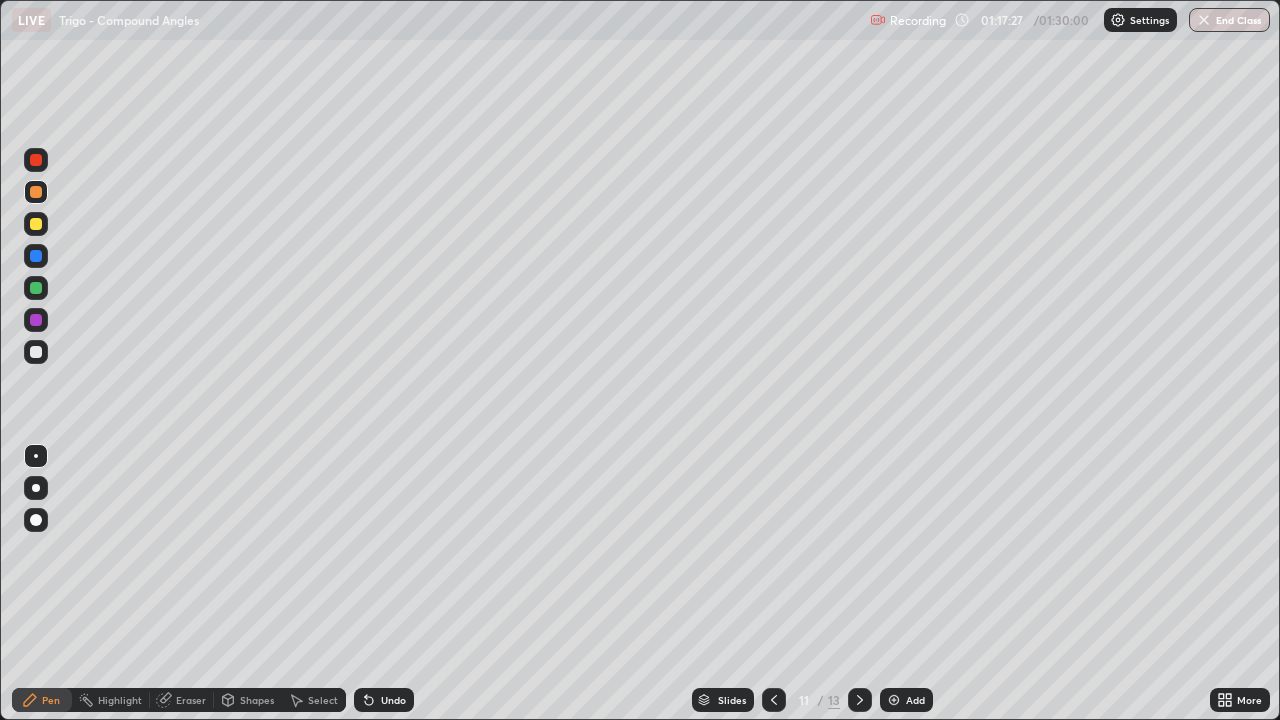 click on "Select" at bounding box center [314, 700] 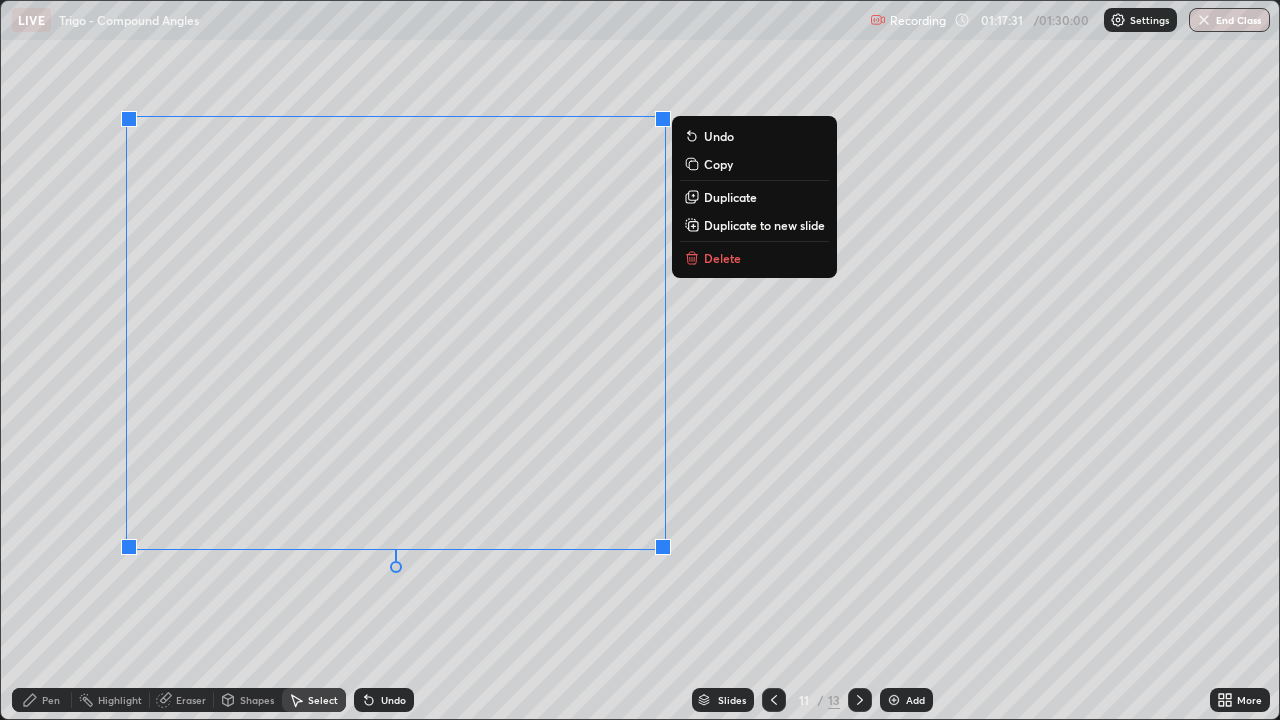 click on "Pen" at bounding box center [51, 700] 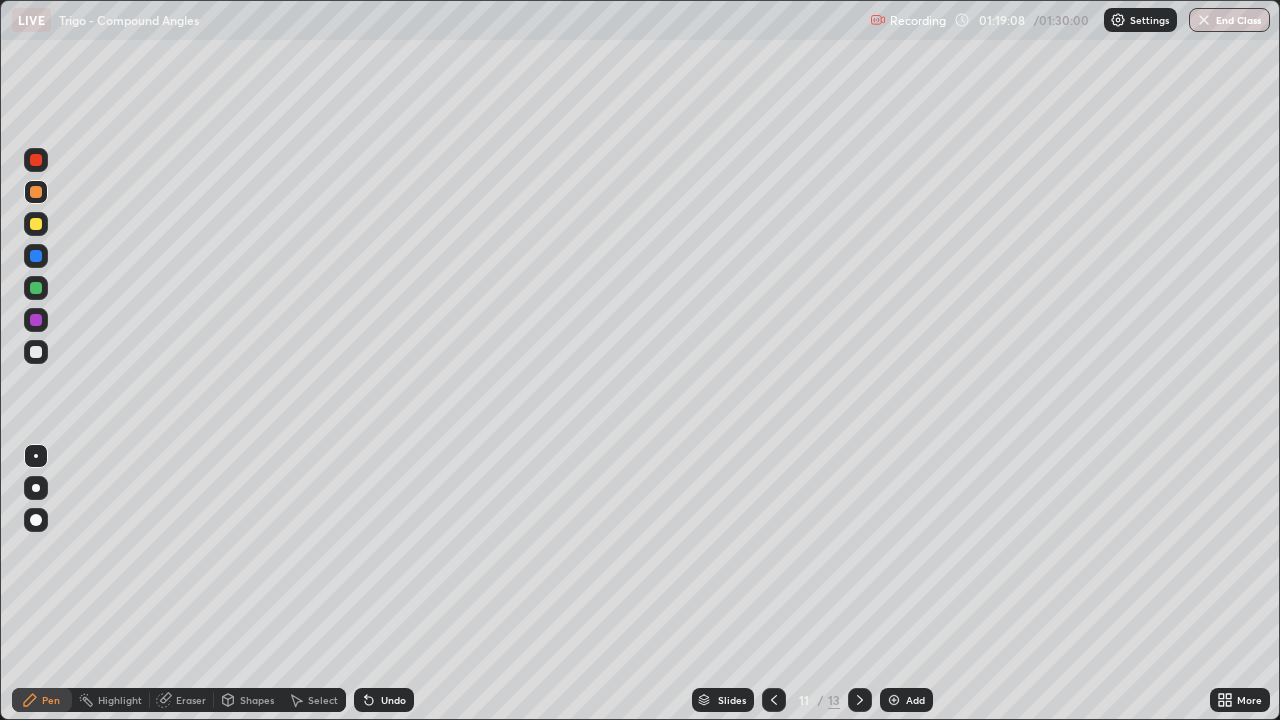 click at bounding box center (36, 192) 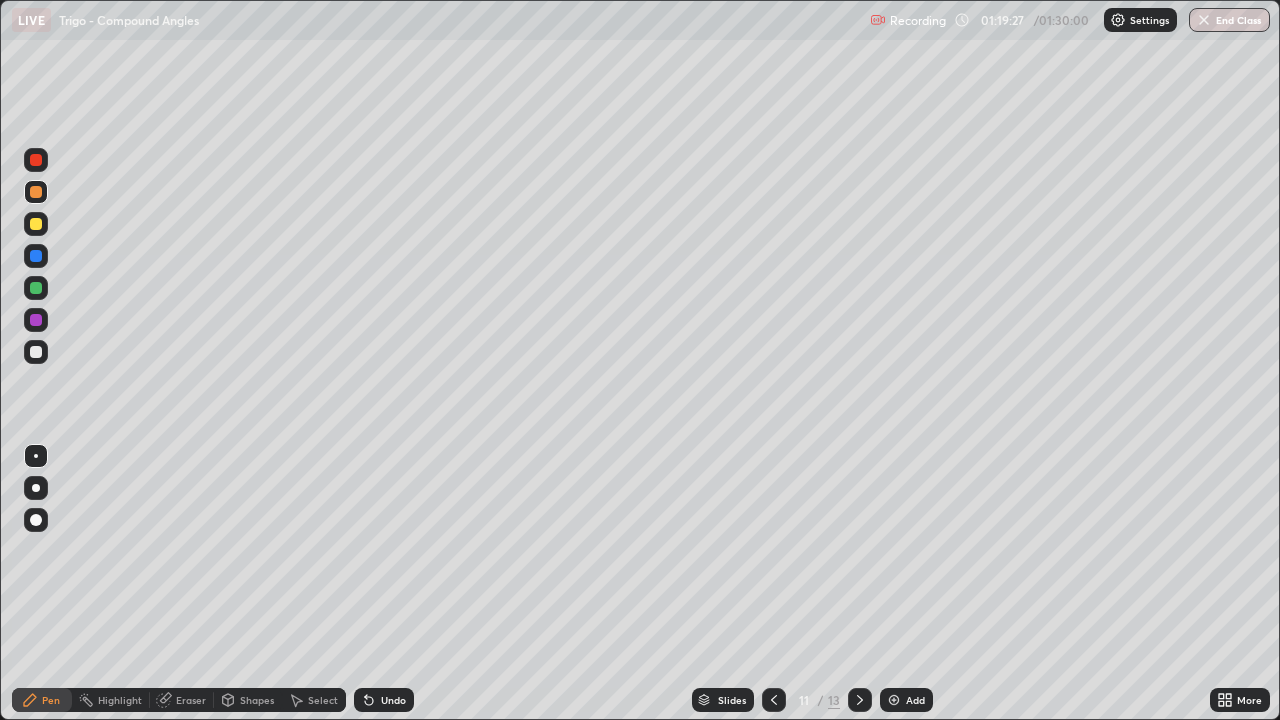 click at bounding box center (36, 288) 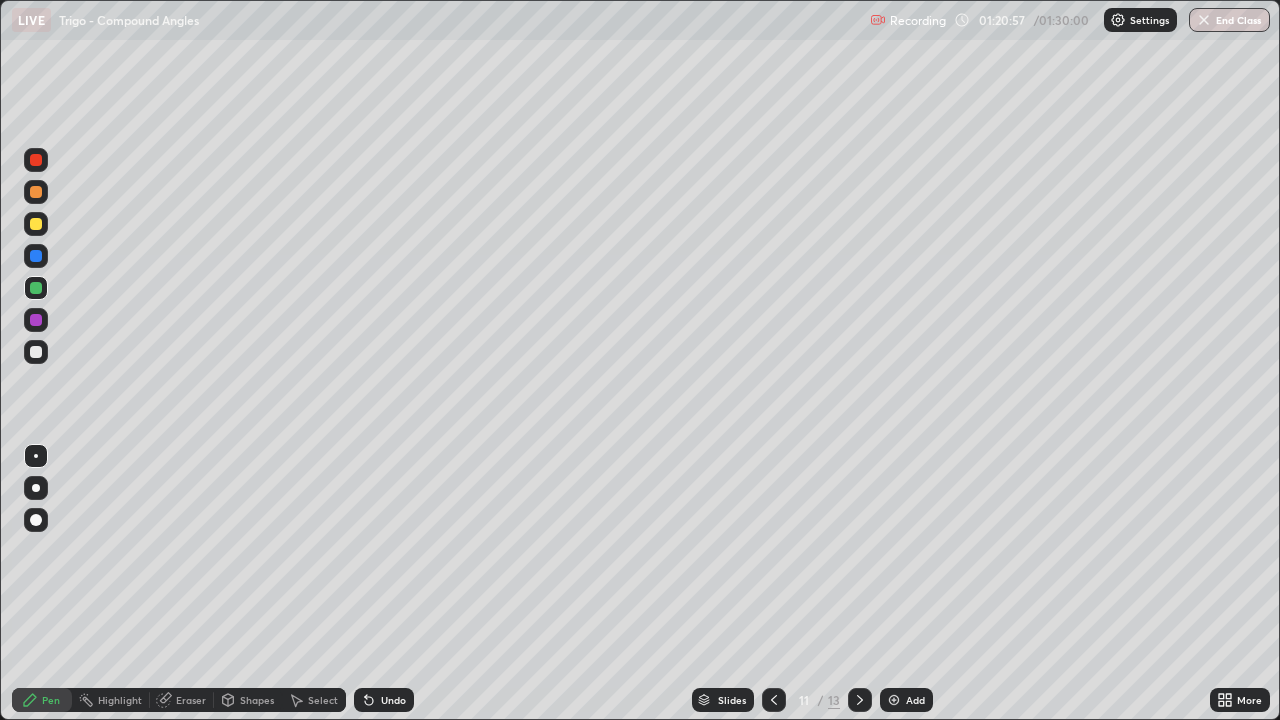 click on "Select" at bounding box center [323, 700] 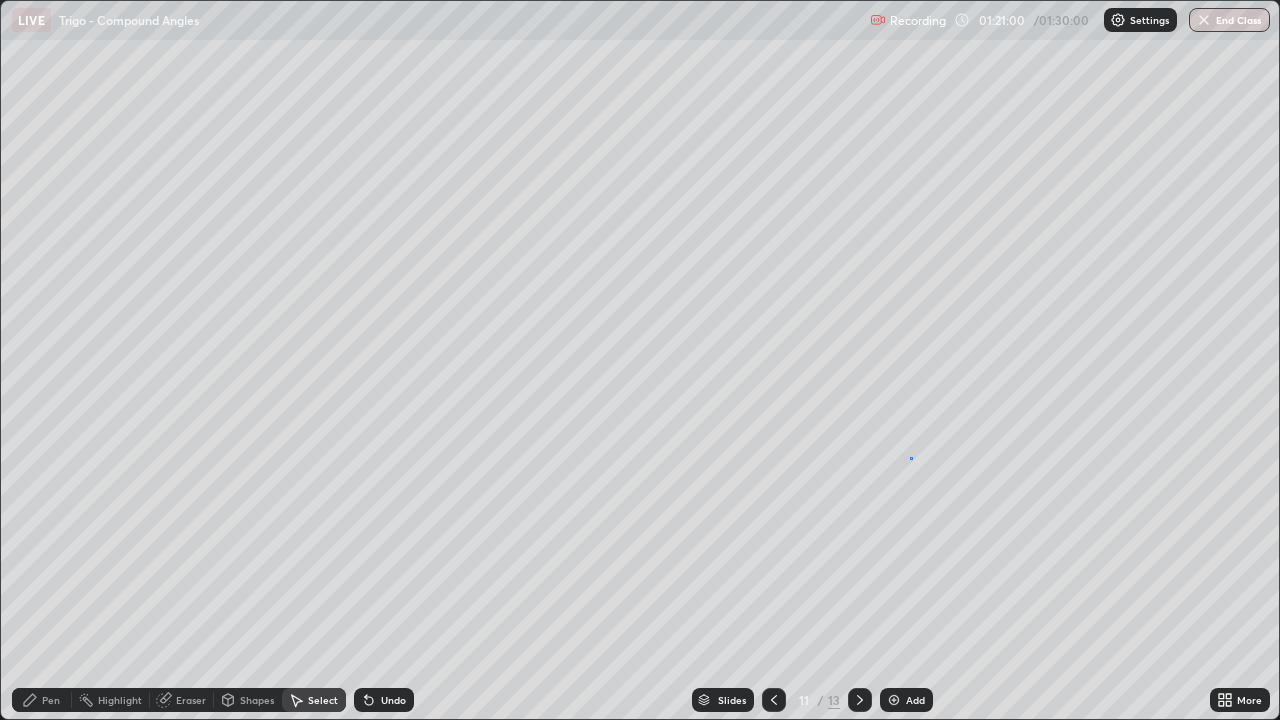 click on "0 ° Undo Copy Duplicate Duplicate to new slide Delete" at bounding box center [640, 360] 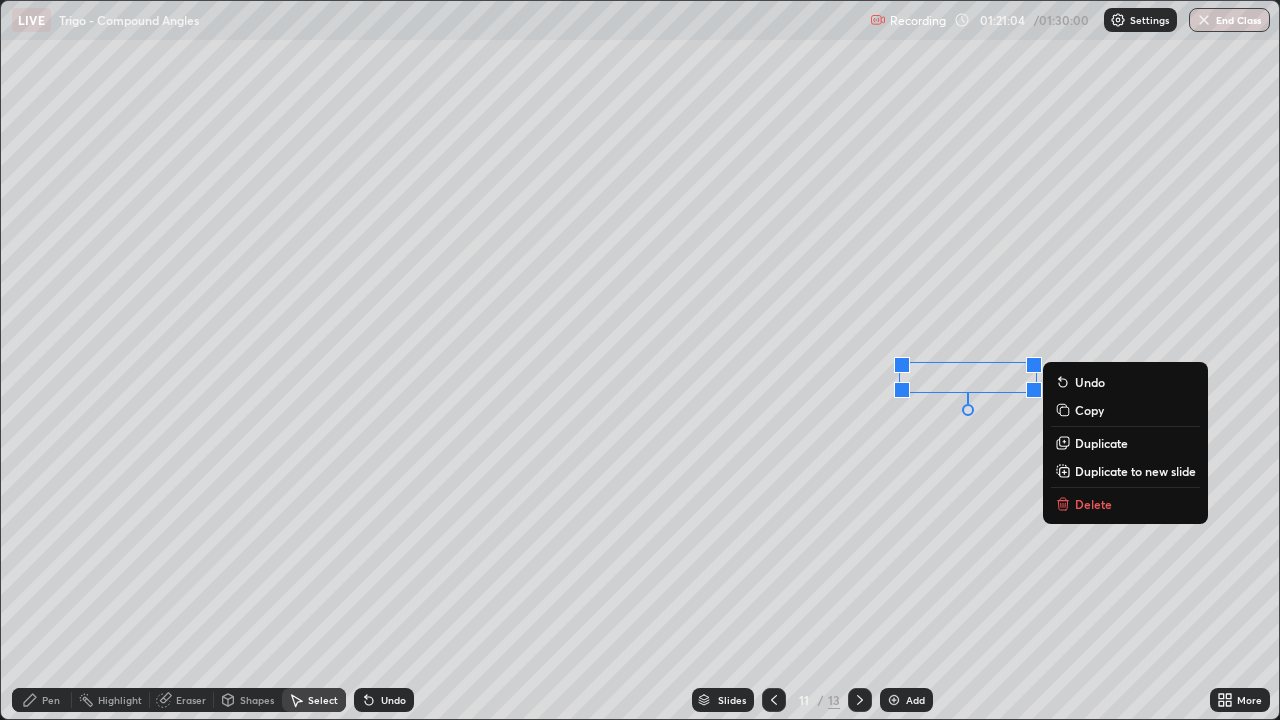 click on "Pen" at bounding box center [42, 700] 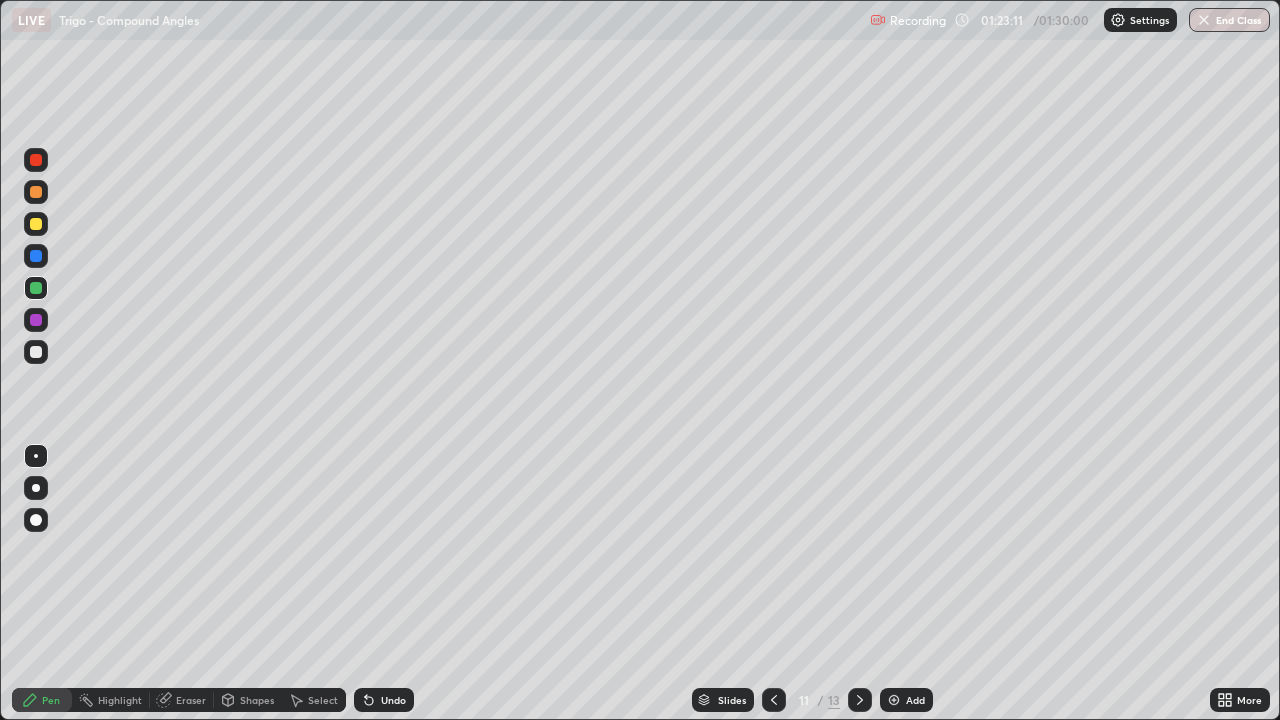 click at bounding box center (36, 352) 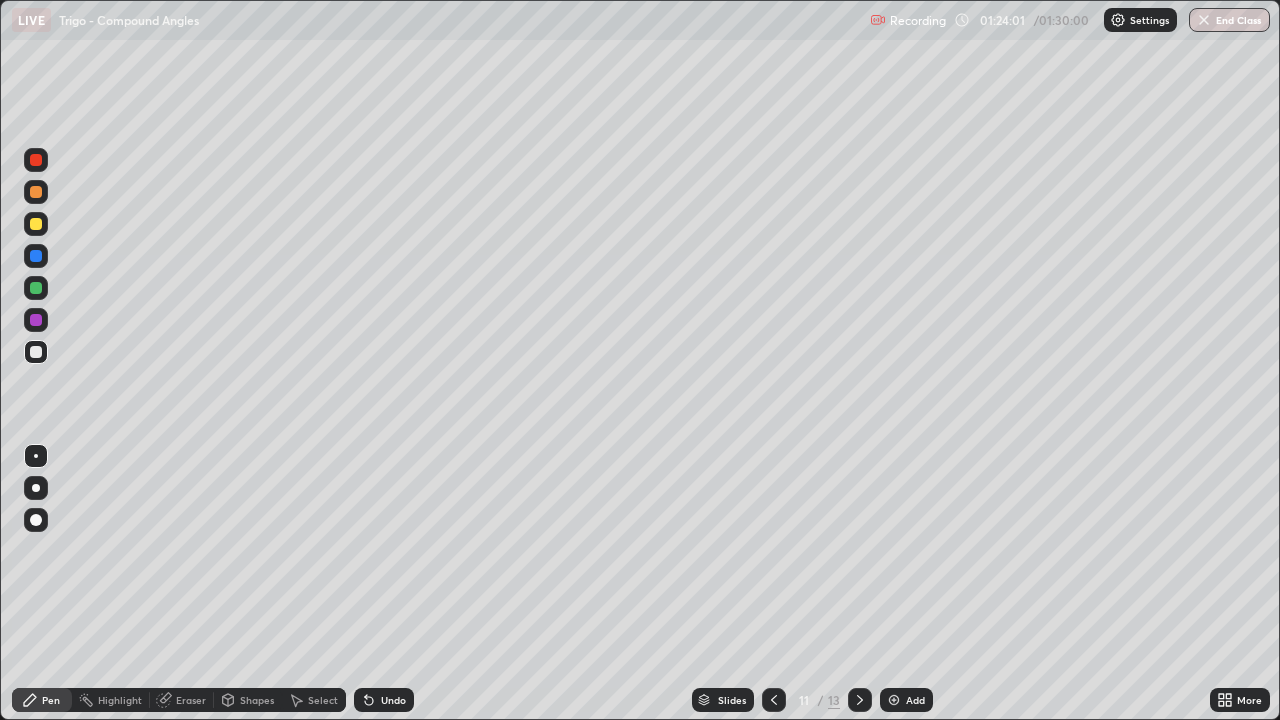 click 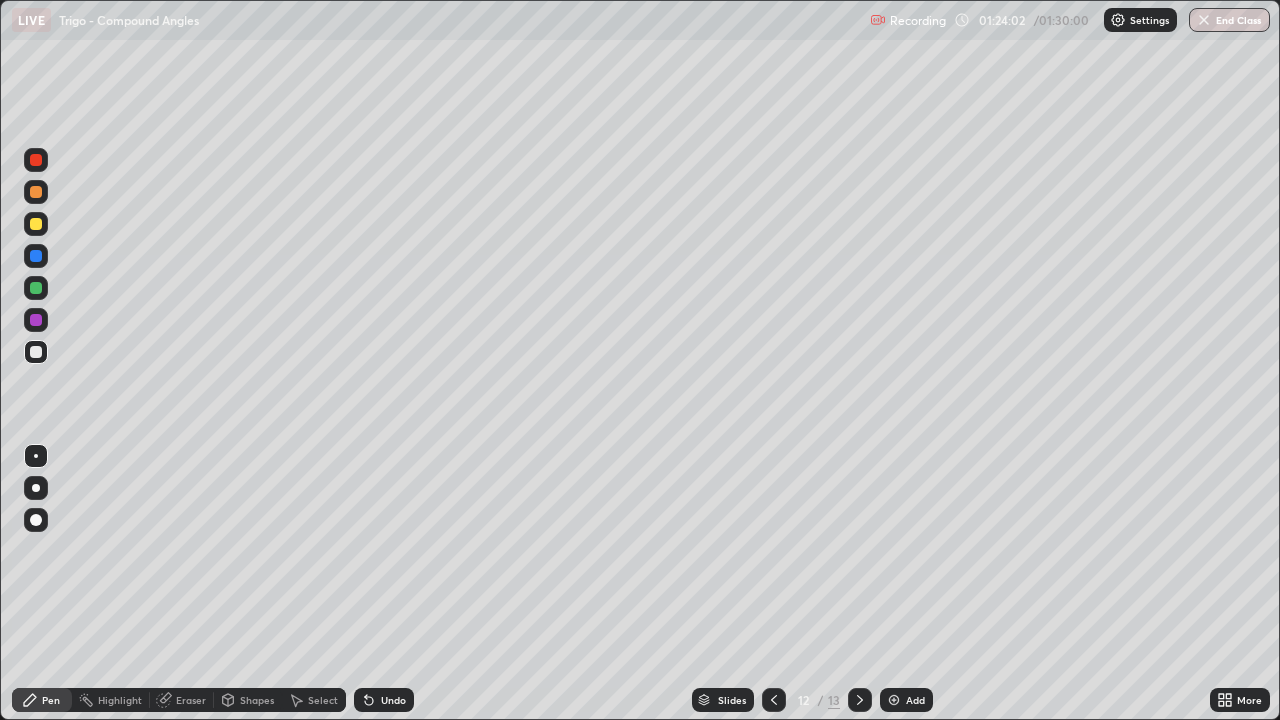click at bounding box center (36, 352) 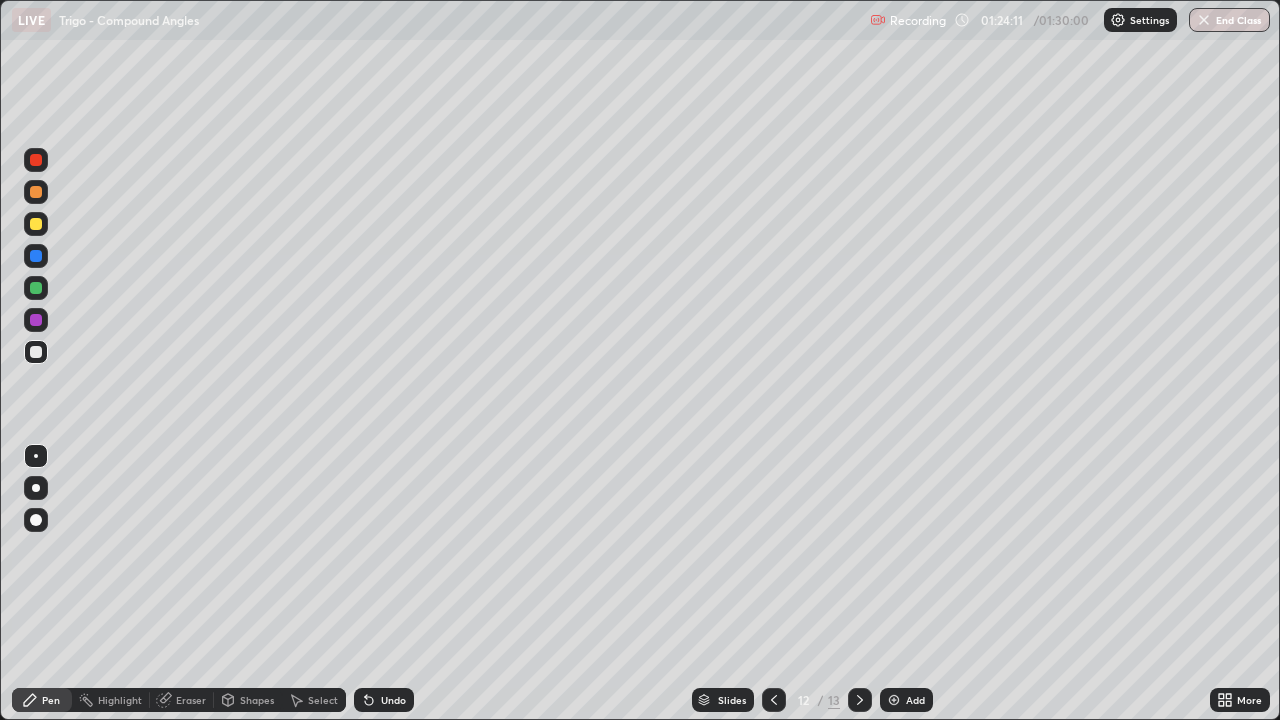 click on "Undo" at bounding box center (384, 700) 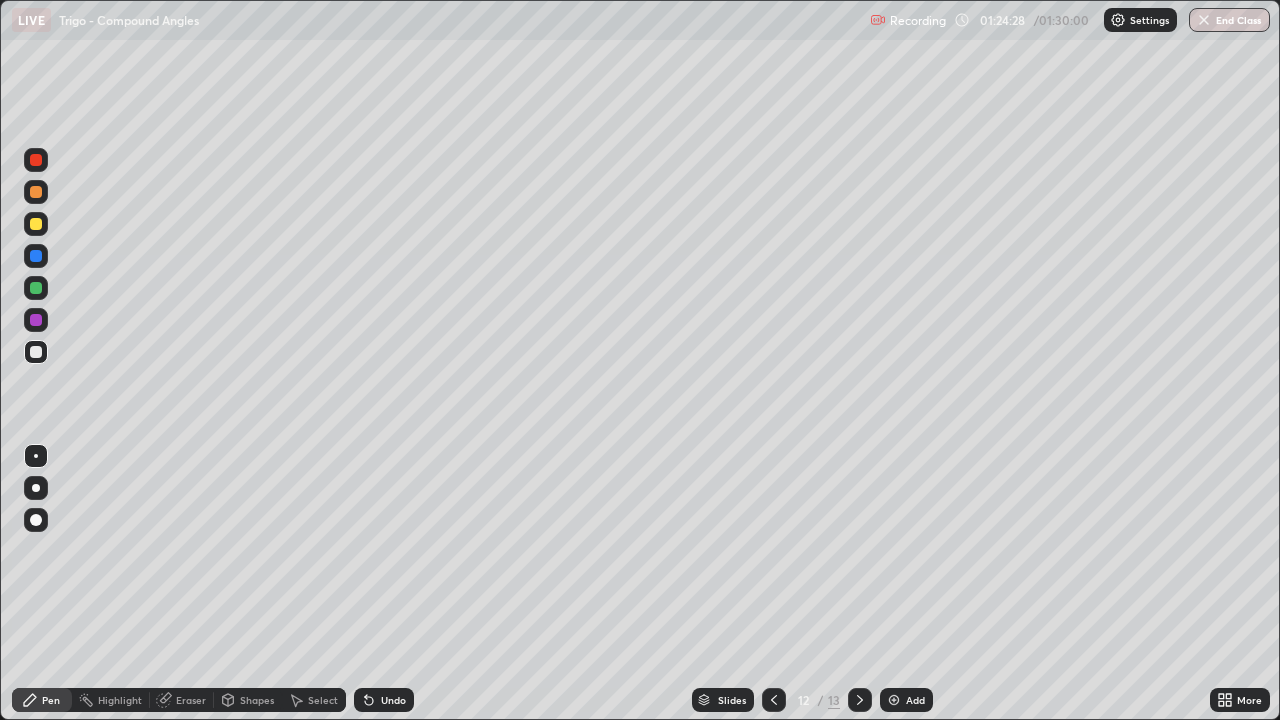 click at bounding box center (36, 224) 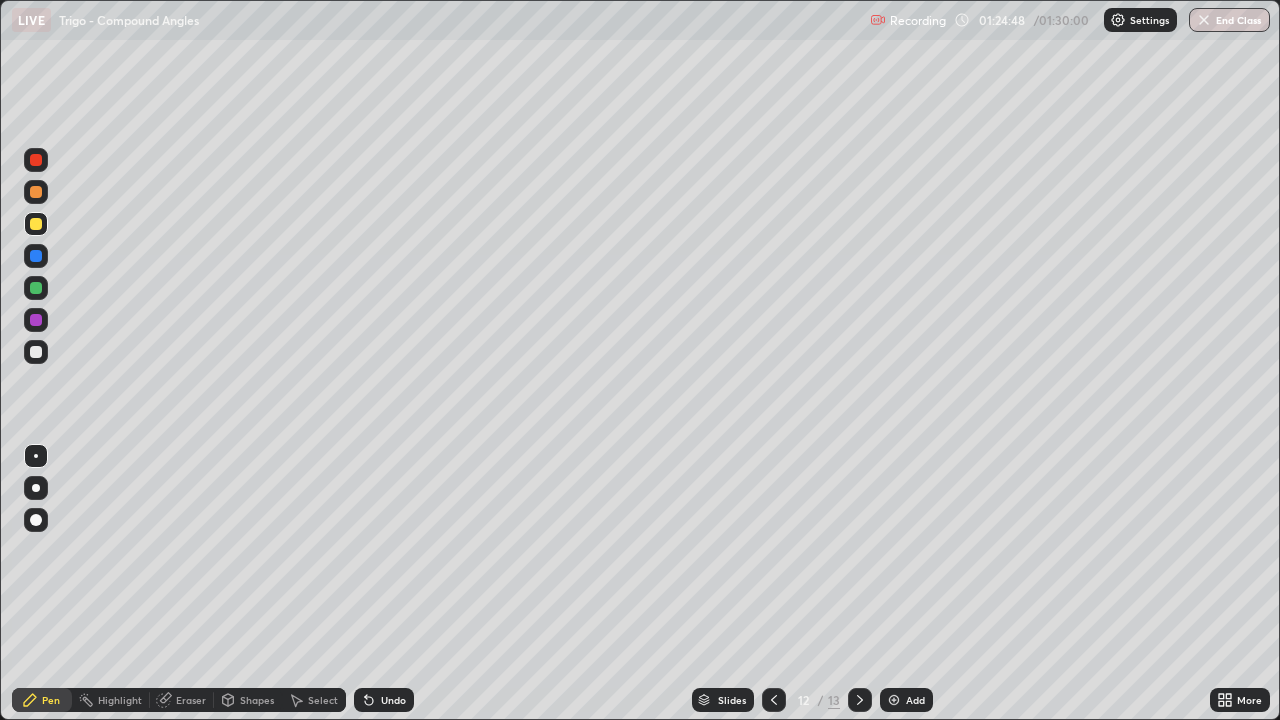 click 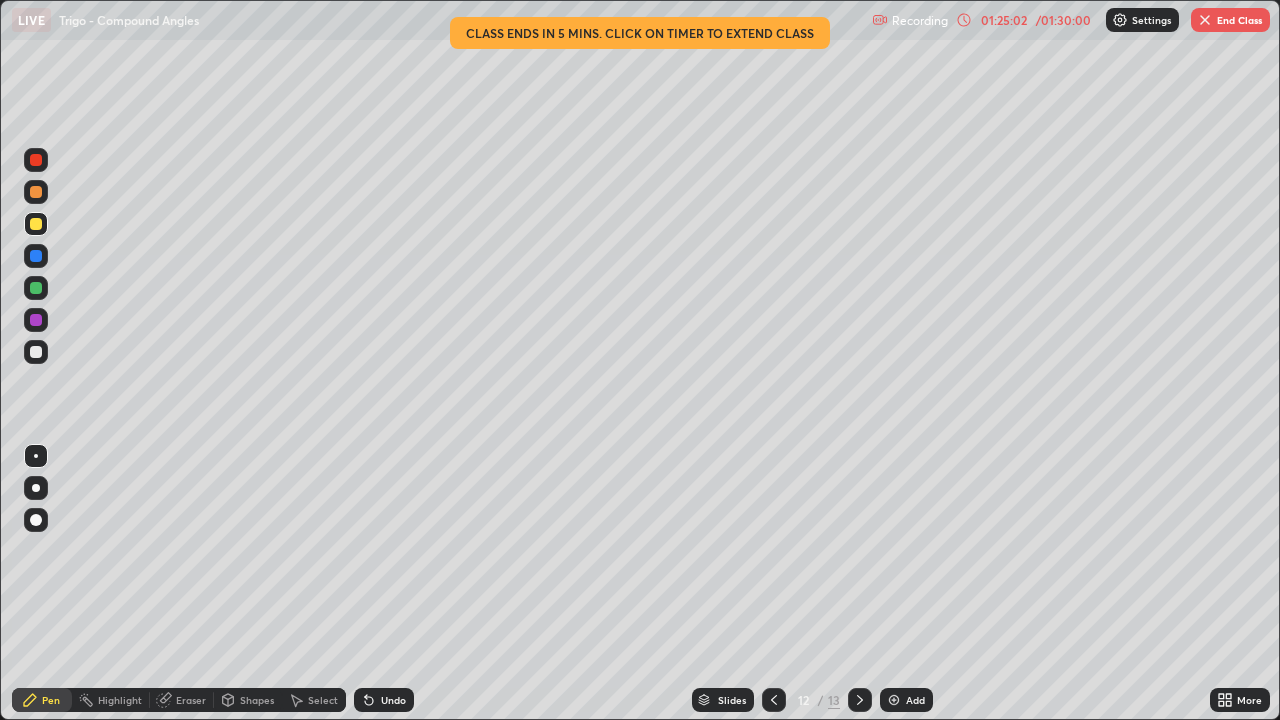click at bounding box center (36, 288) 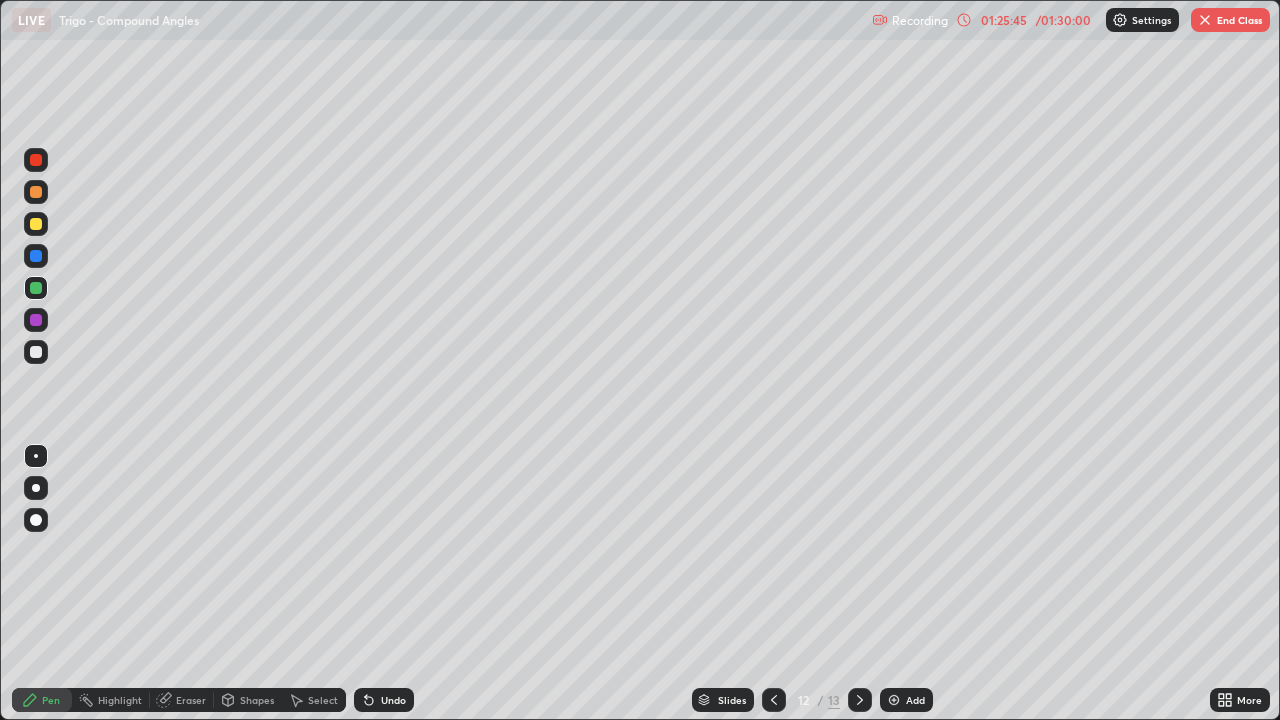 click at bounding box center (36, 192) 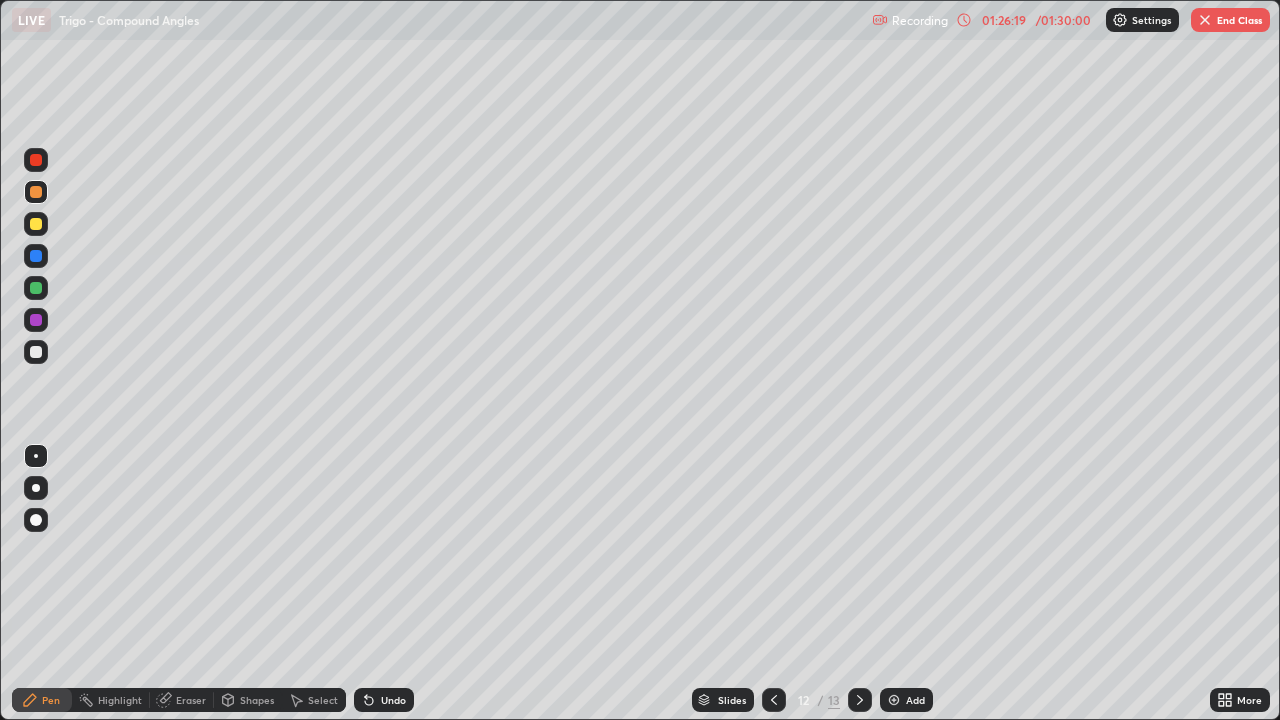 click at bounding box center [36, 256] 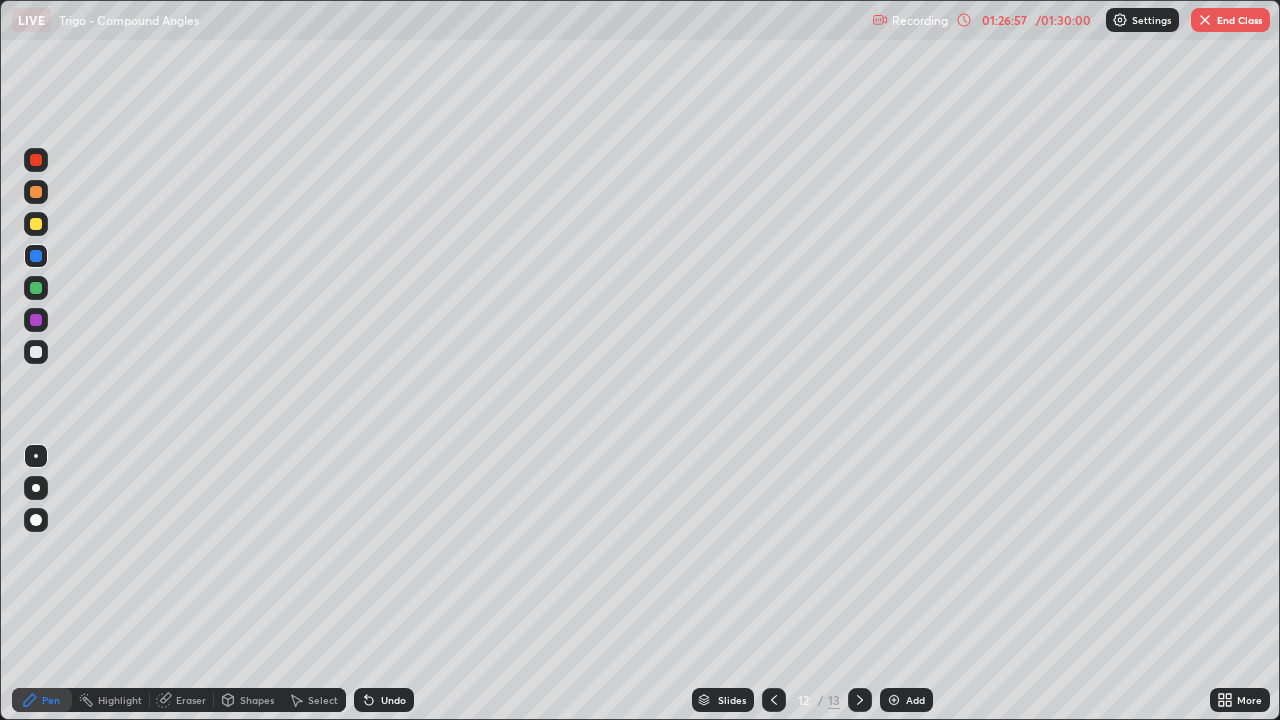 click at bounding box center [36, 224] 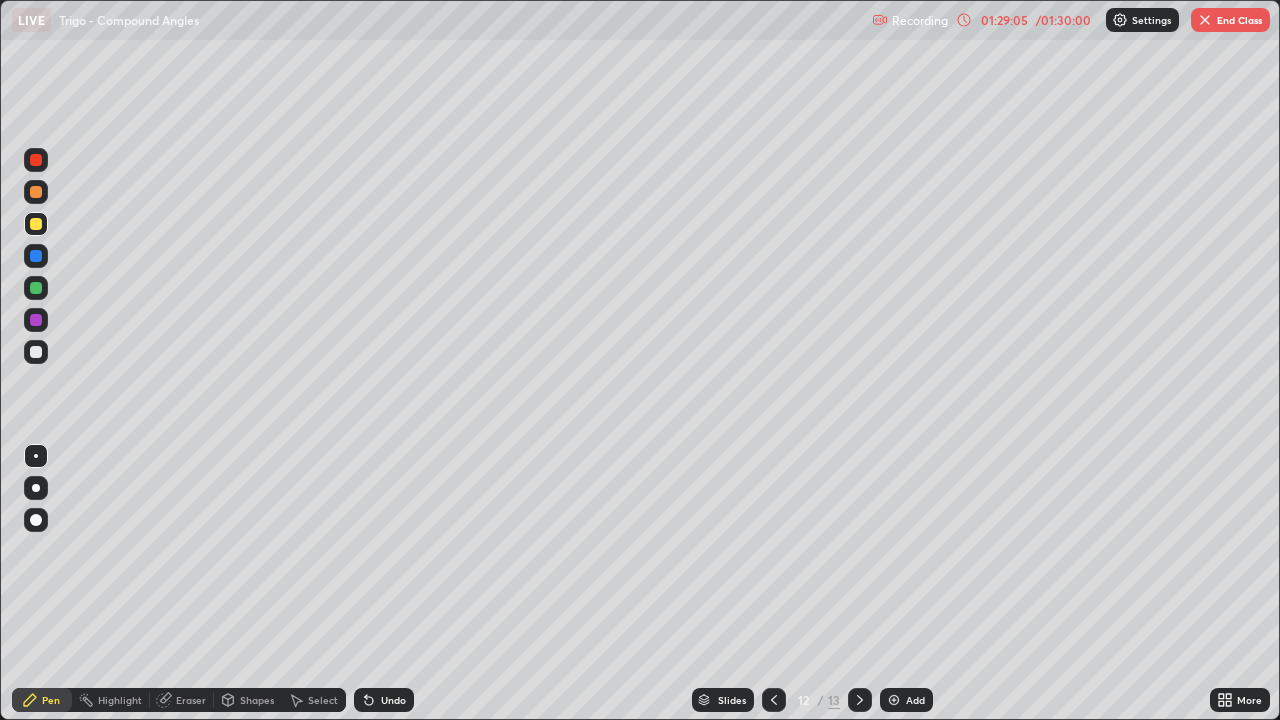 click at bounding box center [36, 288] 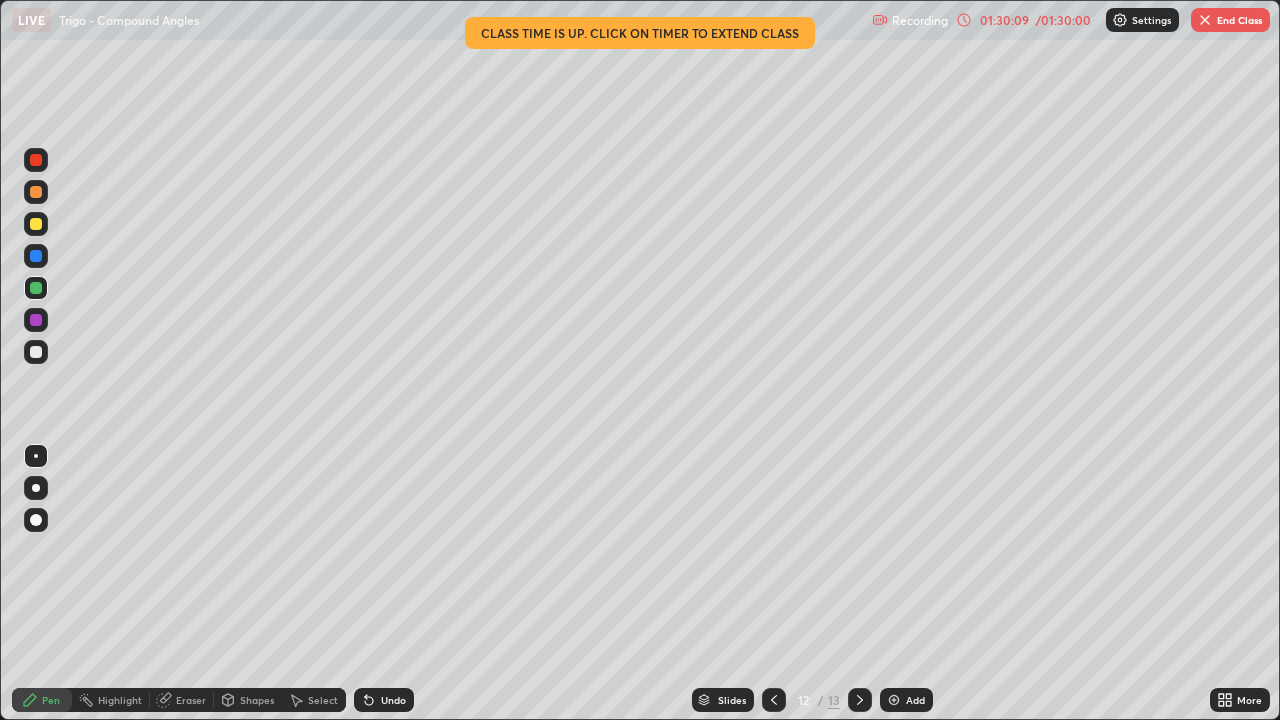 click at bounding box center [36, 352] 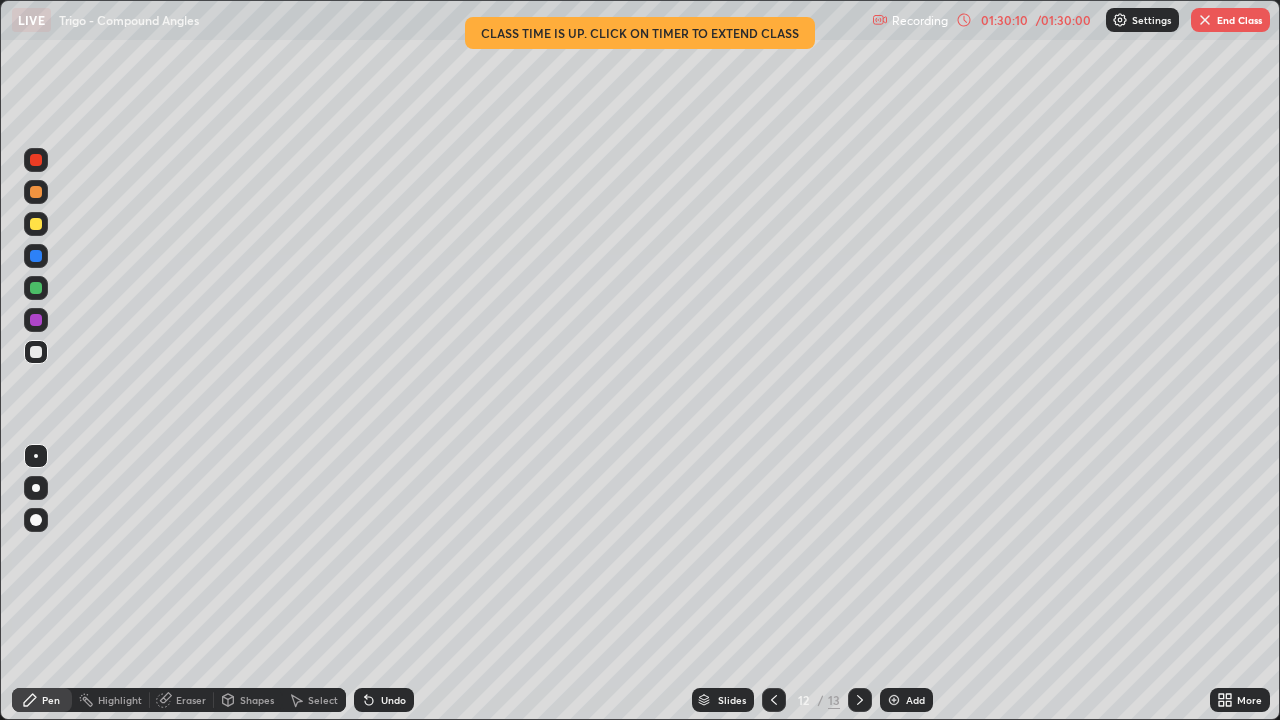 click 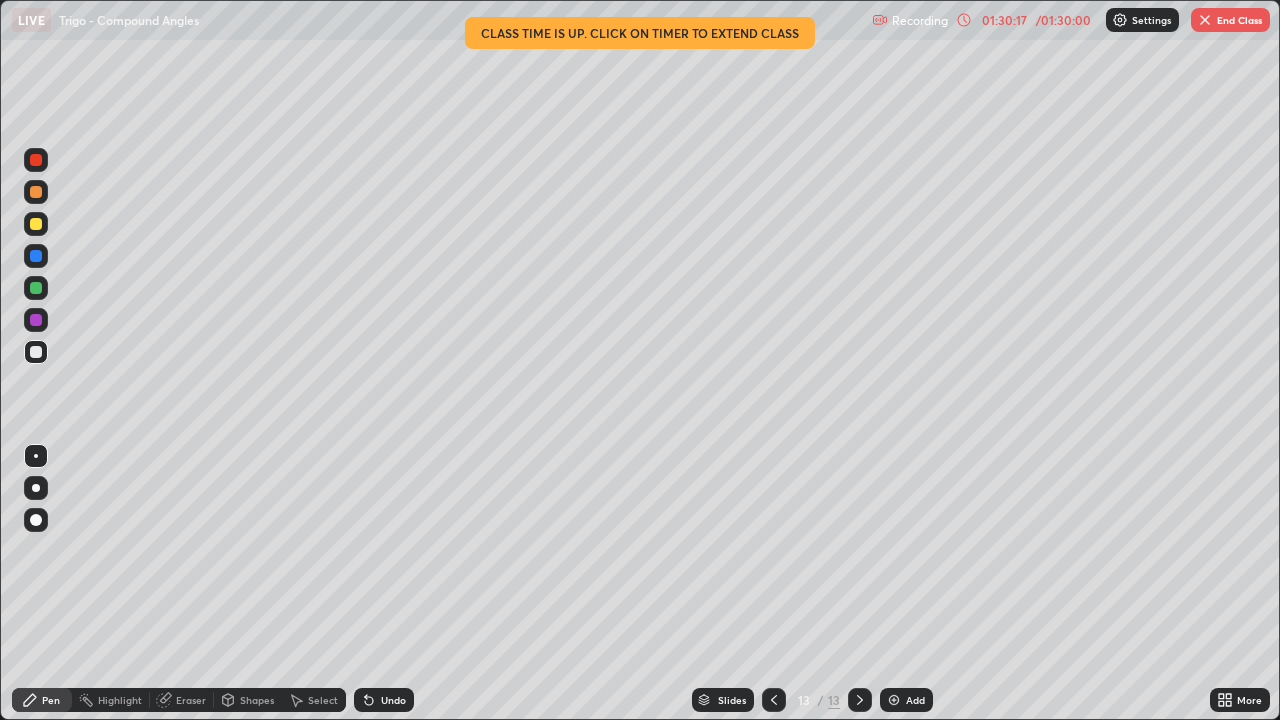 click at bounding box center (36, 352) 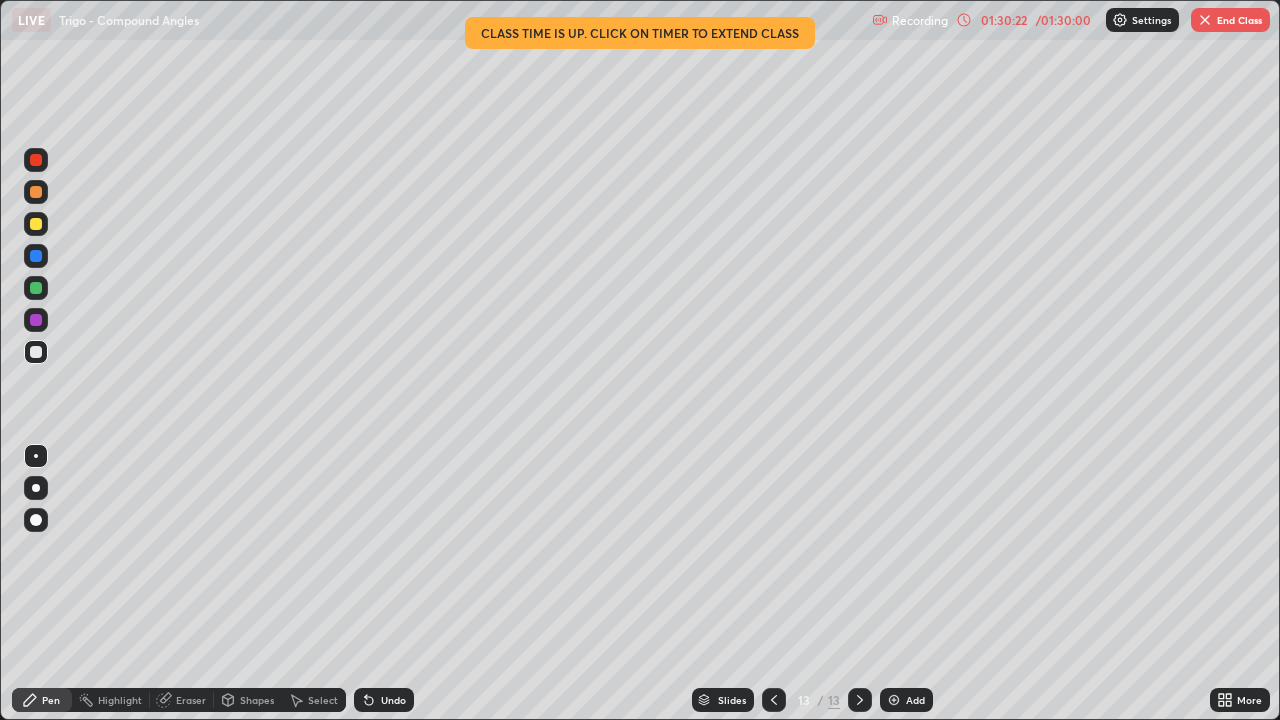 click on "Undo" at bounding box center [393, 700] 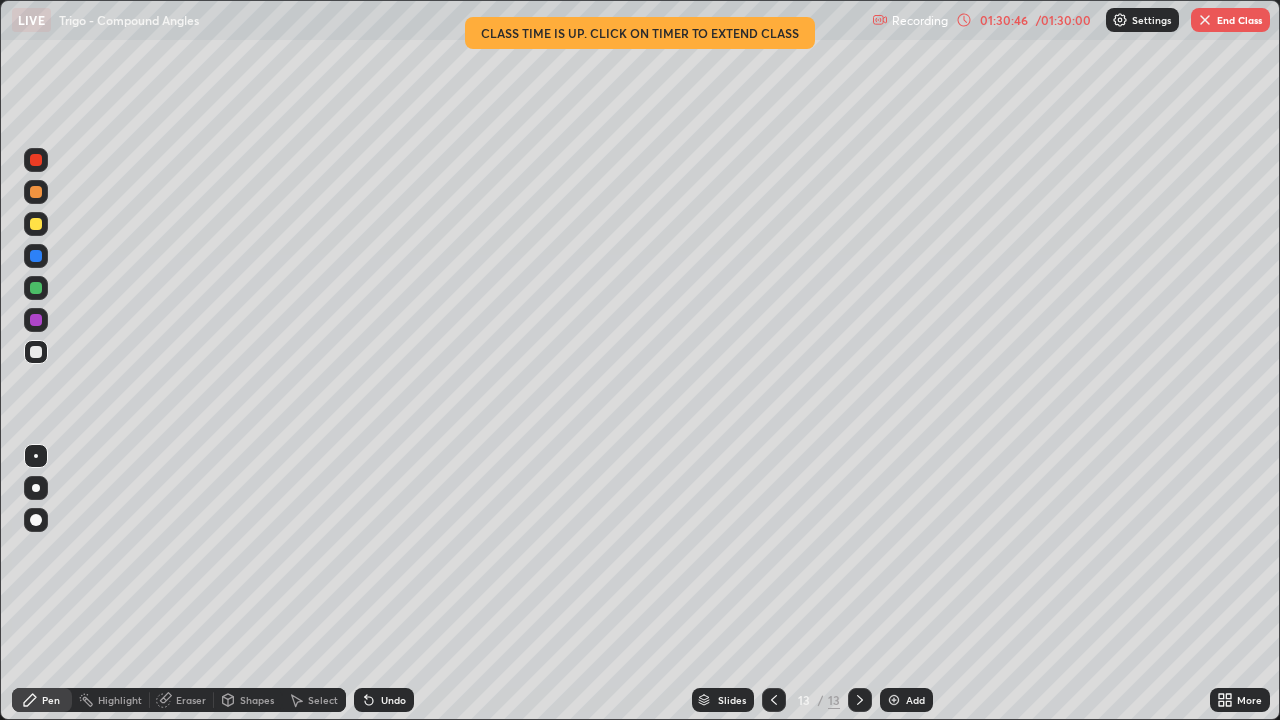 click at bounding box center (36, 224) 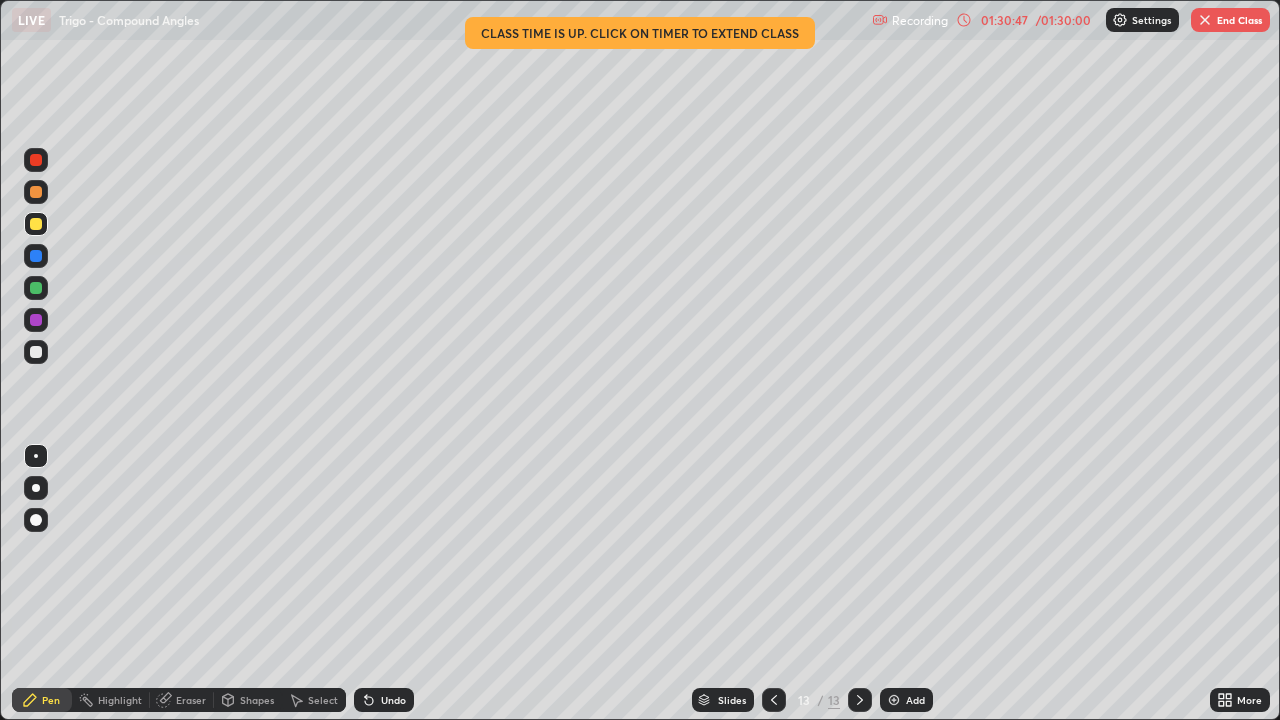 click at bounding box center [36, 352] 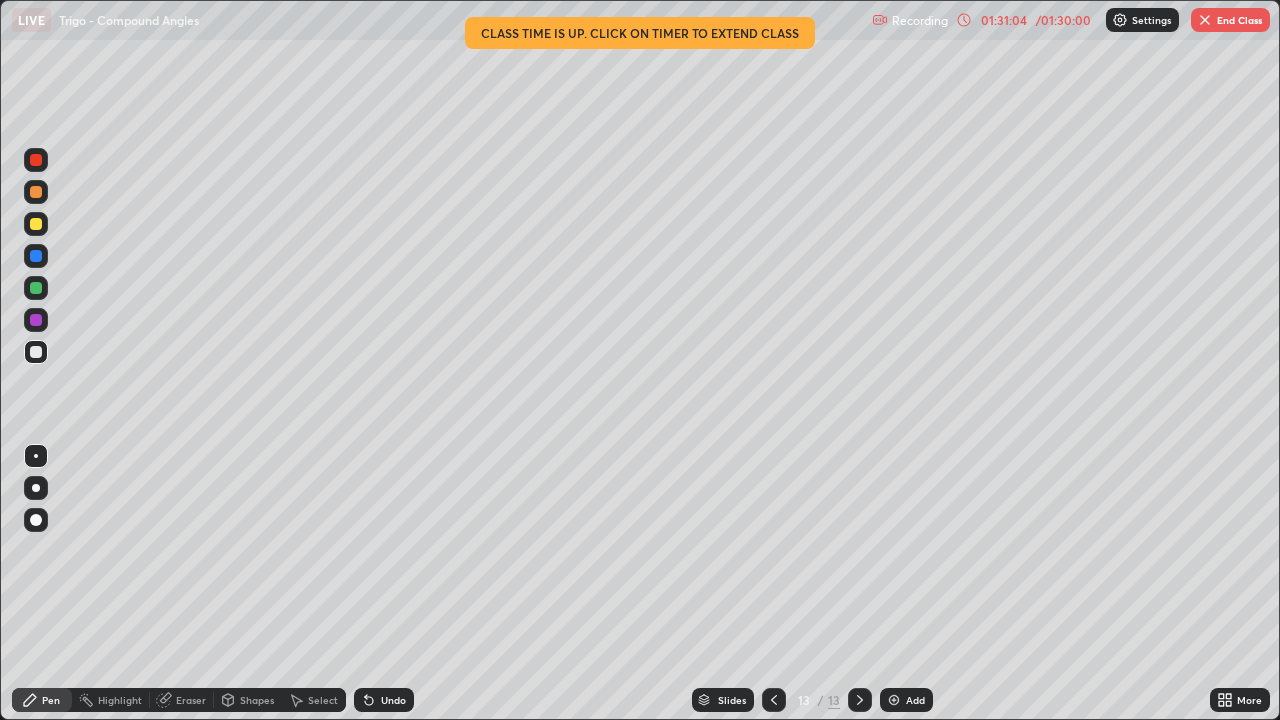 click at bounding box center (36, 352) 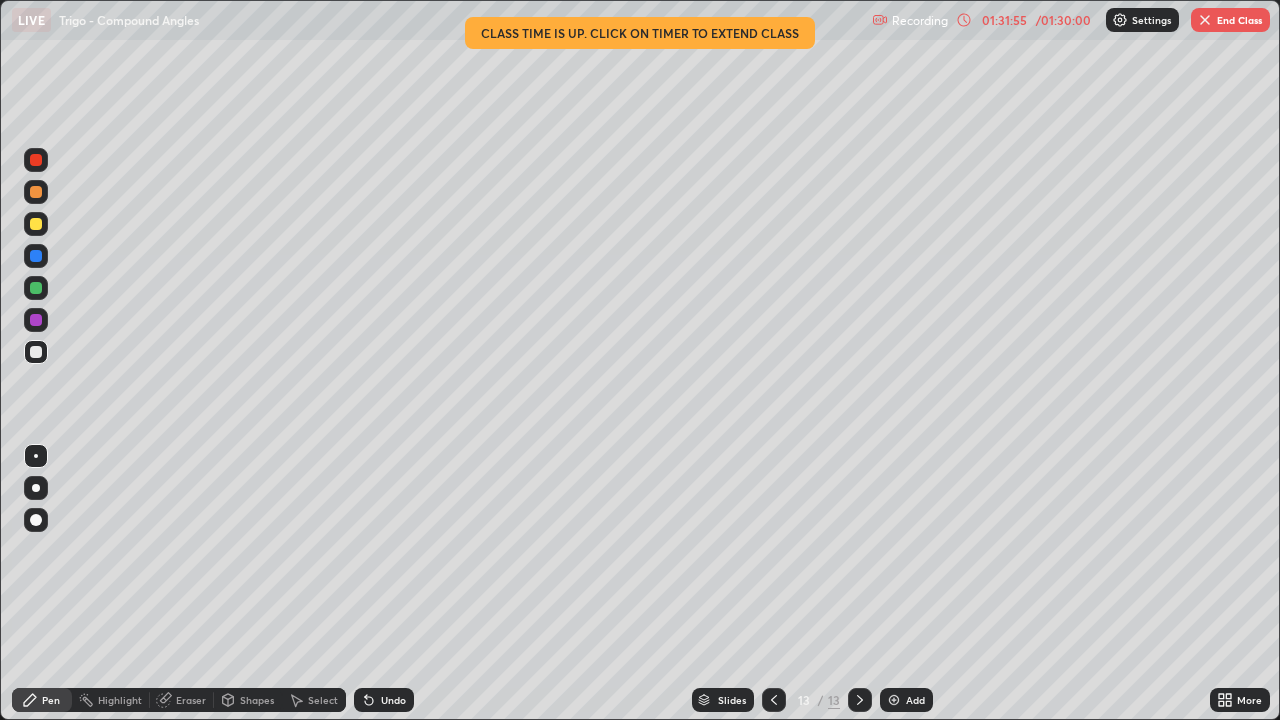 click at bounding box center [36, 352] 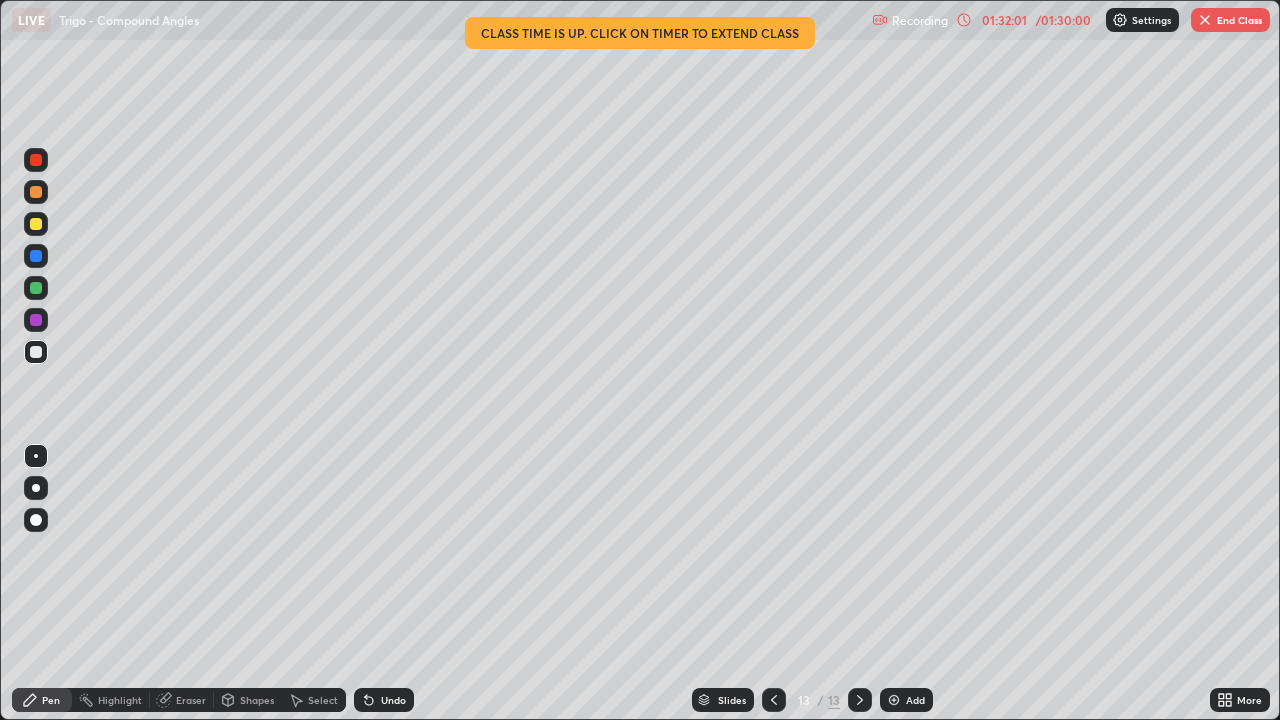 click on "Select" at bounding box center (323, 700) 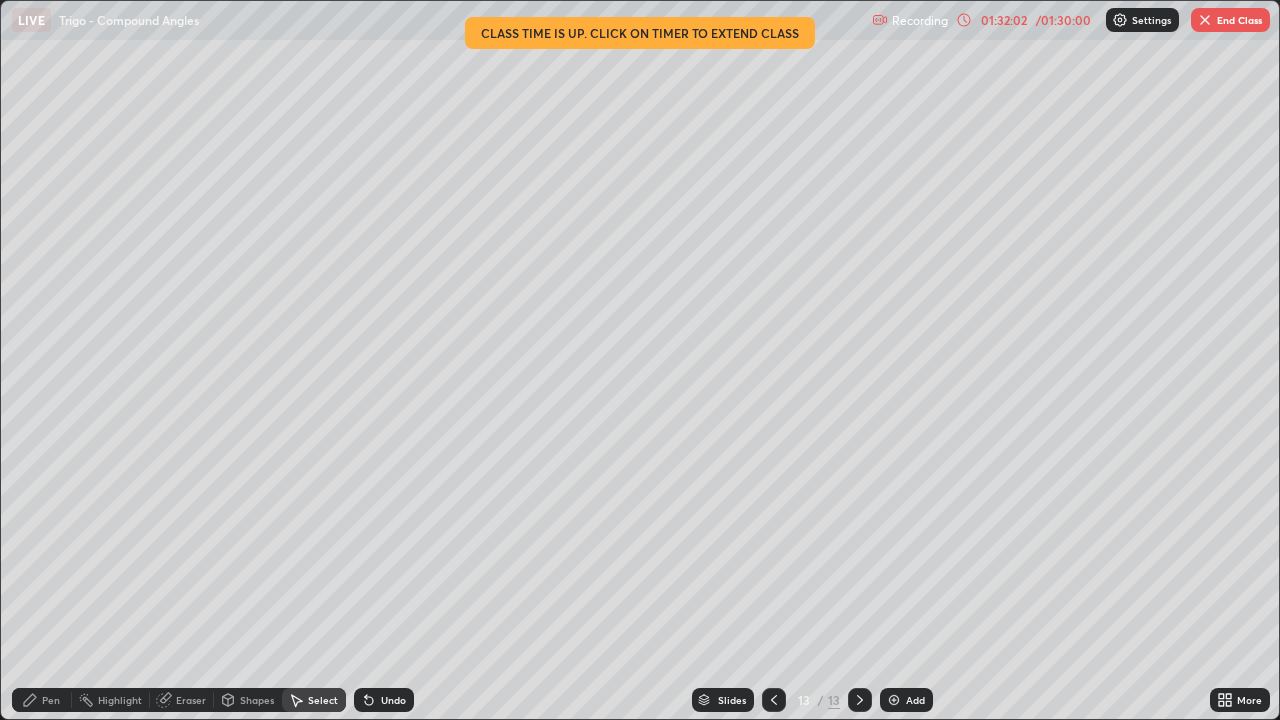 click on "Undo" at bounding box center [393, 700] 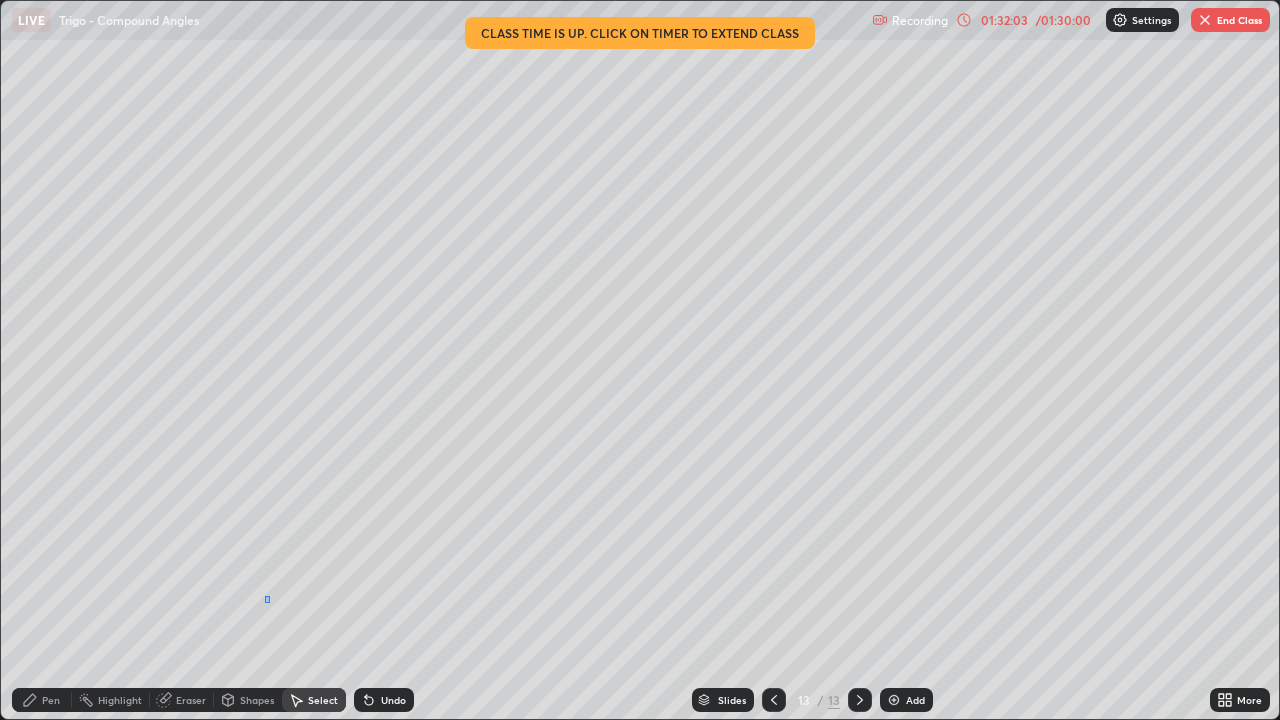 click on "0 ° Undo Copy Duplicate Duplicate to new slide Delete" at bounding box center [640, 360] 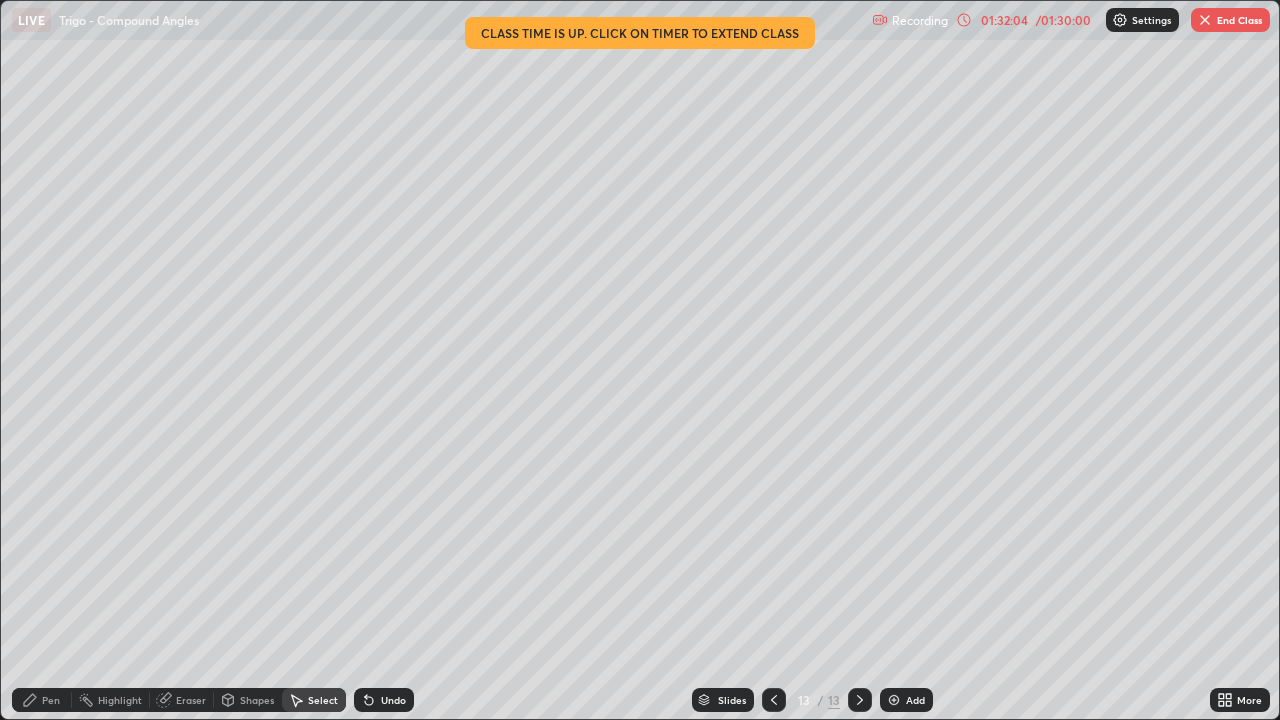 click on "Pen" at bounding box center [51, 700] 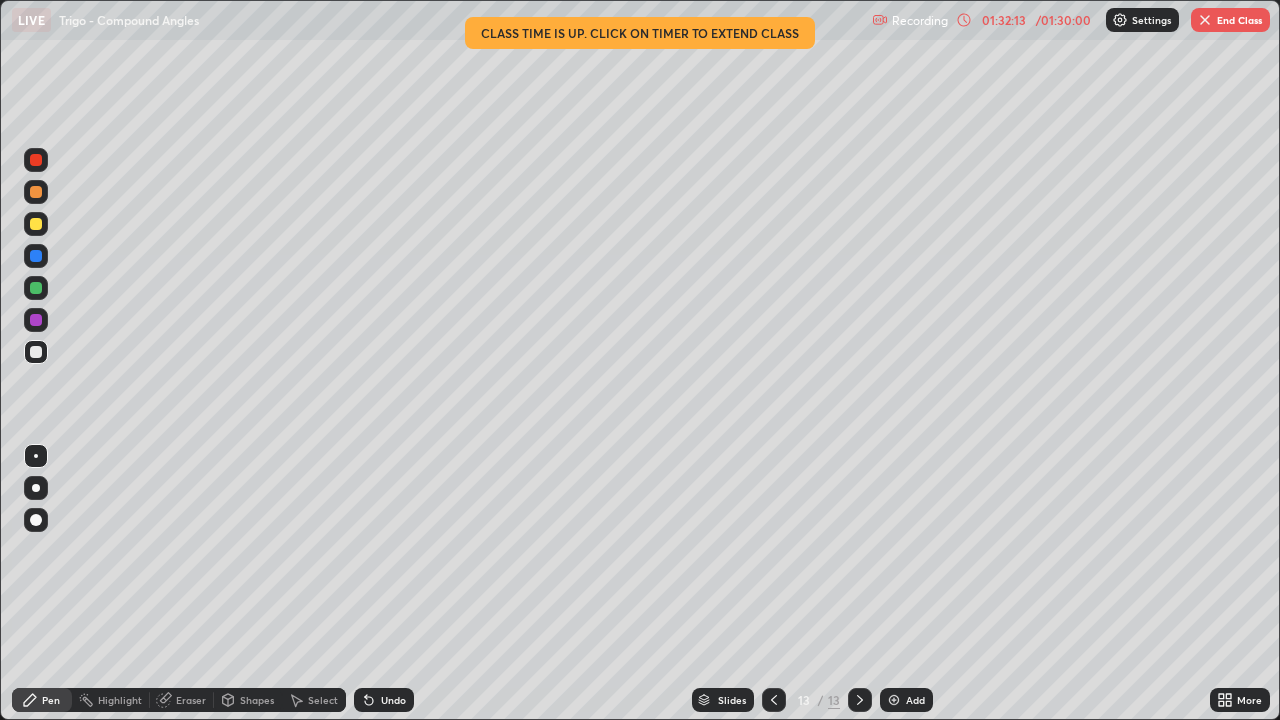 click on "Undo" at bounding box center (393, 700) 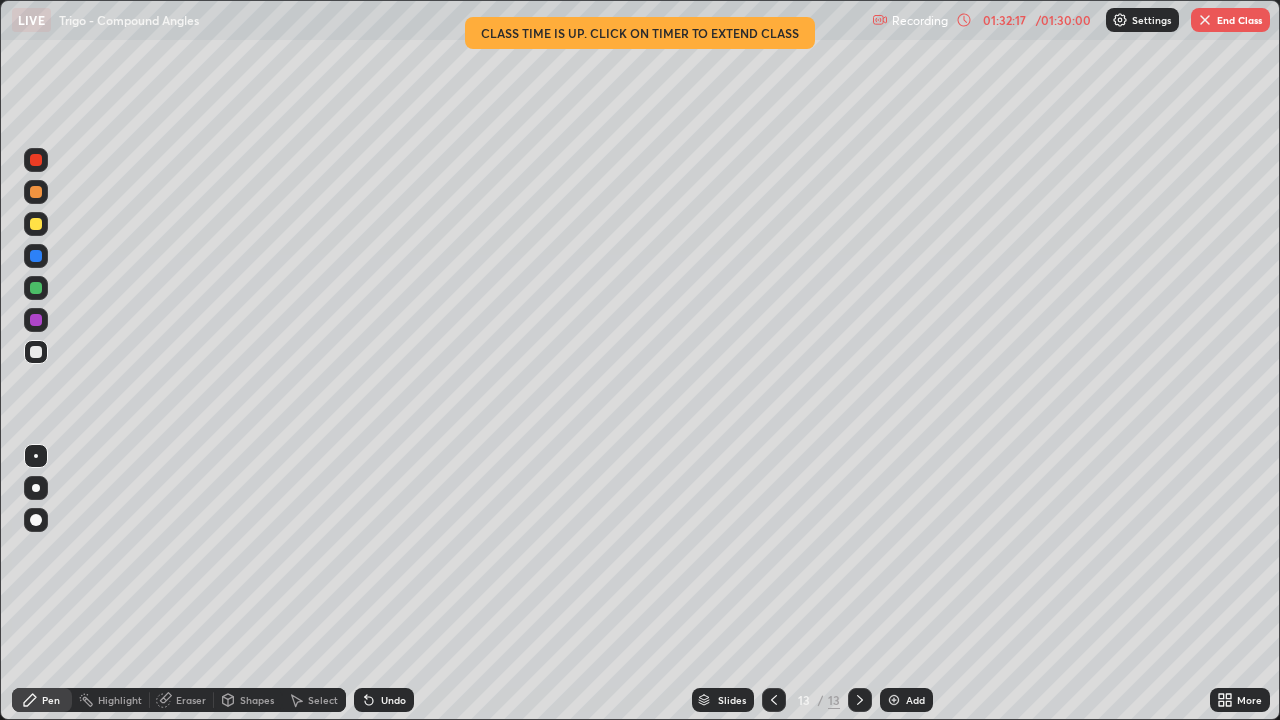 click on "Undo" at bounding box center [384, 700] 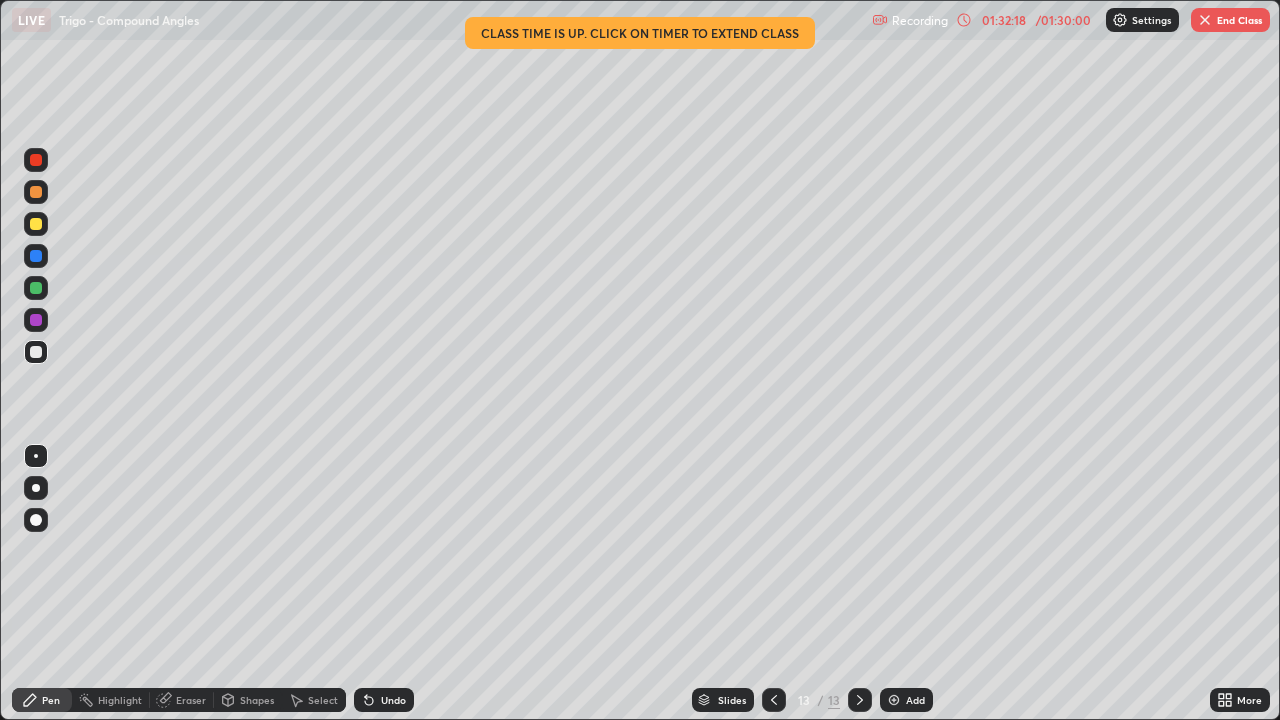 click on "Undo" at bounding box center (384, 700) 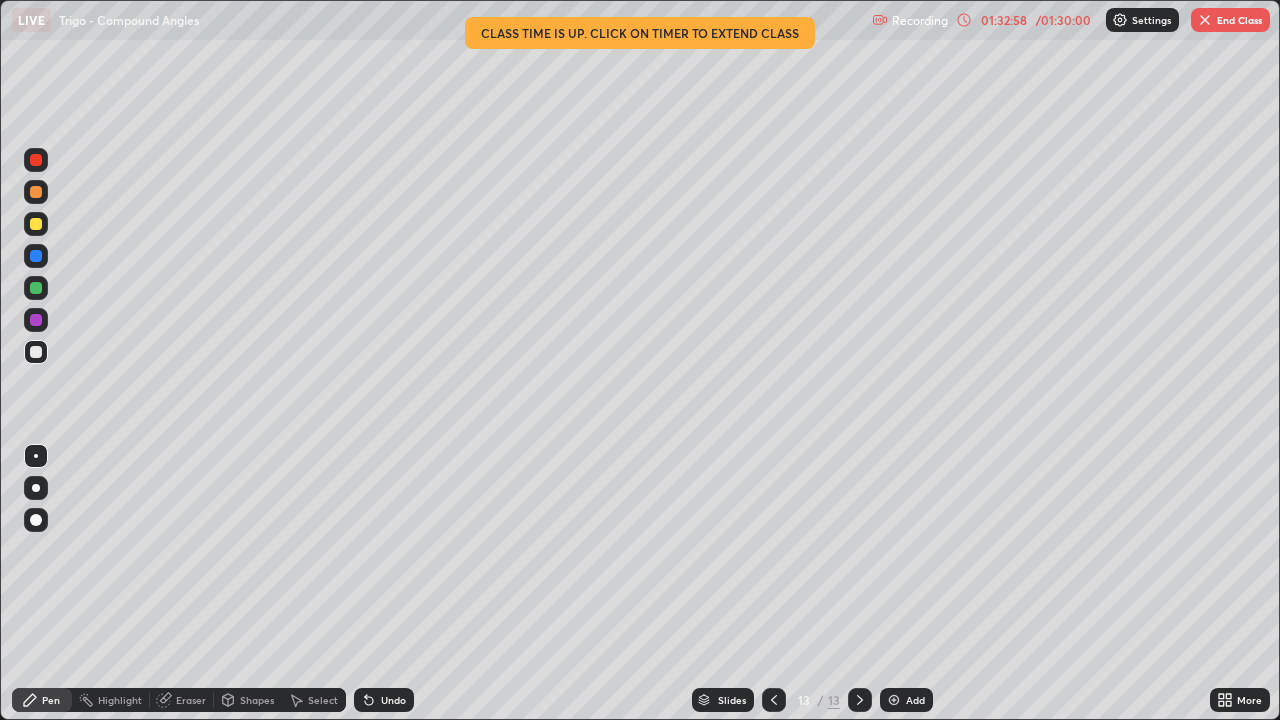 click at bounding box center (36, 224) 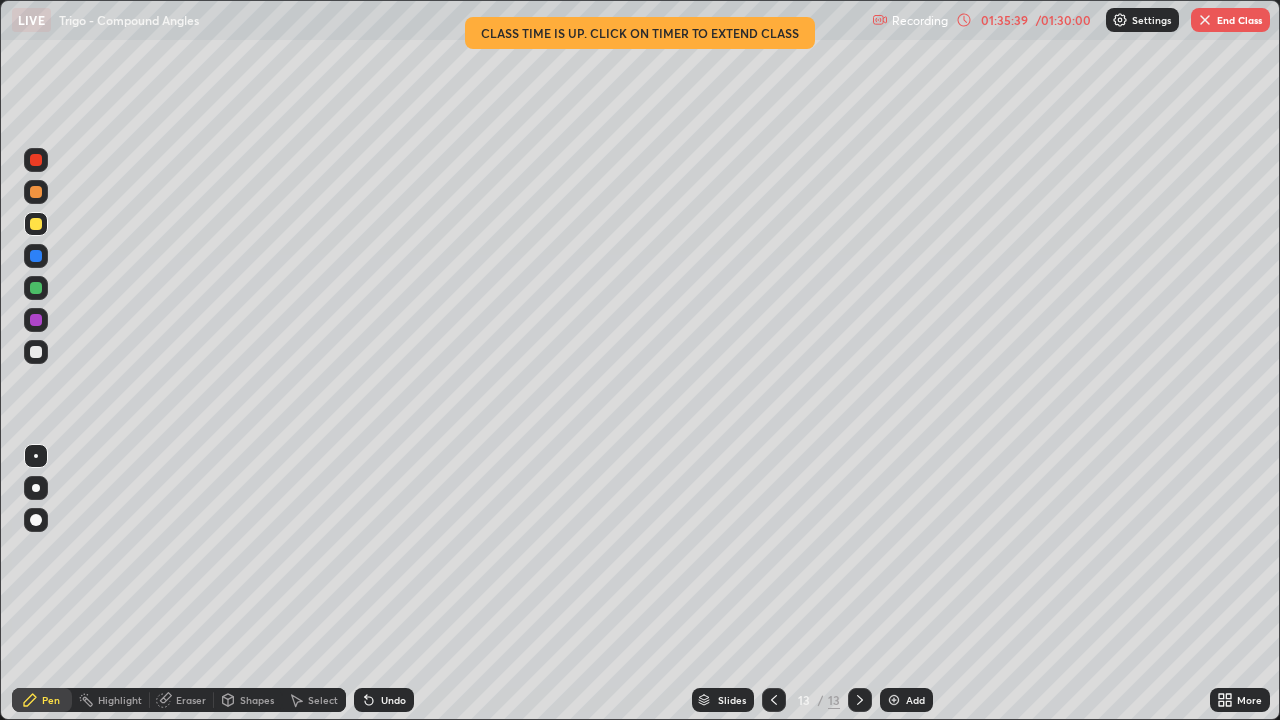 click at bounding box center [36, 192] 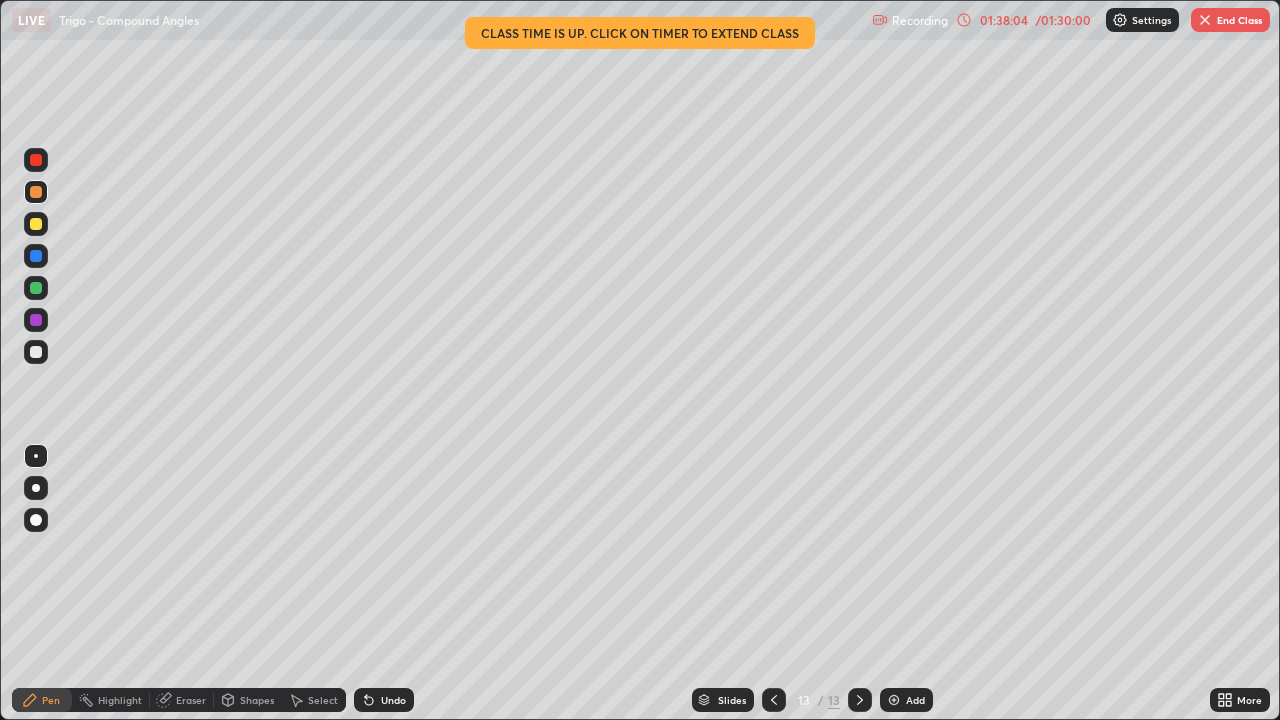 click on "Undo" at bounding box center (384, 700) 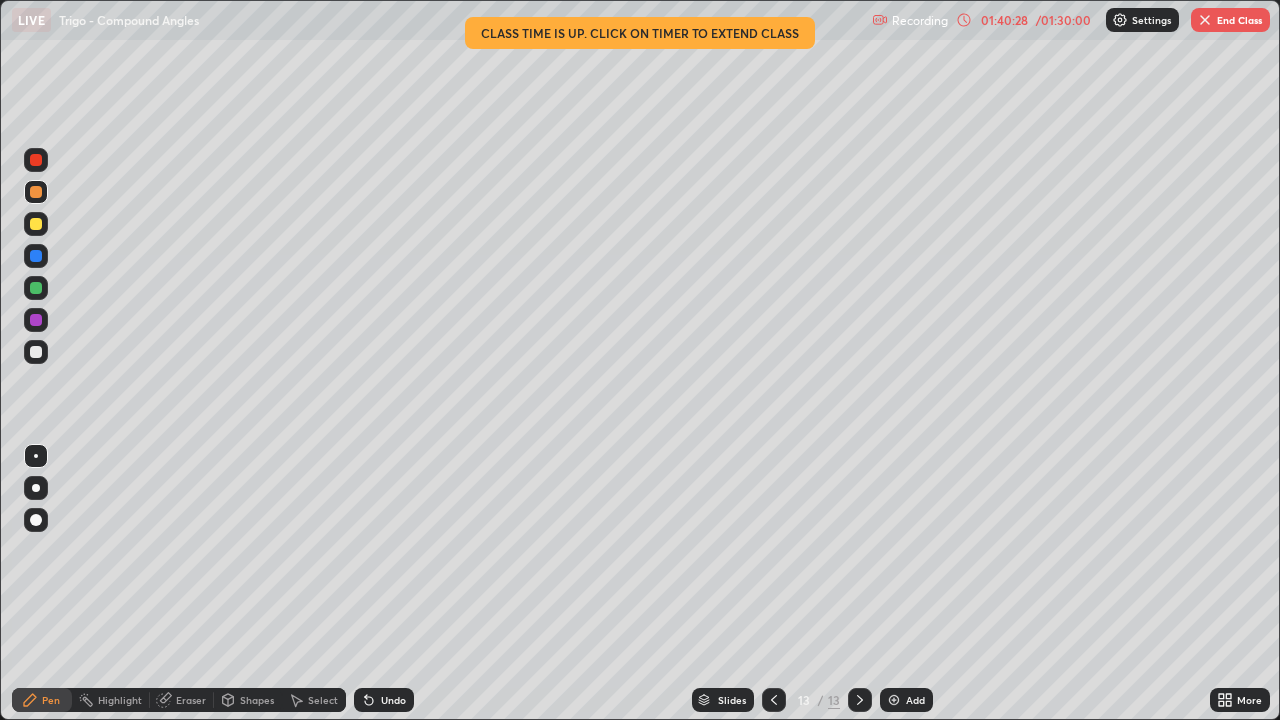click at bounding box center [36, 352] 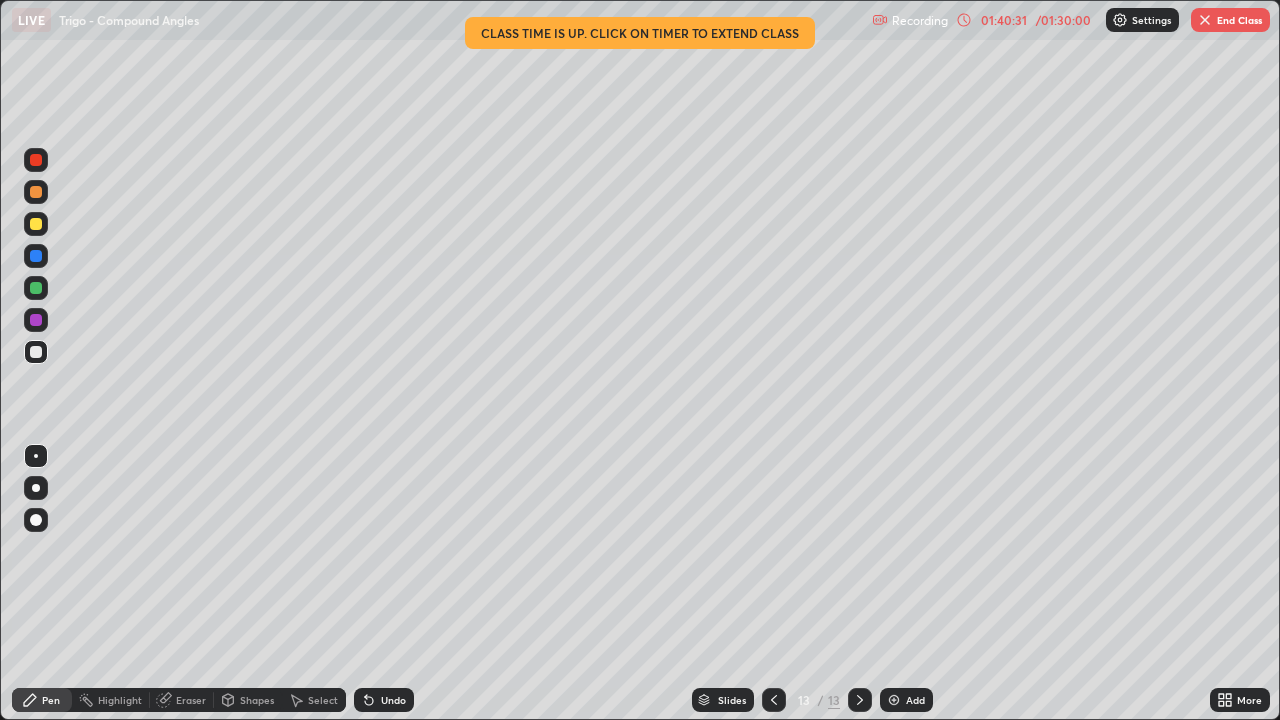 click on "Add" at bounding box center [915, 700] 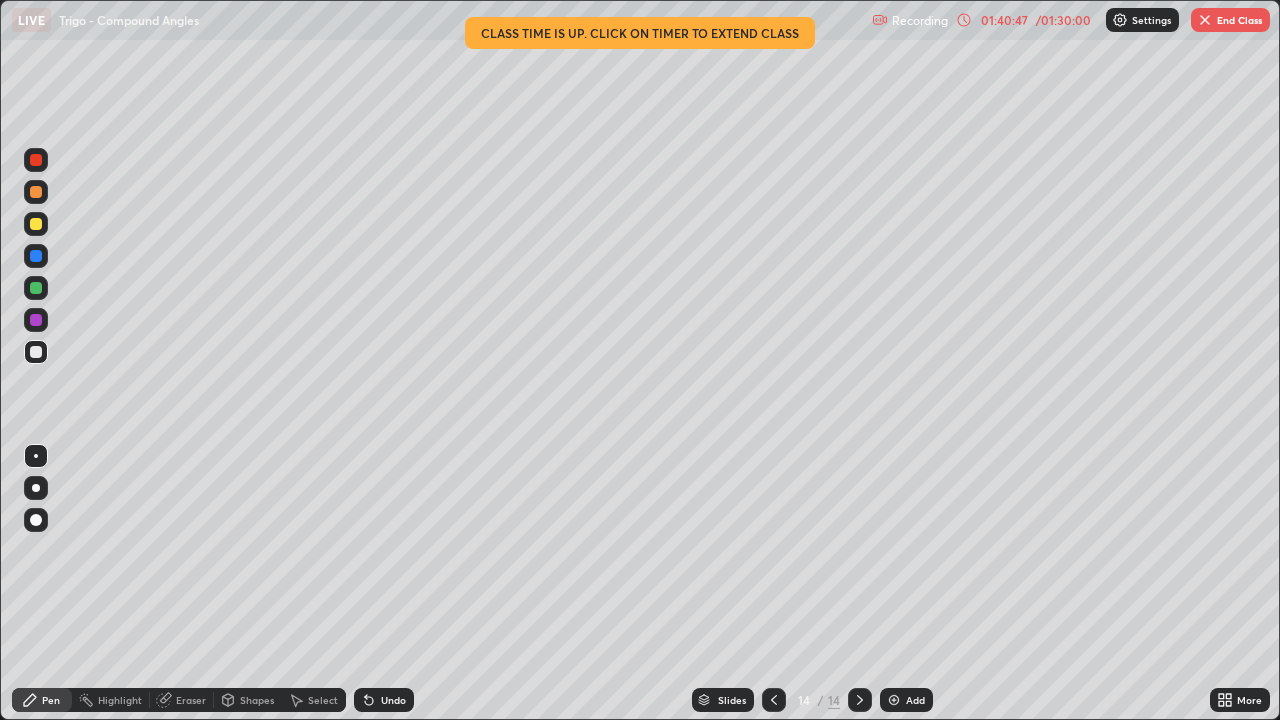 click on "Eraser" at bounding box center [182, 700] 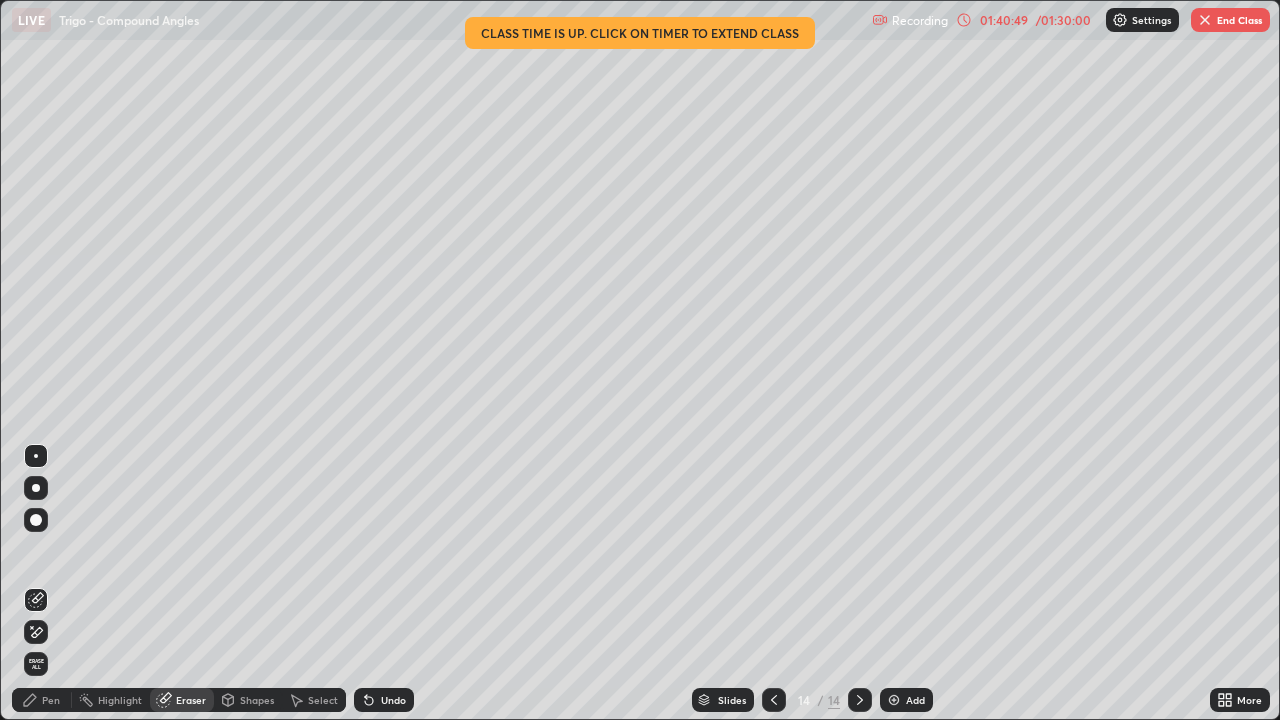 click on "Pen" at bounding box center (51, 700) 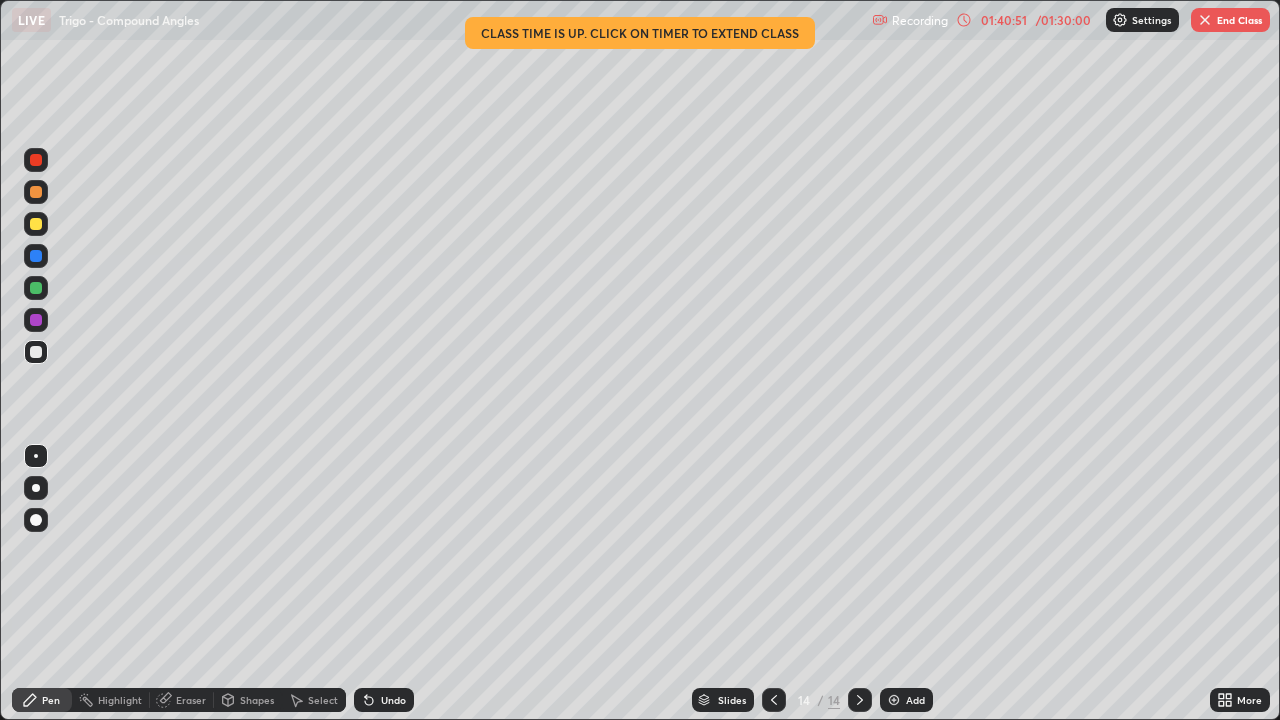 click on "Undo" at bounding box center [393, 700] 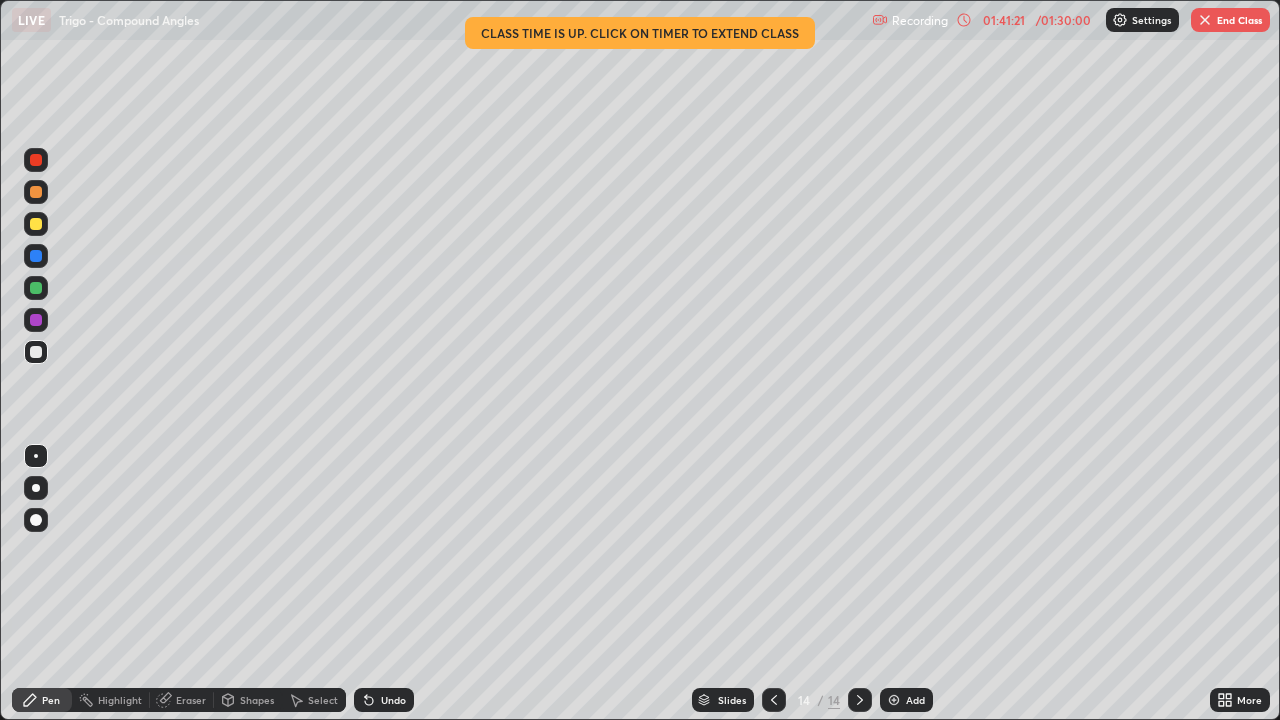 click on "End Class" at bounding box center (1230, 20) 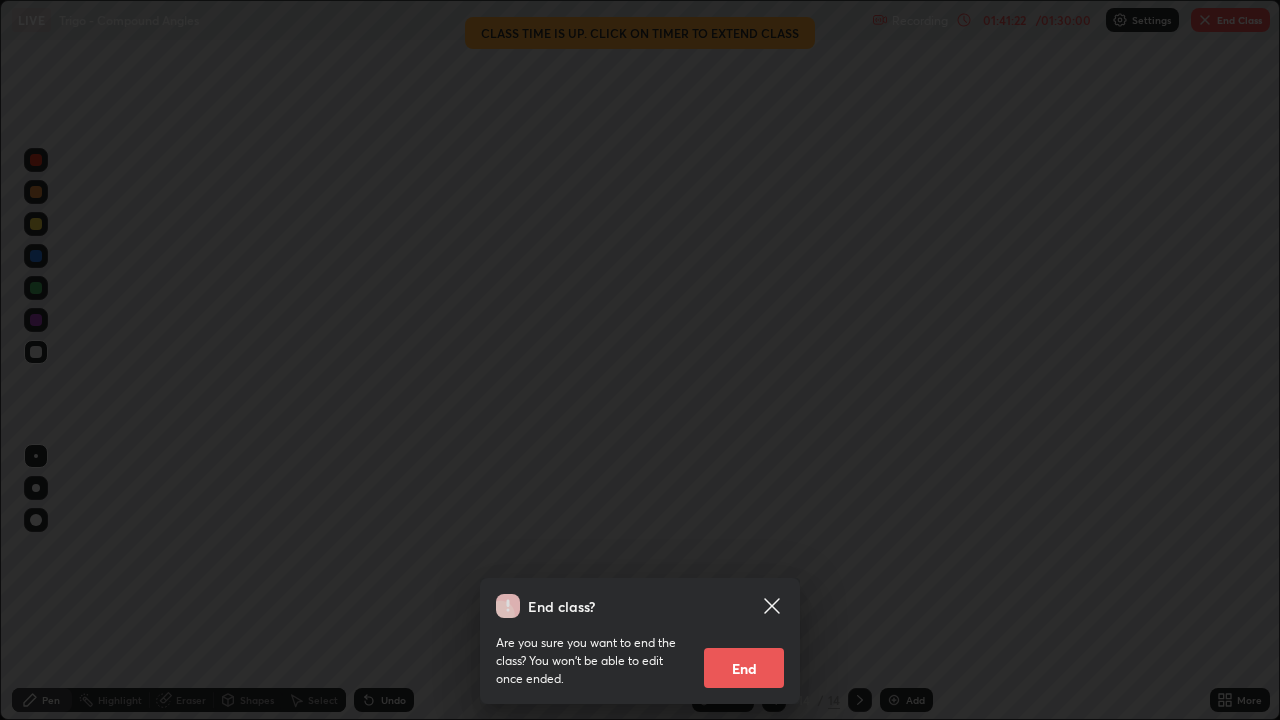 click on "End" at bounding box center (744, 668) 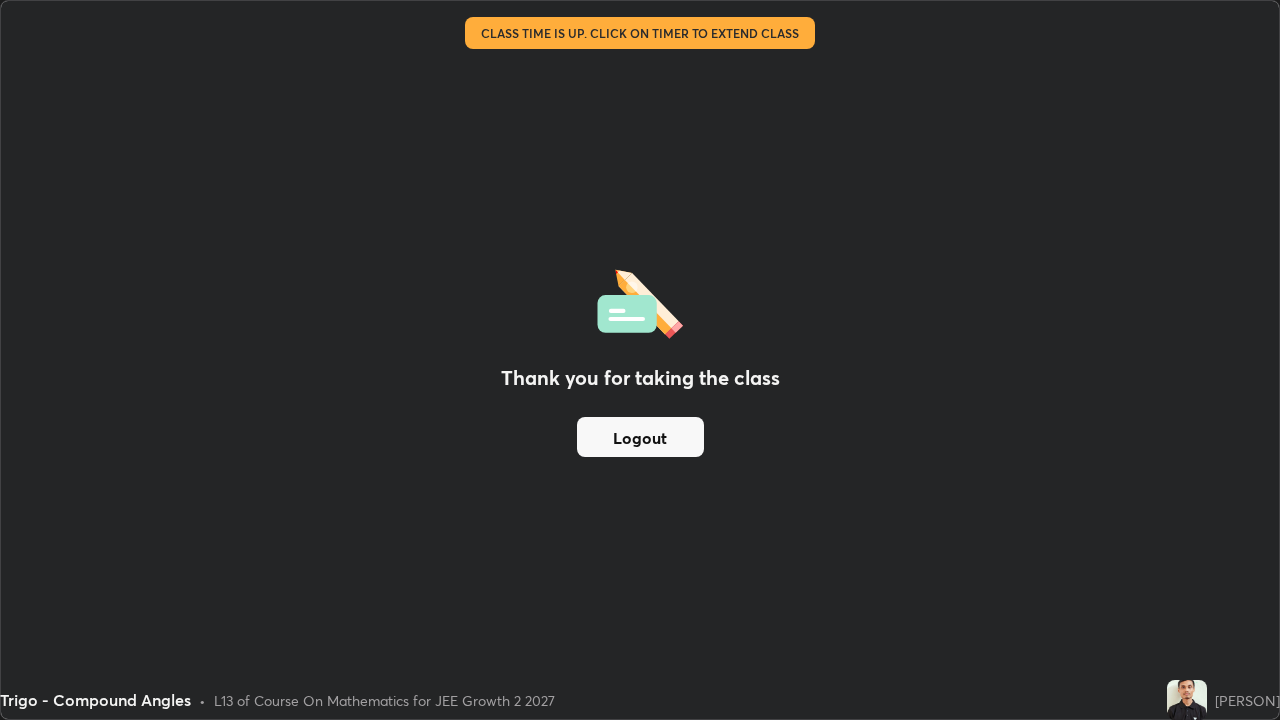 click on "Logout" at bounding box center [640, 437] 